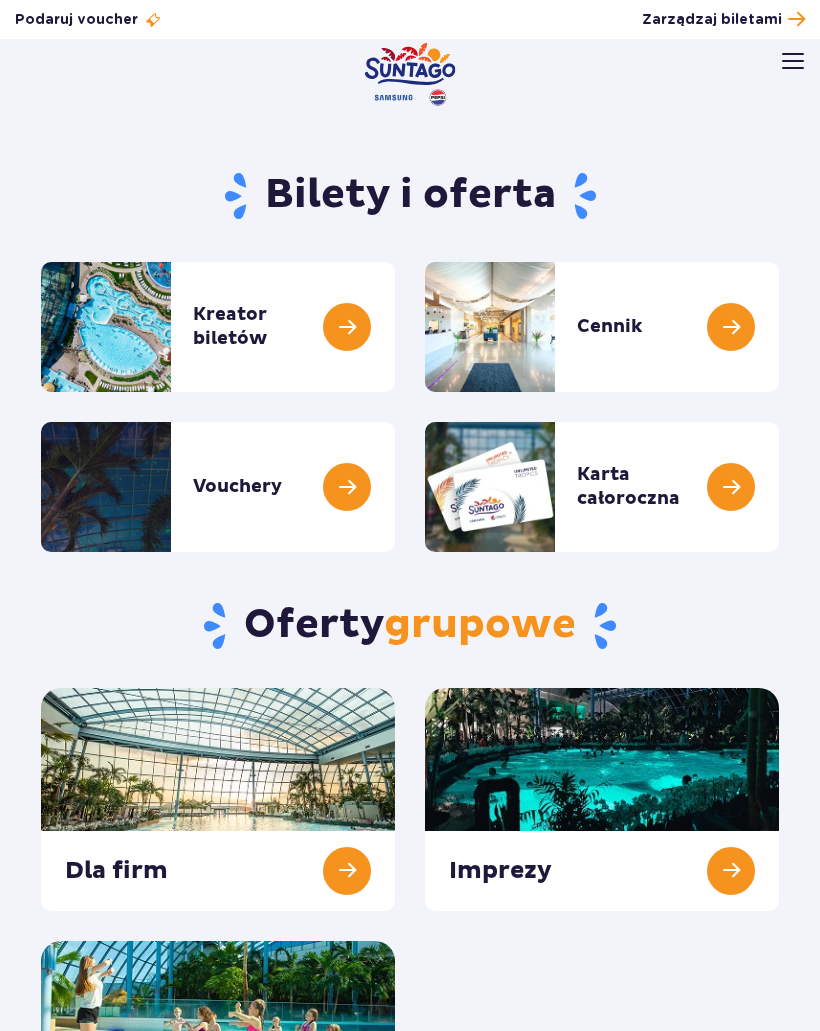 scroll, scrollTop: 0, scrollLeft: 0, axis: both 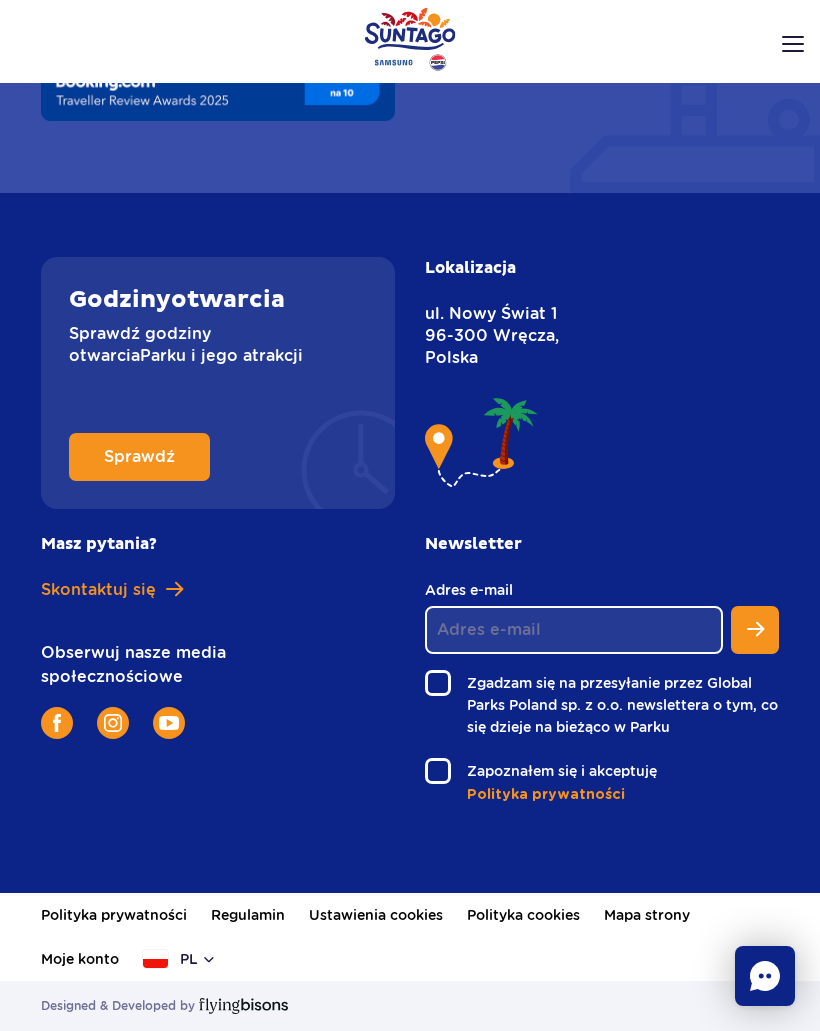 click on "pl" at bounding box center (180, 959) 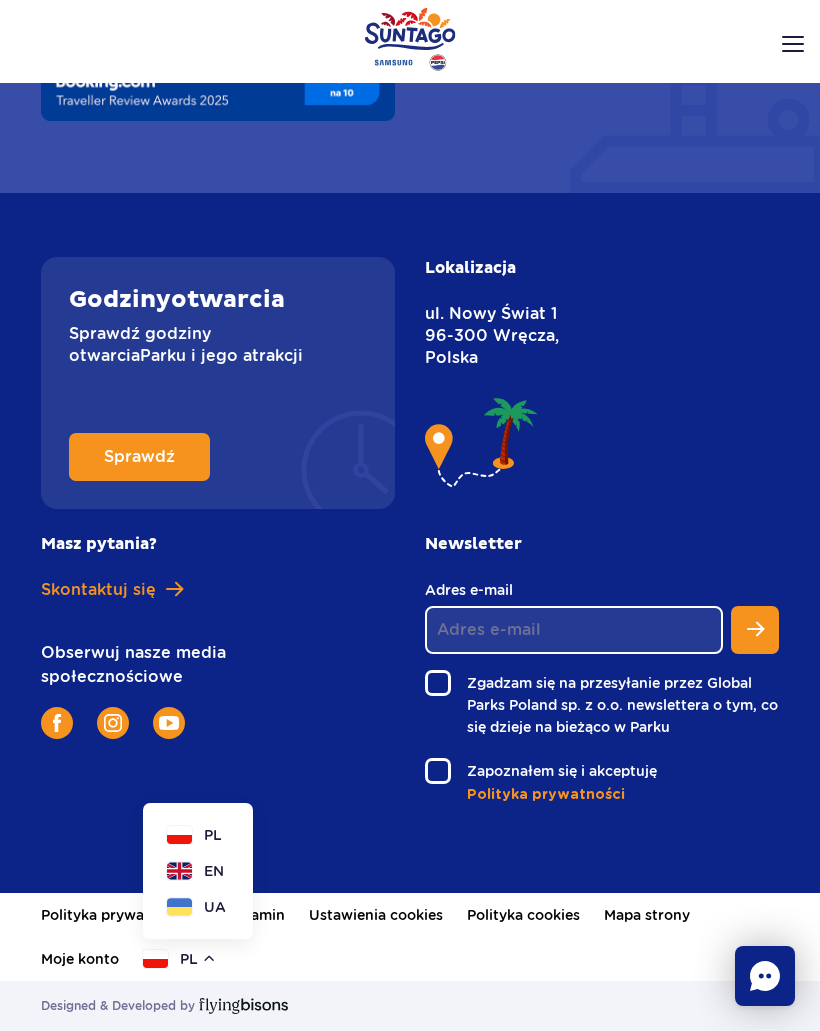 click on "EN" at bounding box center (214, 871) 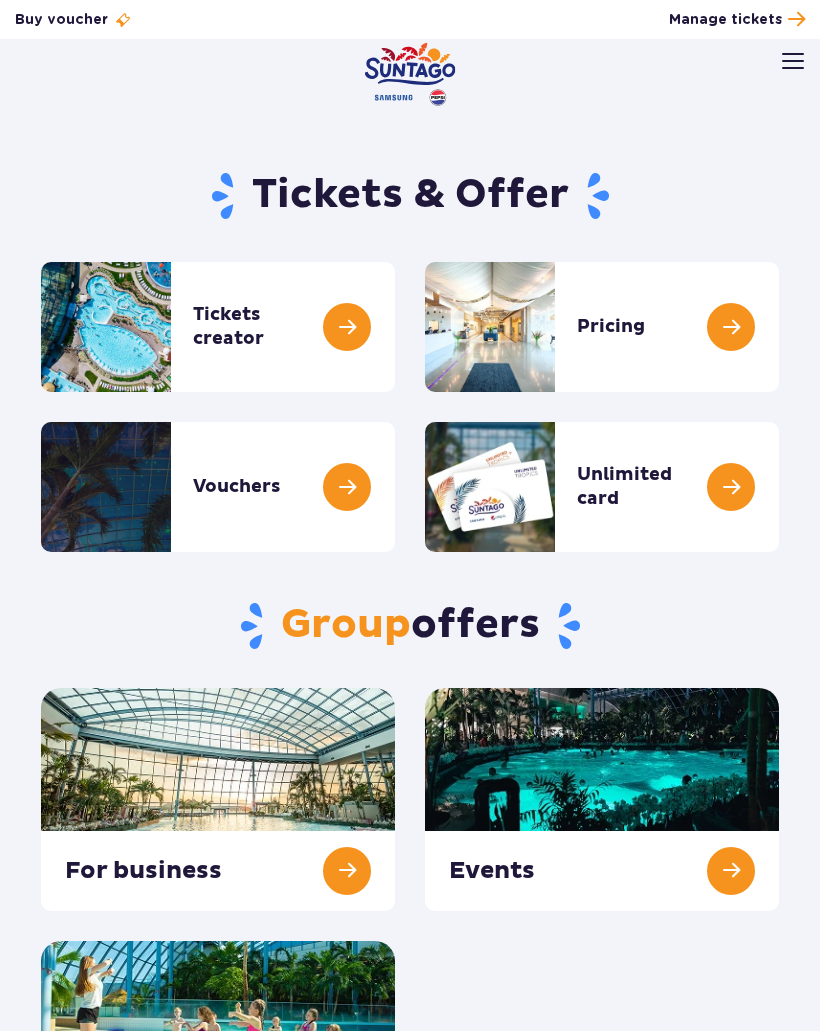 scroll, scrollTop: 0, scrollLeft: 0, axis: both 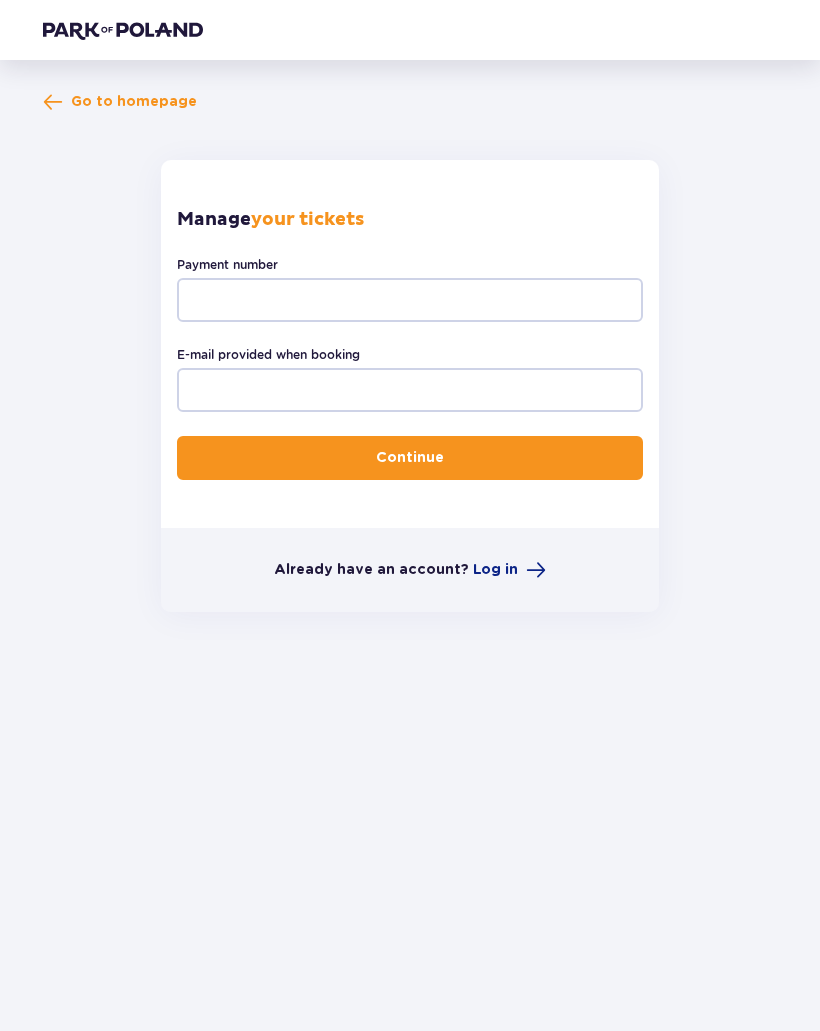 click on "Go to homepage Manage  your tickets Payment number E-mail provided when booking Continue Already have an account? Log in" at bounding box center (410, 396) 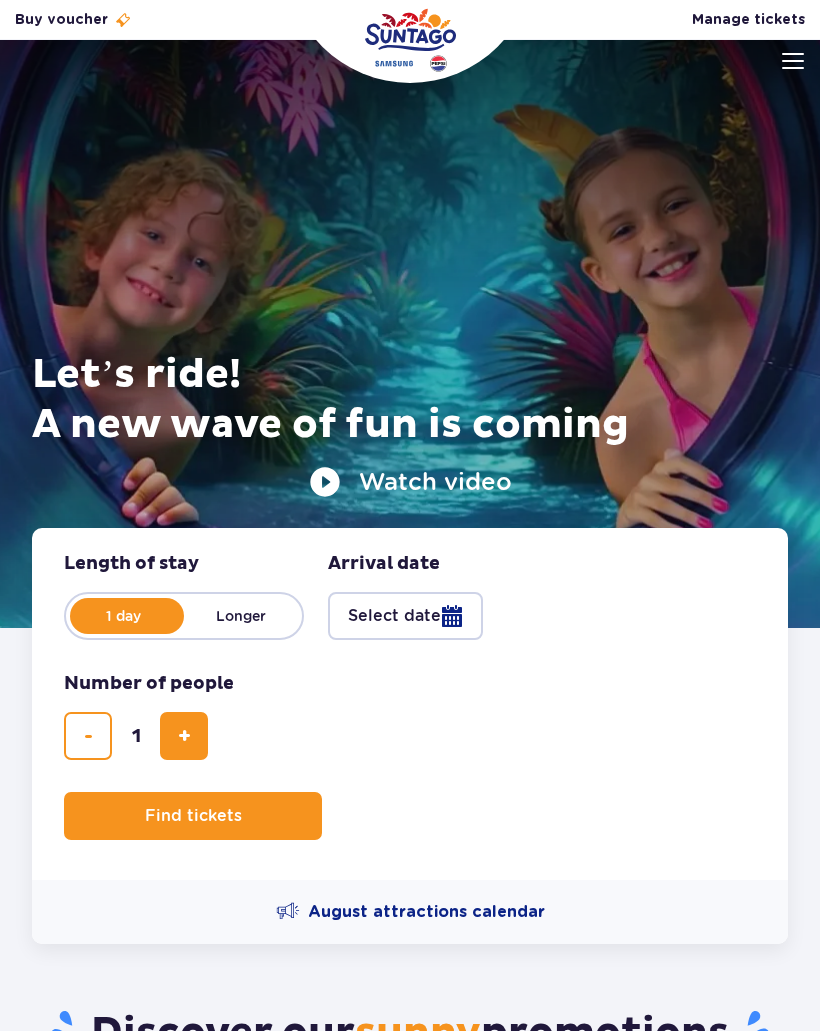 scroll, scrollTop: 0, scrollLeft: 0, axis: both 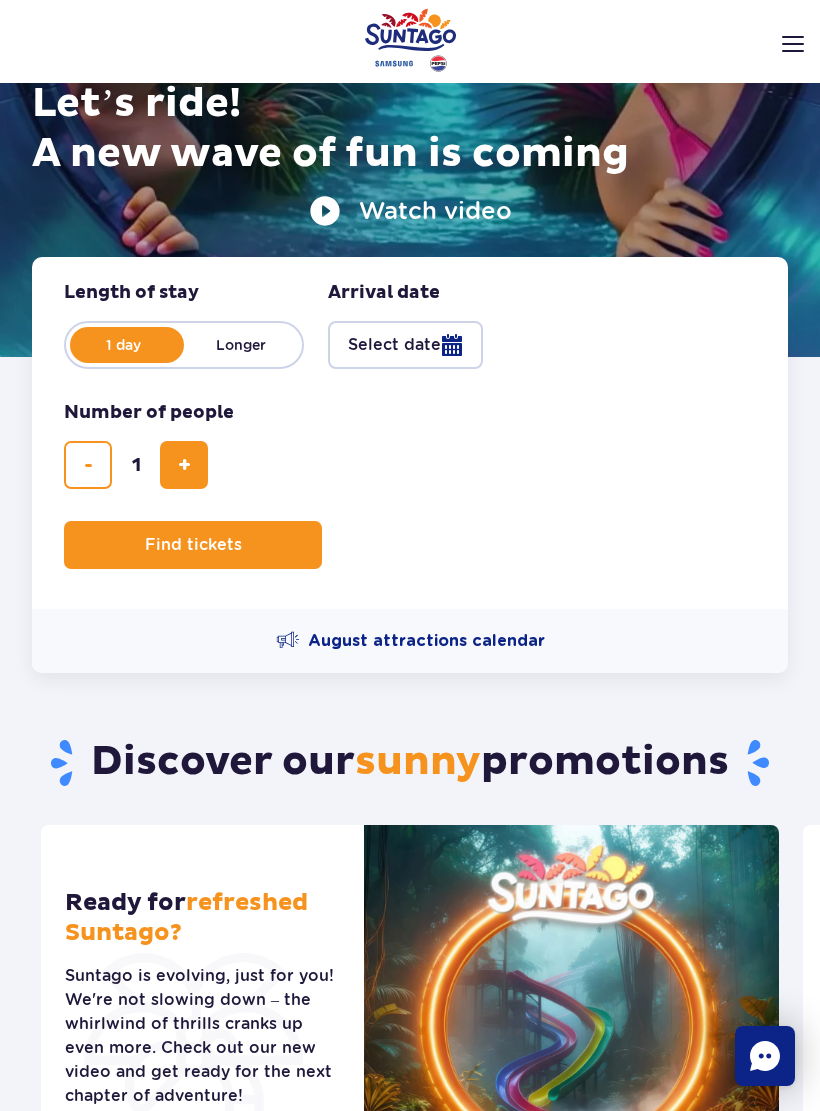 click at bounding box center [184, 465] 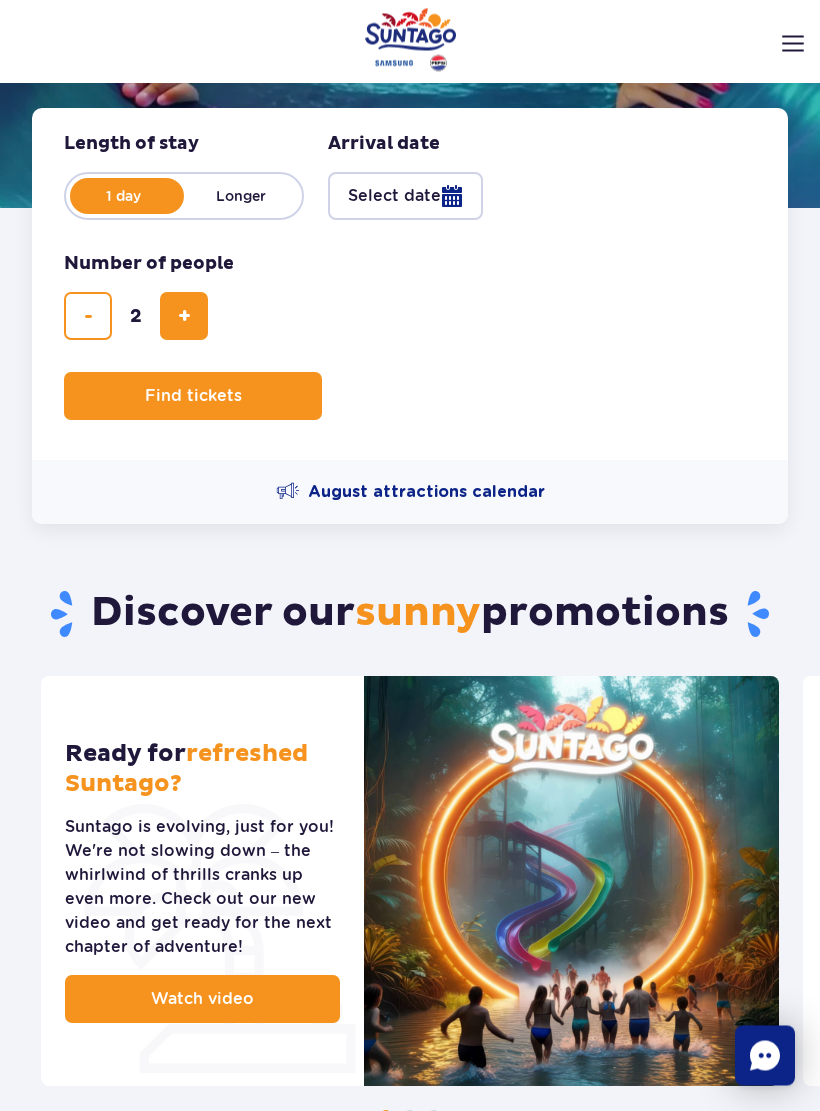 scroll, scrollTop: 420, scrollLeft: 0, axis: vertical 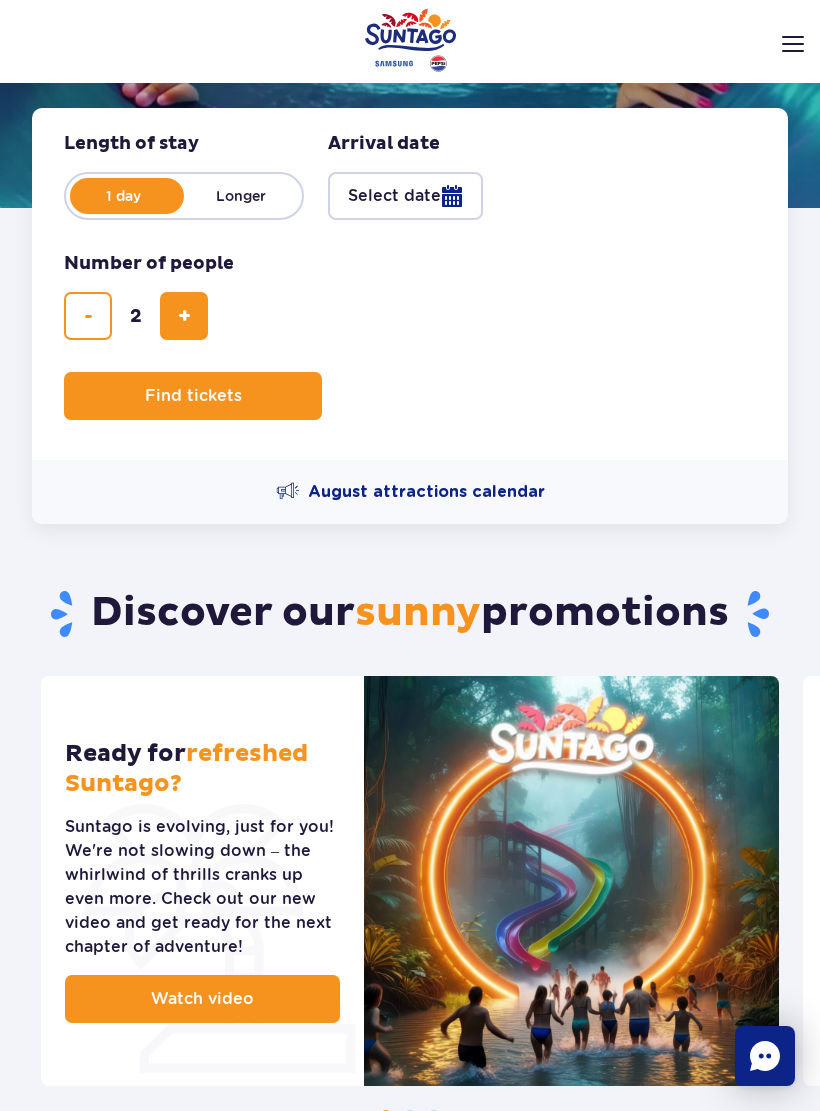 click on "Find tickets" at bounding box center (193, 396) 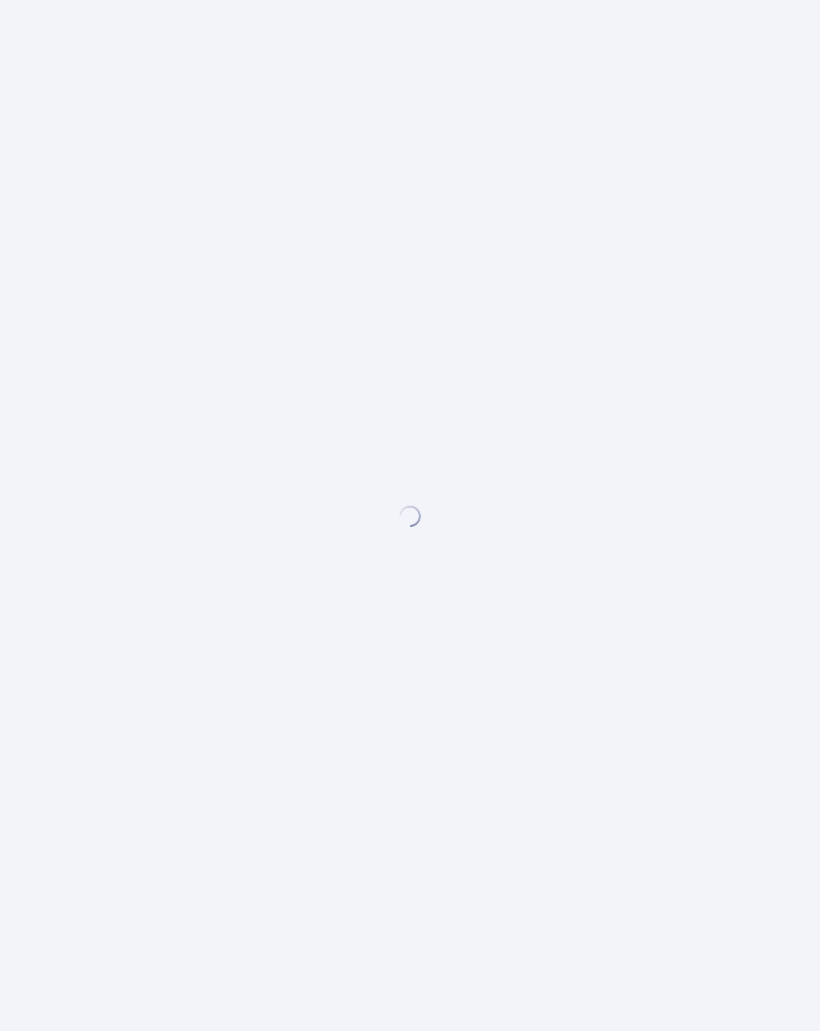 scroll, scrollTop: 0, scrollLeft: 0, axis: both 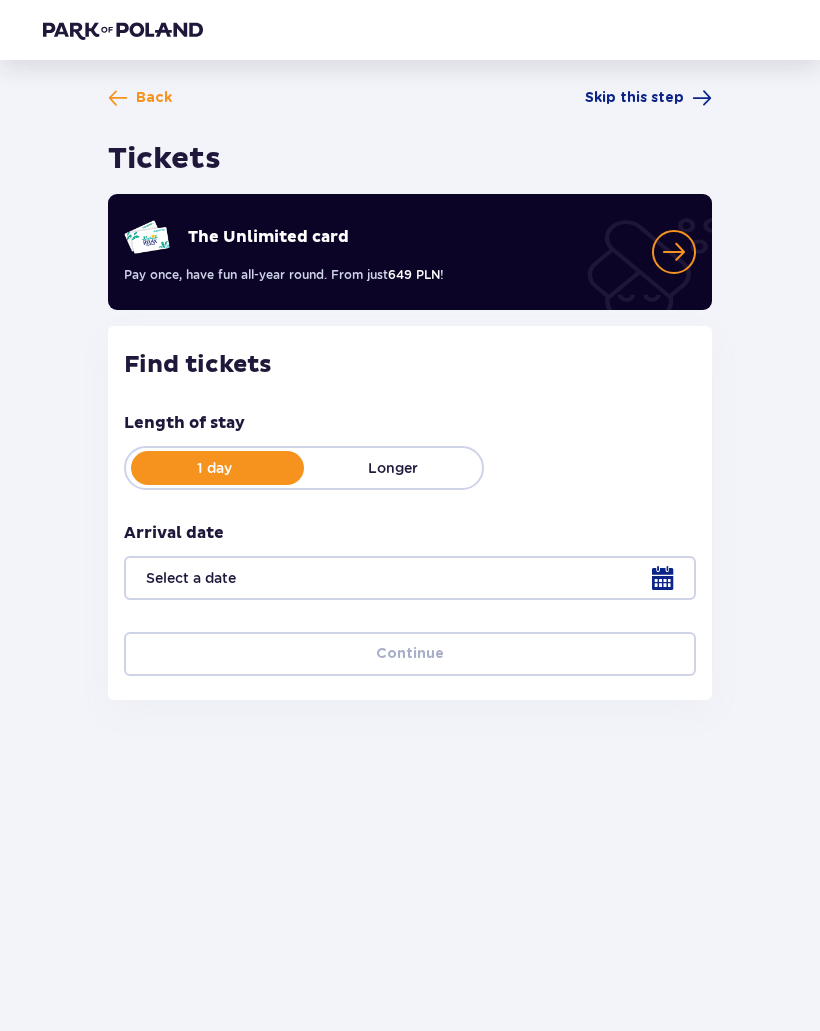 click at bounding box center (410, 578) 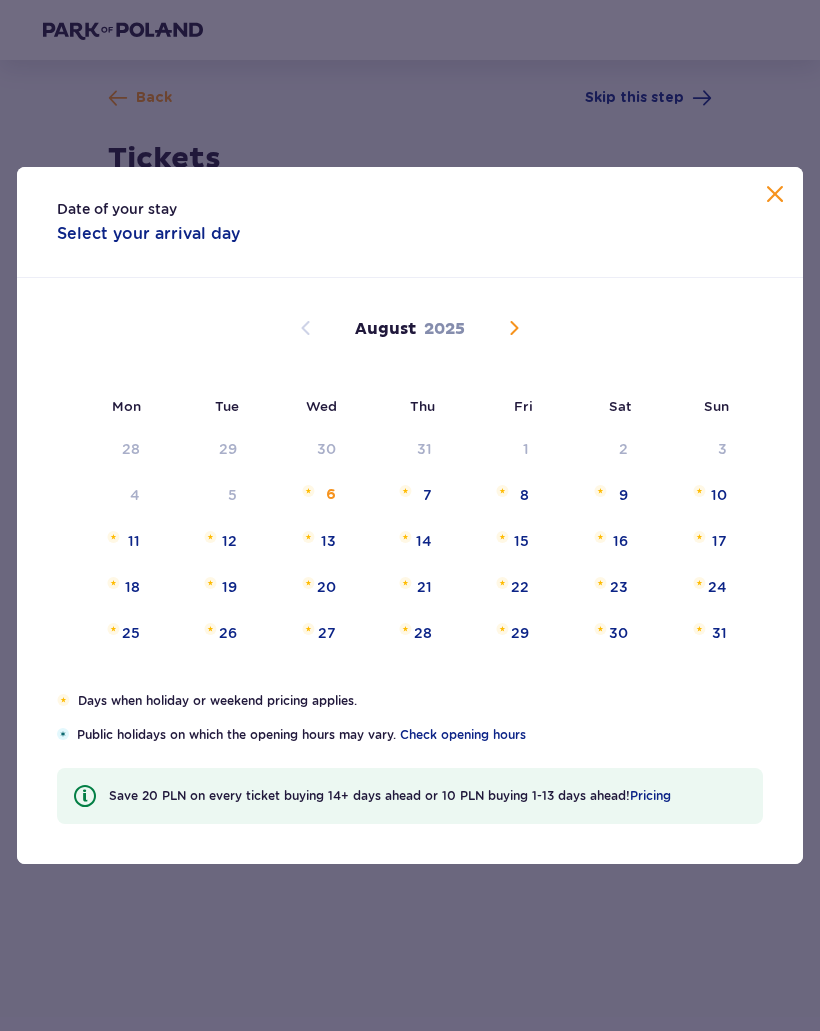 click on "16" at bounding box center [620, 541] 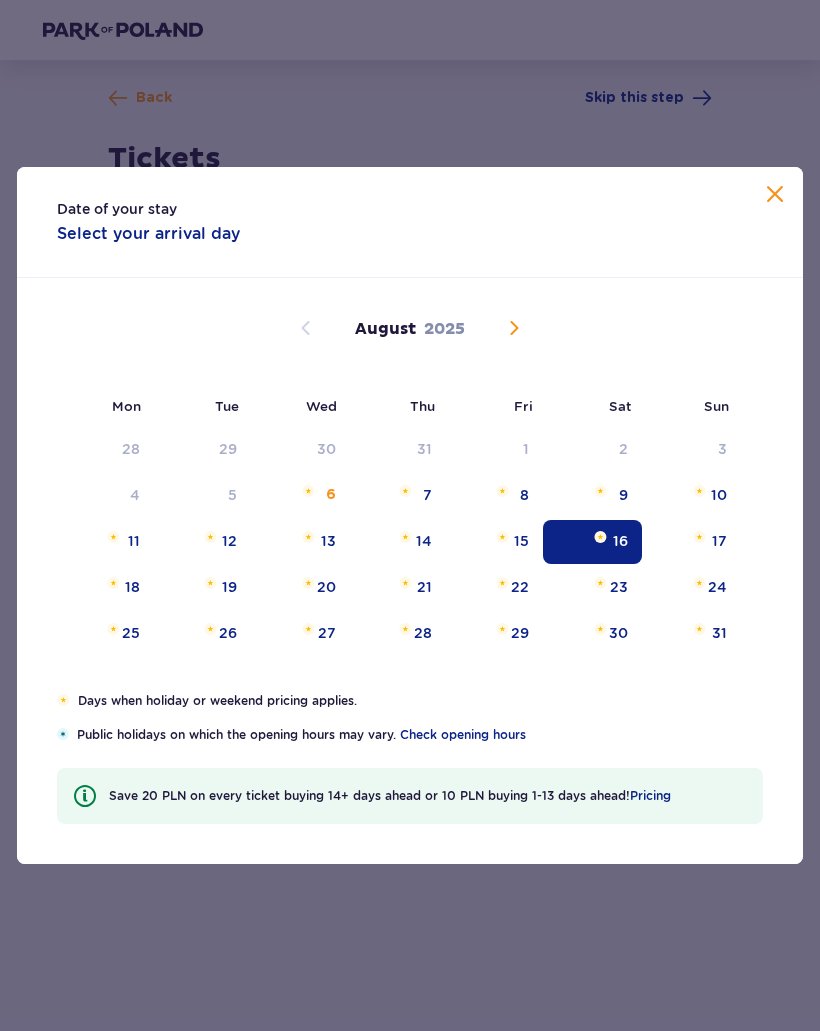 type on "16.08.25" 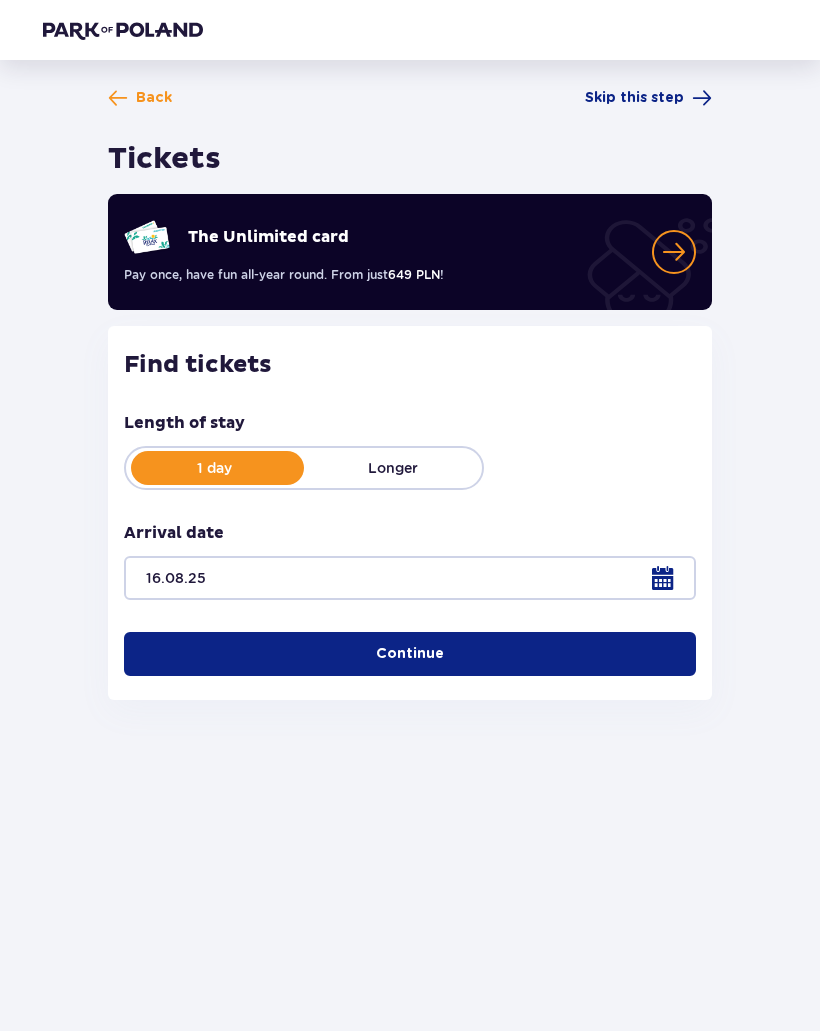 click on "Continue" at bounding box center [410, 654] 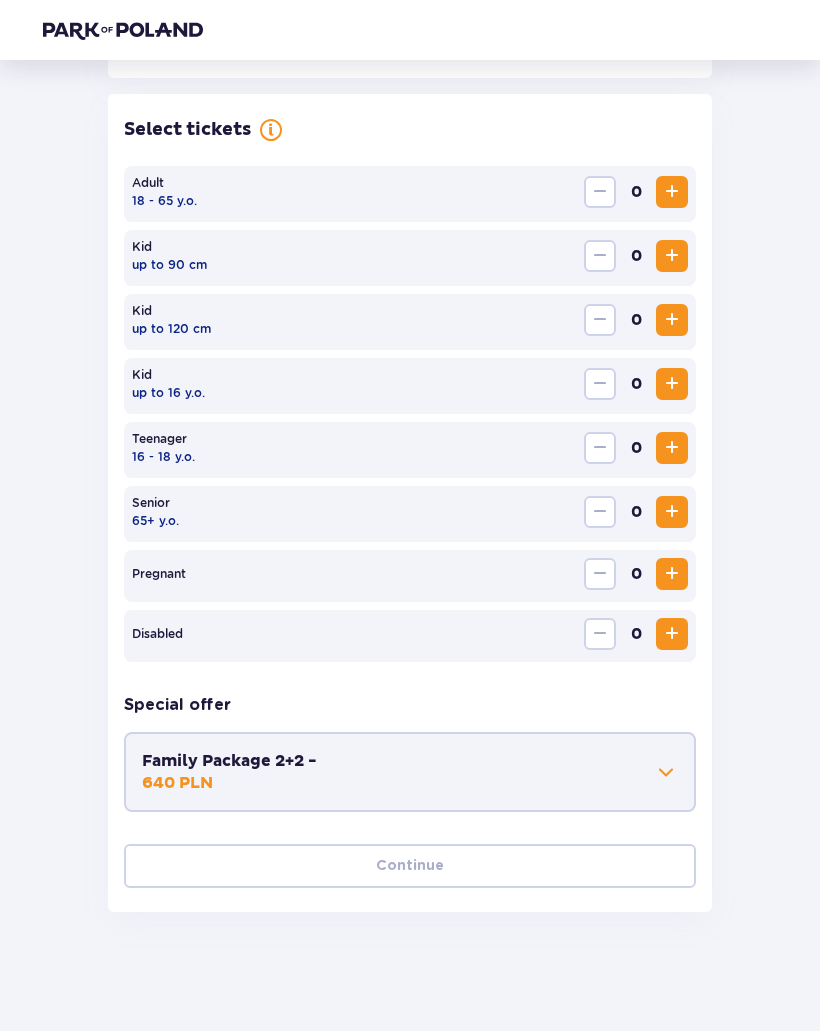 scroll, scrollTop: 547, scrollLeft: 0, axis: vertical 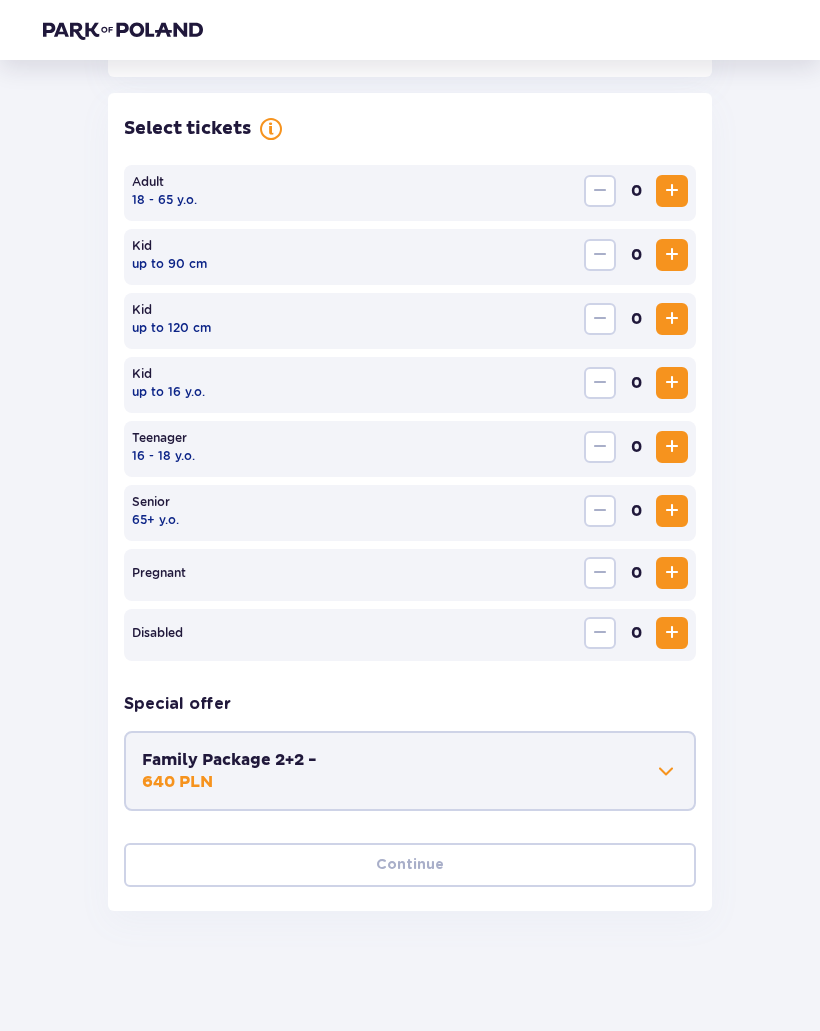 click at bounding box center [672, 191] 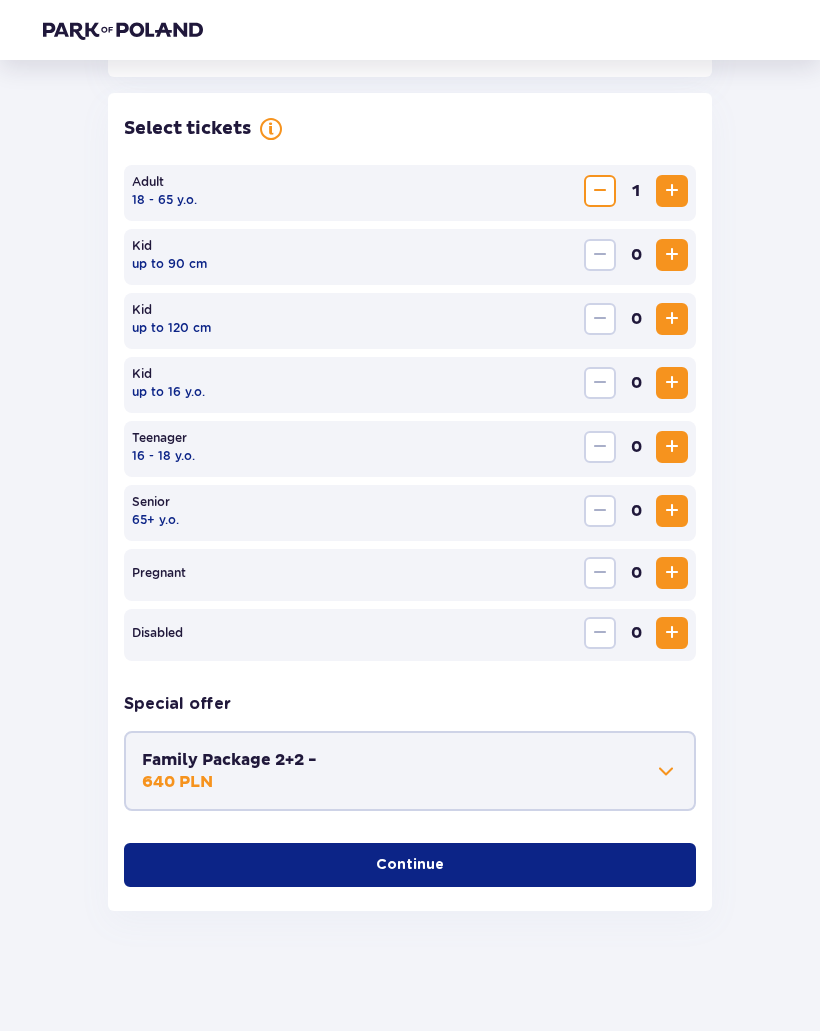 click at bounding box center (672, 191) 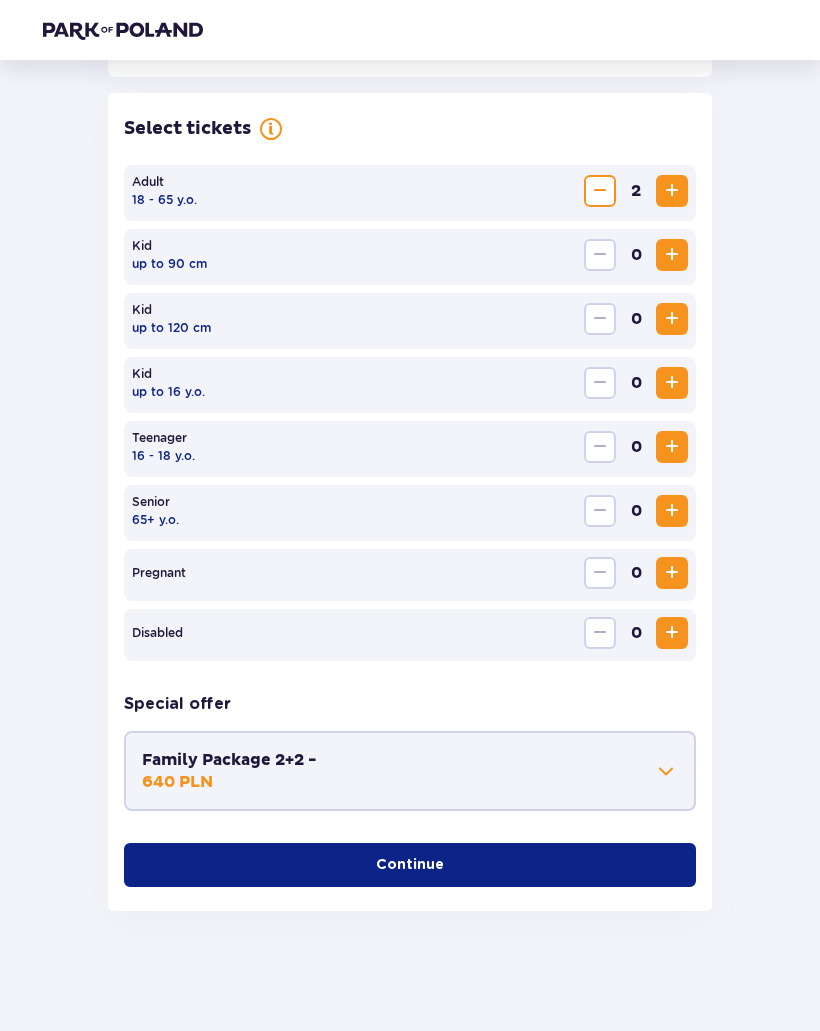 click on "Continue" at bounding box center [410, 865] 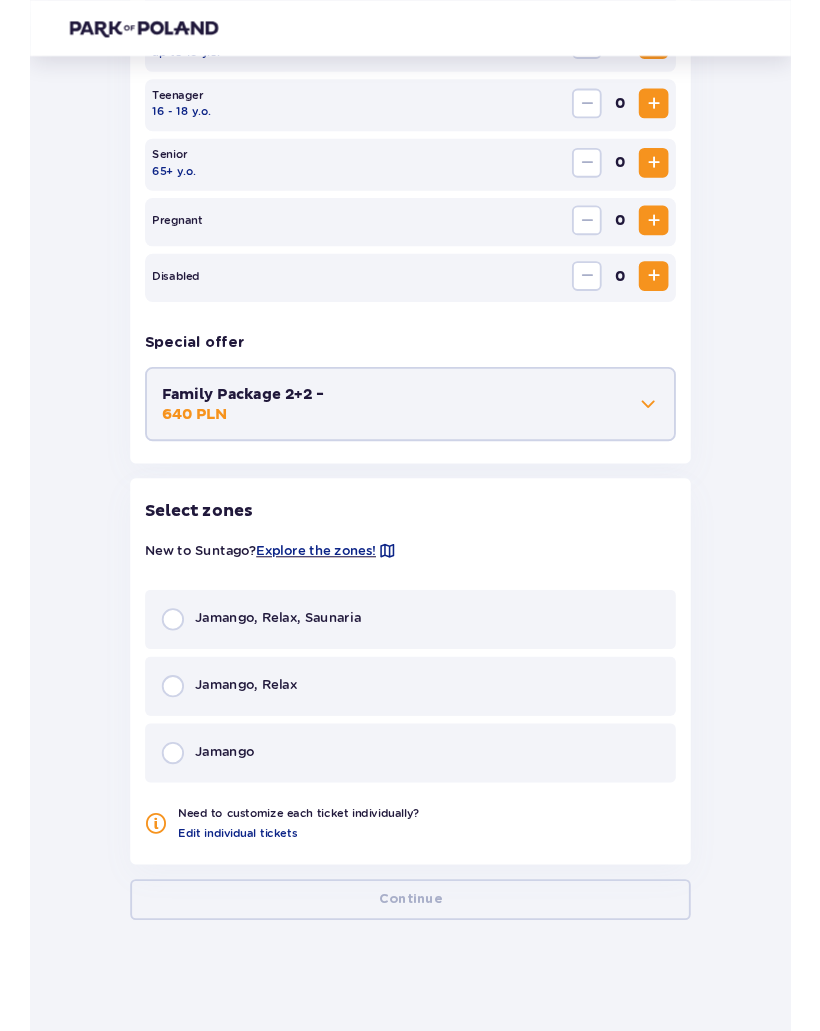 scroll, scrollTop: 963, scrollLeft: 0, axis: vertical 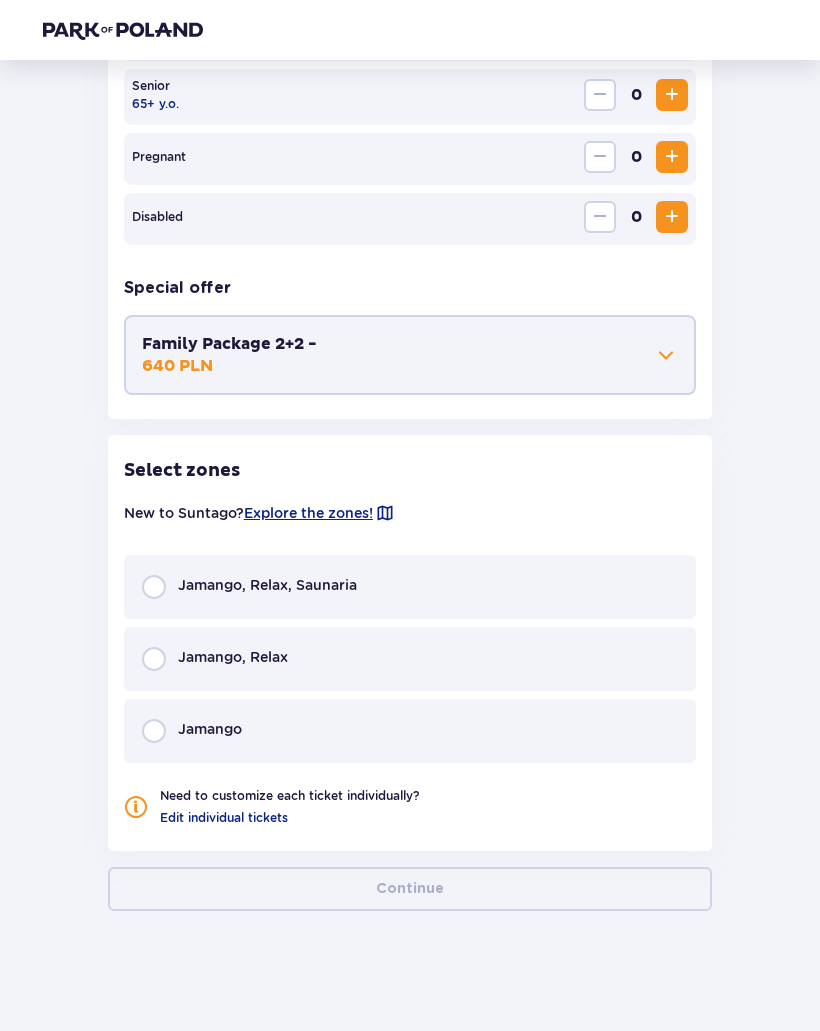 click on "Jamango, Relax" at bounding box center [410, 659] 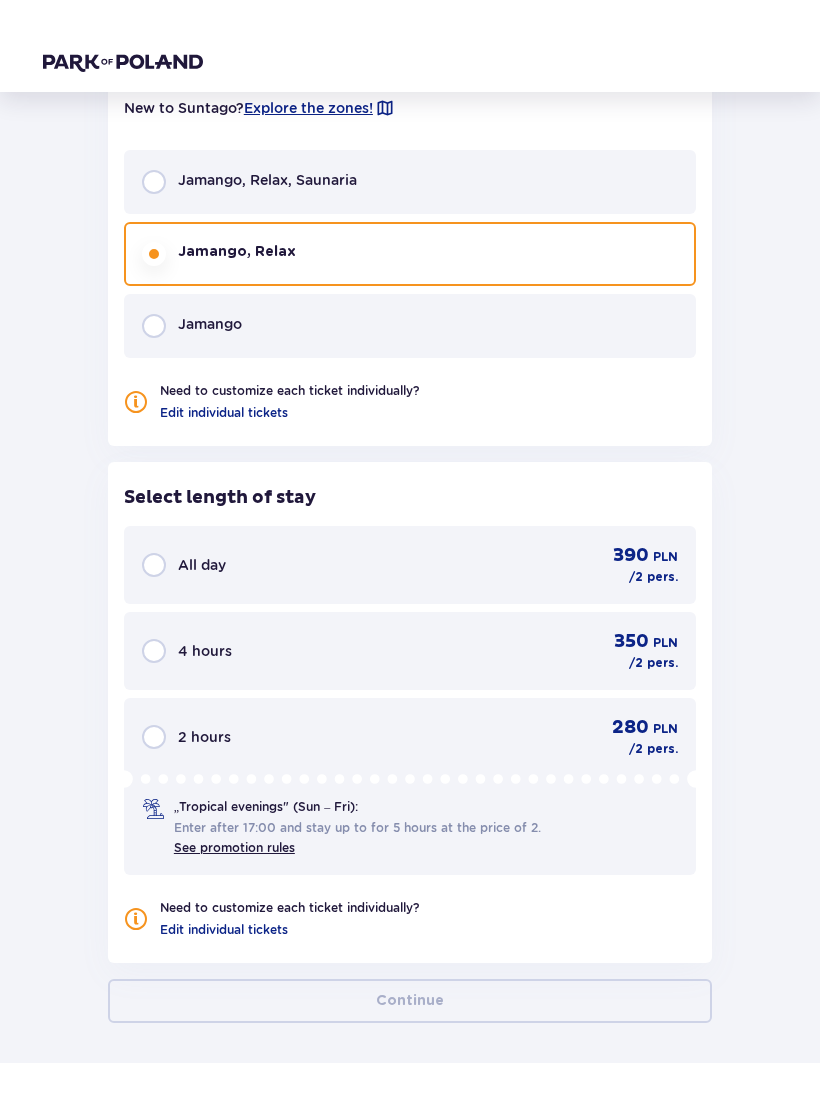 scroll, scrollTop: 1480, scrollLeft: 0, axis: vertical 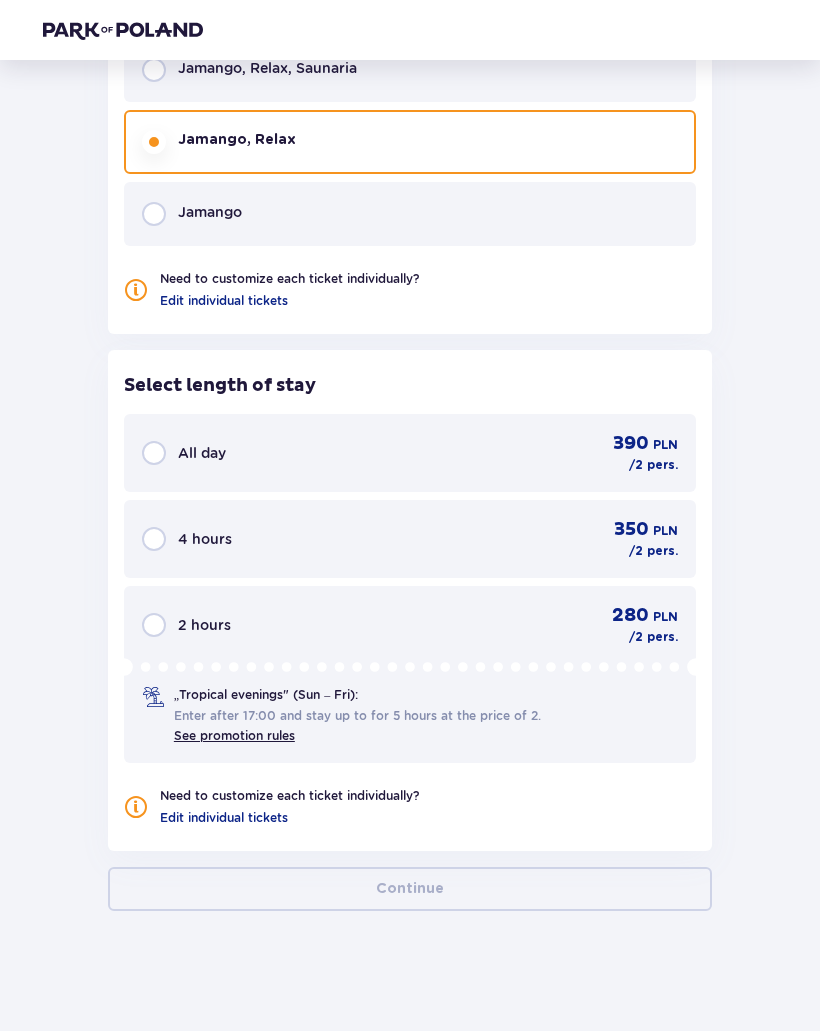 click on "2 hours   280 PLN / 2 pers. „Tropical evenings" (Sun – Fri): Enter after 17:00 and stay up to for 5 hours at the price of 2. See promotion rules" at bounding box center [410, 674] 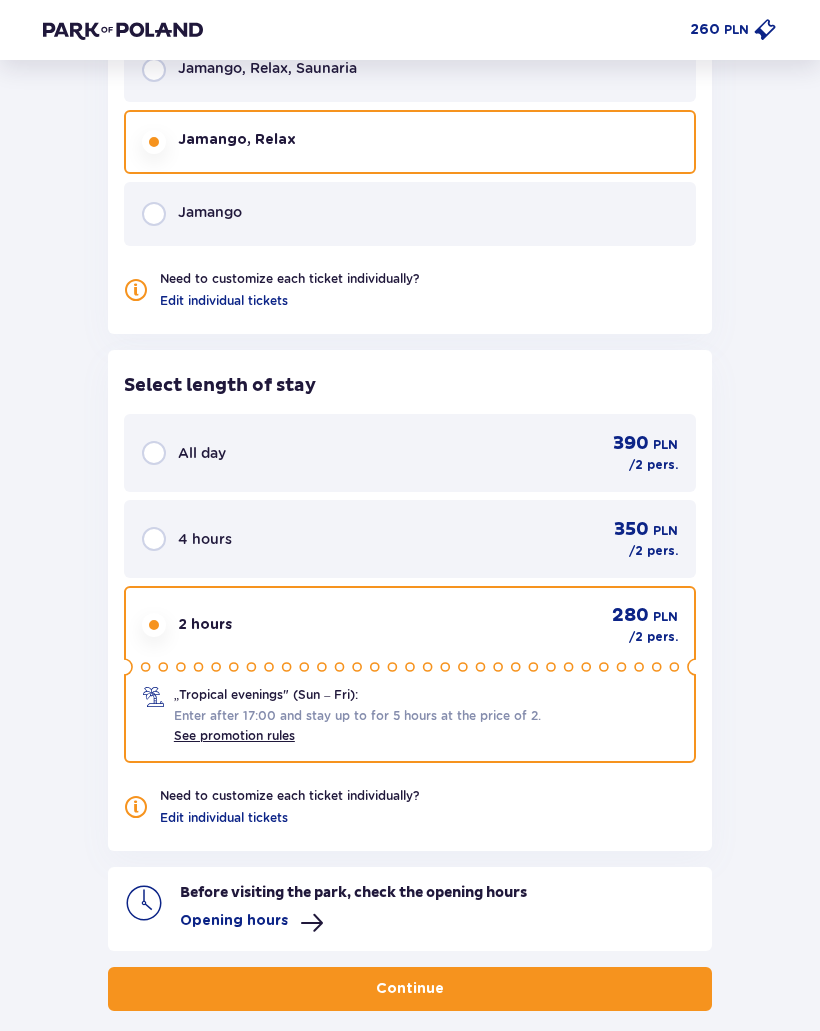 click on "2 hours" at bounding box center [187, 625] 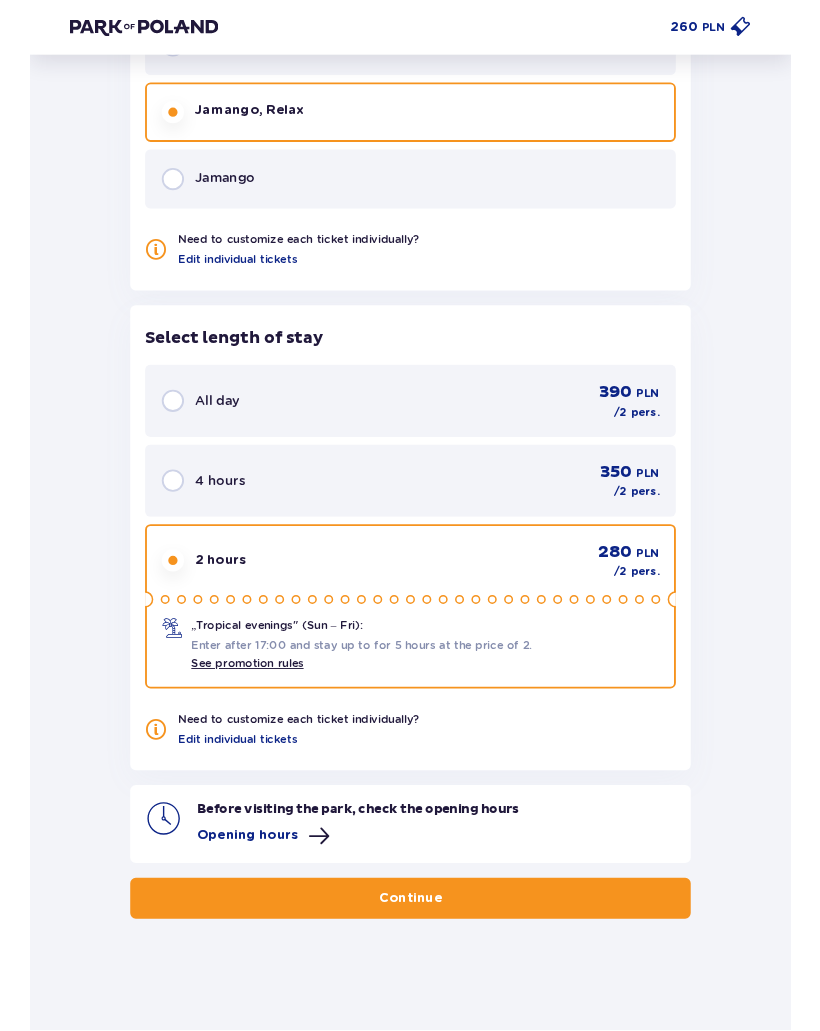 scroll, scrollTop: 1580, scrollLeft: 0, axis: vertical 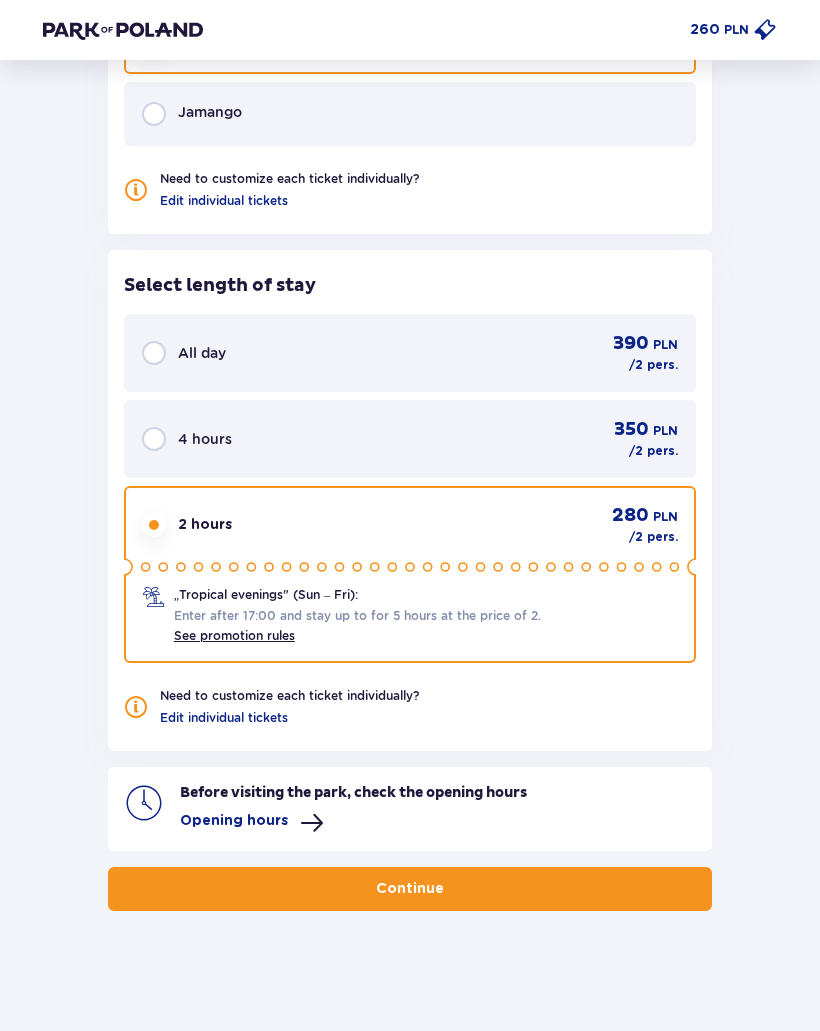 click on "Continue" at bounding box center (410, 889) 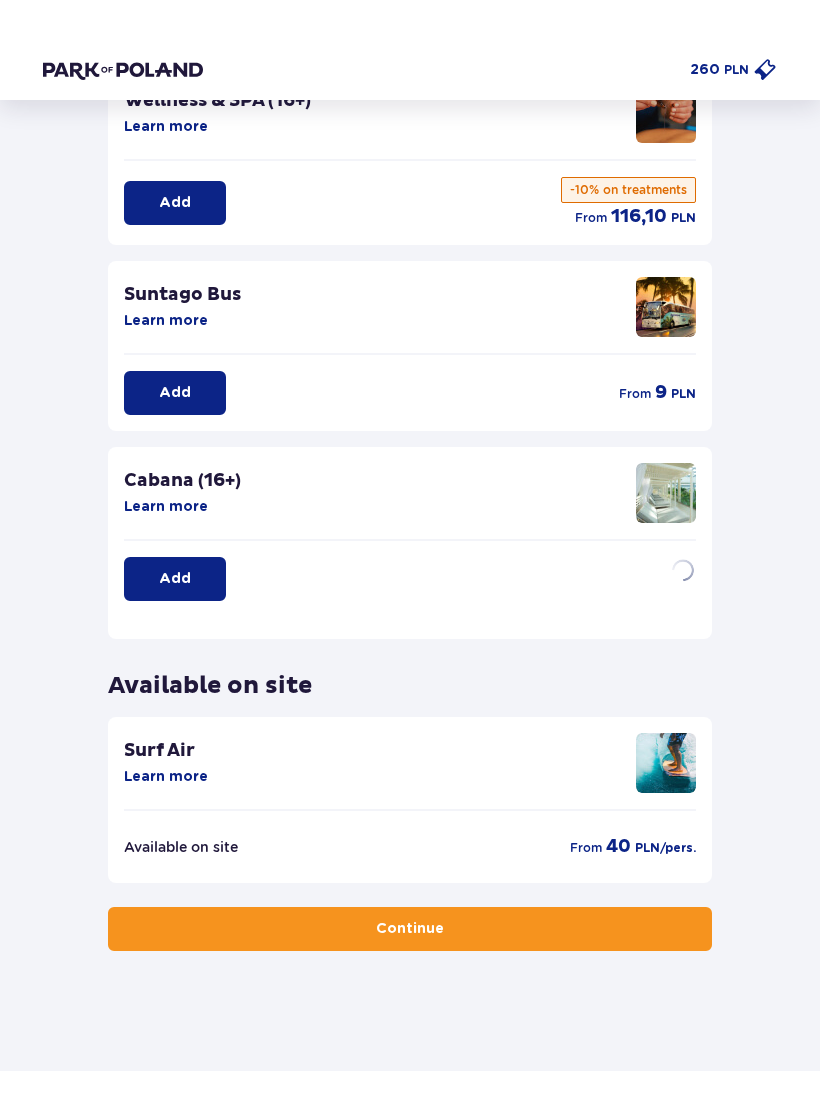 scroll, scrollTop: 0, scrollLeft: 0, axis: both 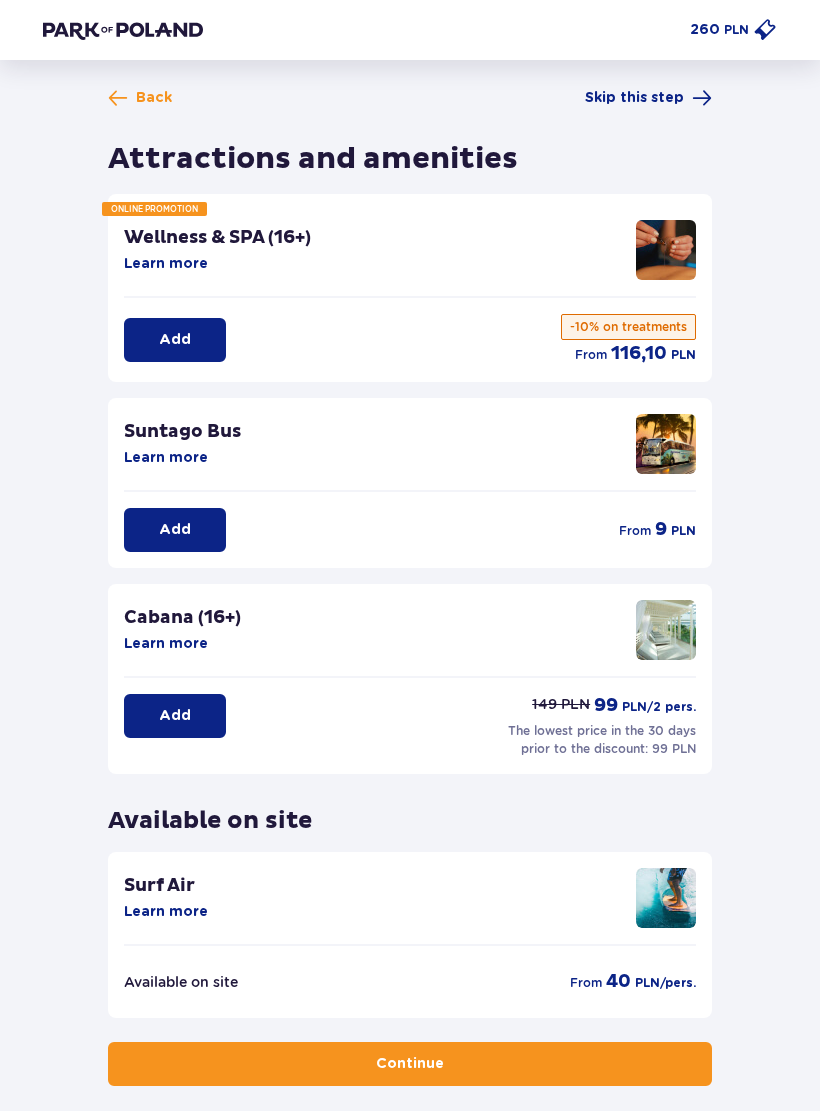 click on "Learn more" at bounding box center [166, 458] 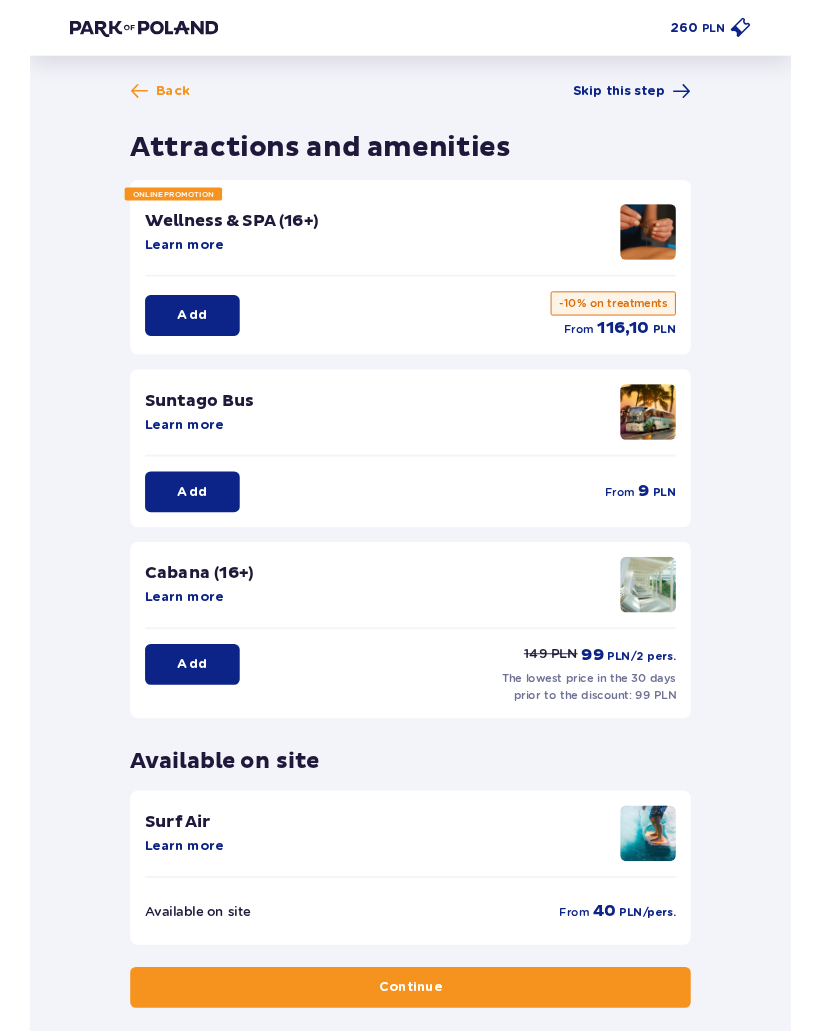 scroll, scrollTop: 80, scrollLeft: 0, axis: vertical 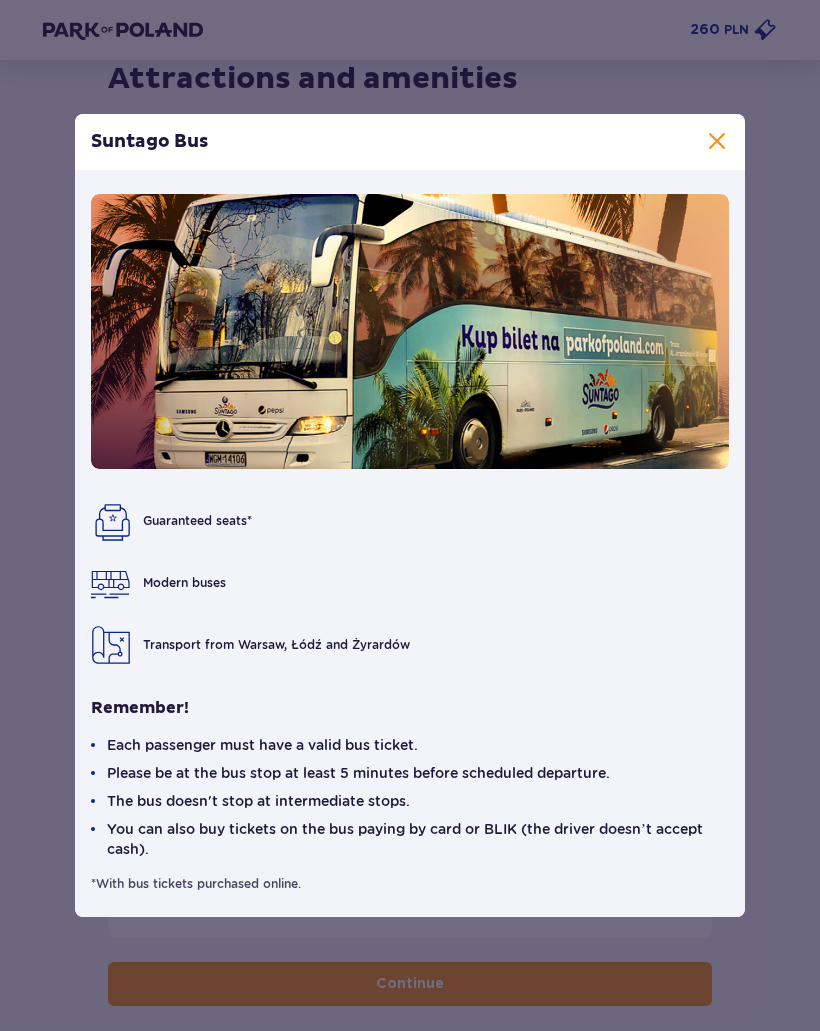 click at bounding box center (717, 142) 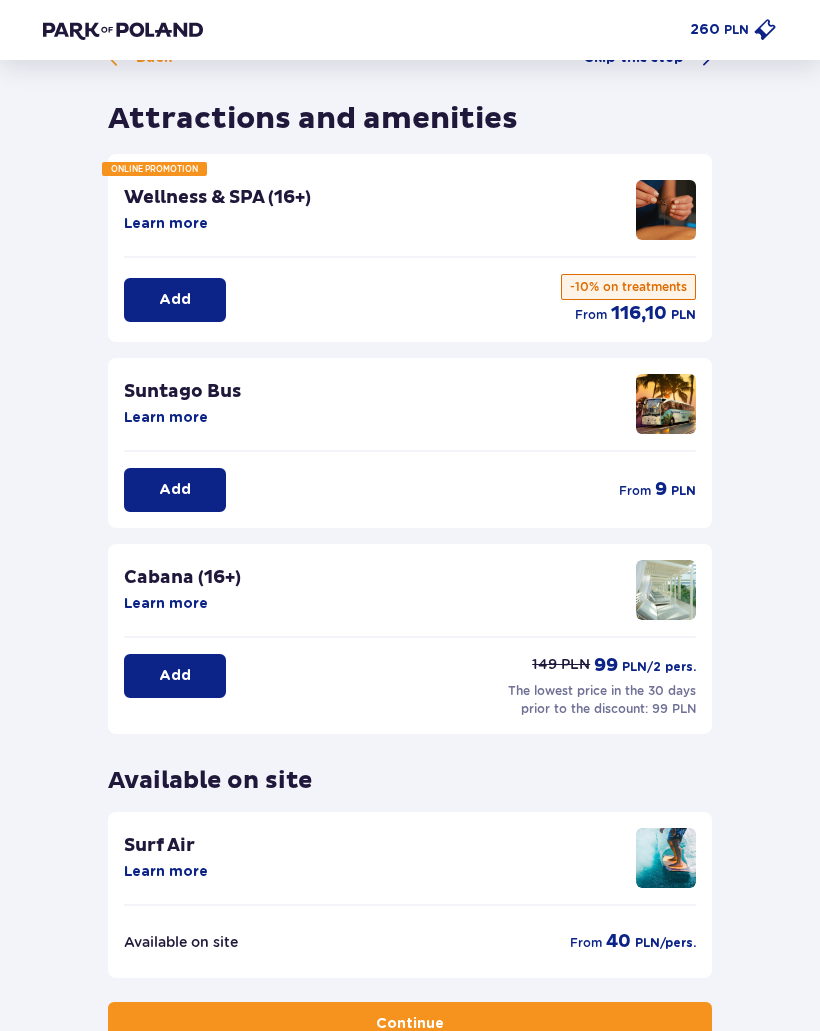 scroll, scrollTop: 0, scrollLeft: 0, axis: both 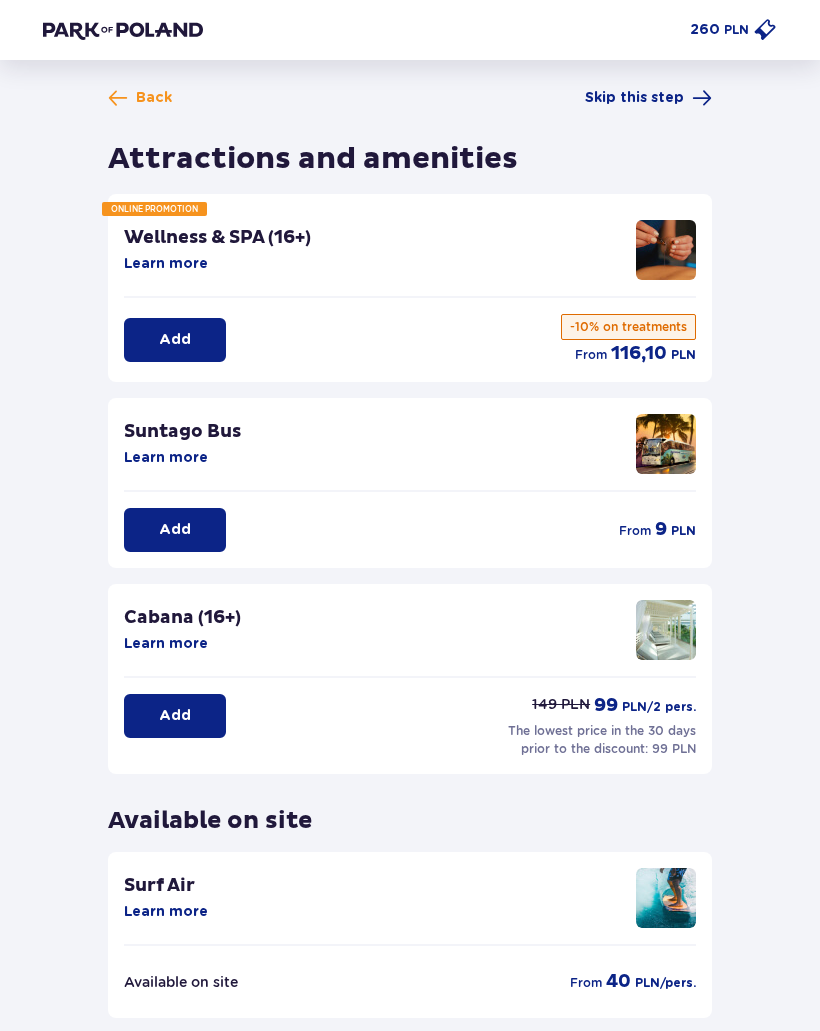 click on "Suntago Bus" at bounding box center [182, 432] 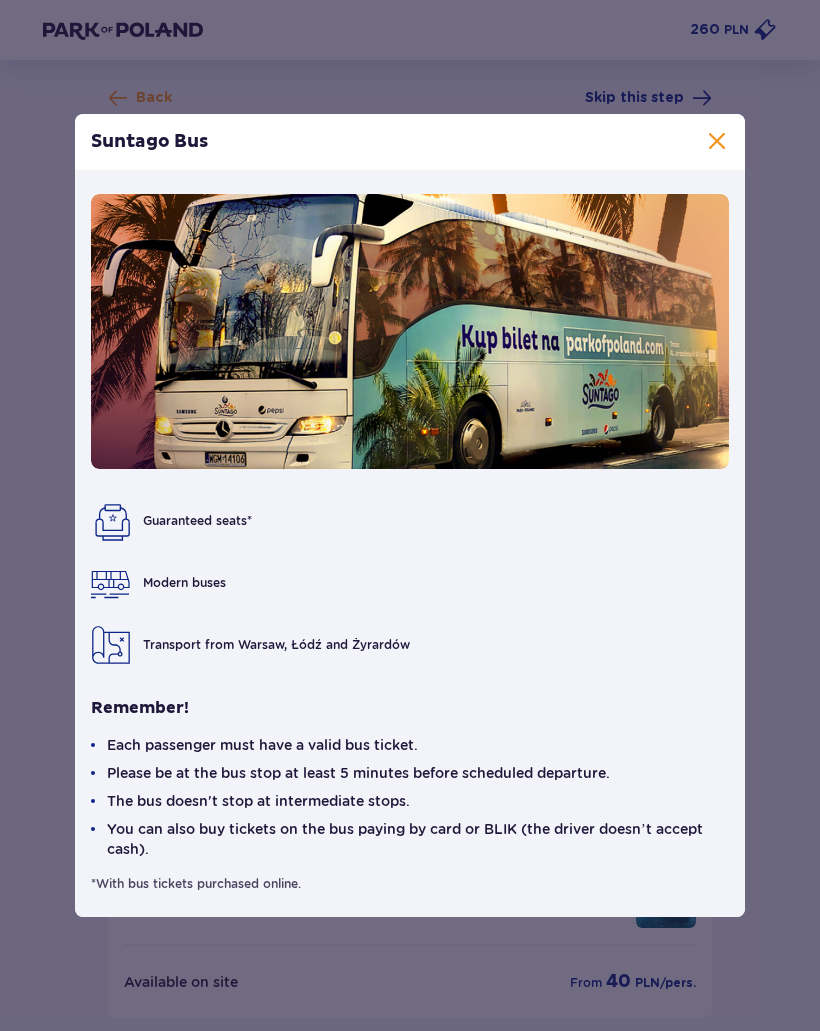 click at bounding box center (717, 142) 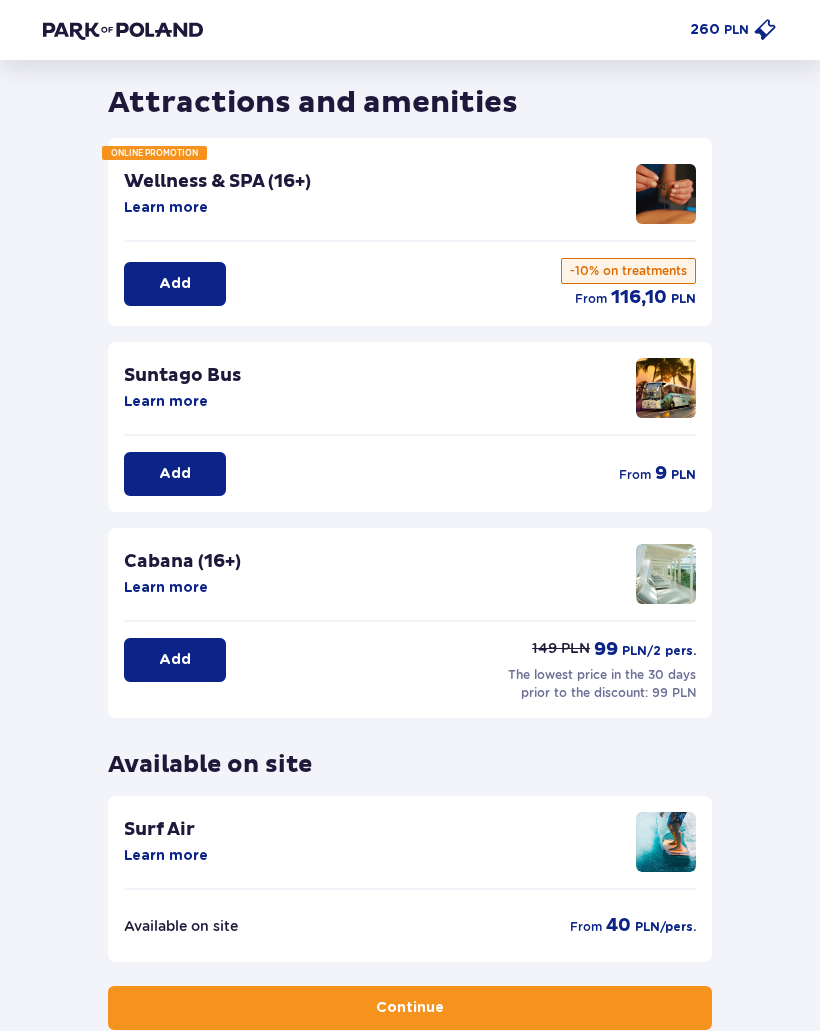 scroll, scrollTop: 0, scrollLeft: 0, axis: both 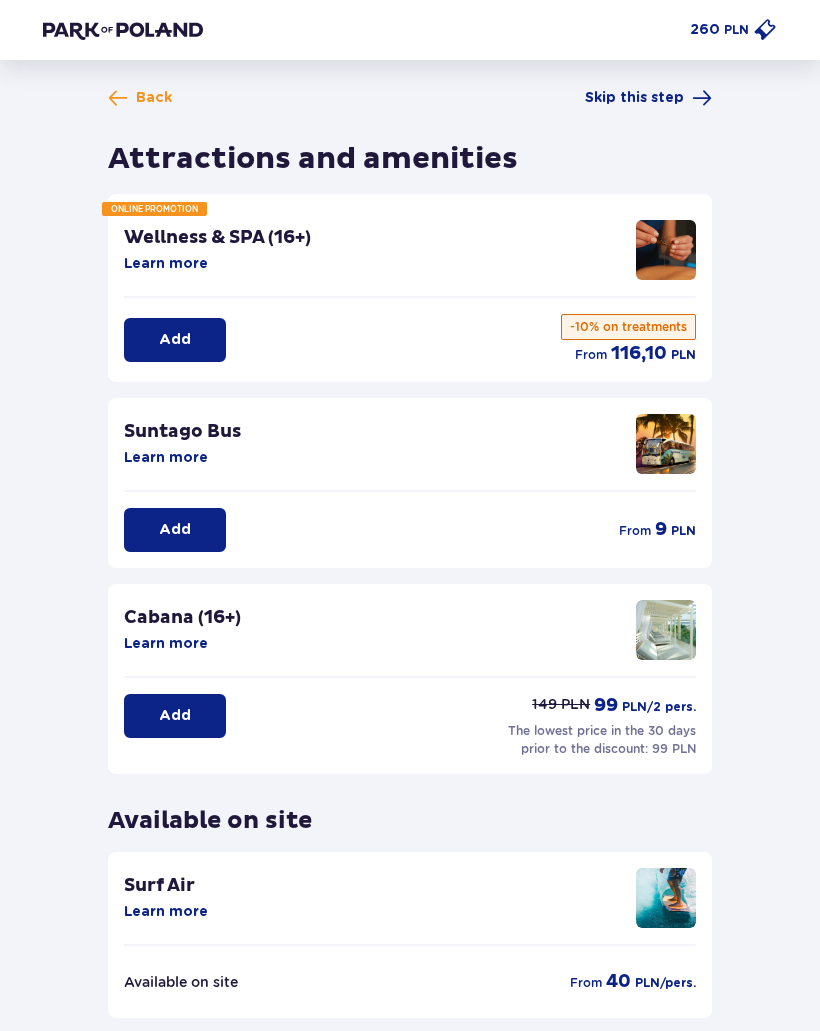 click on "Add" at bounding box center [175, 530] 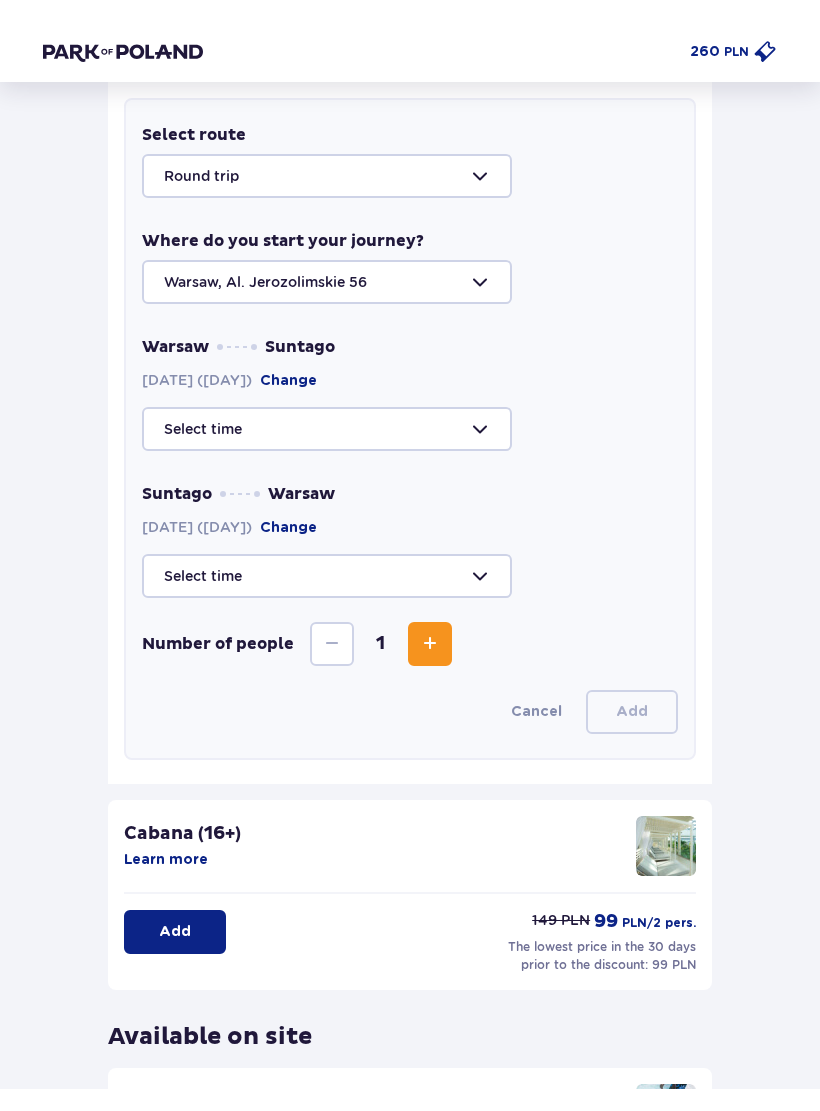 scroll, scrollTop: 488, scrollLeft: 0, axis: vertical 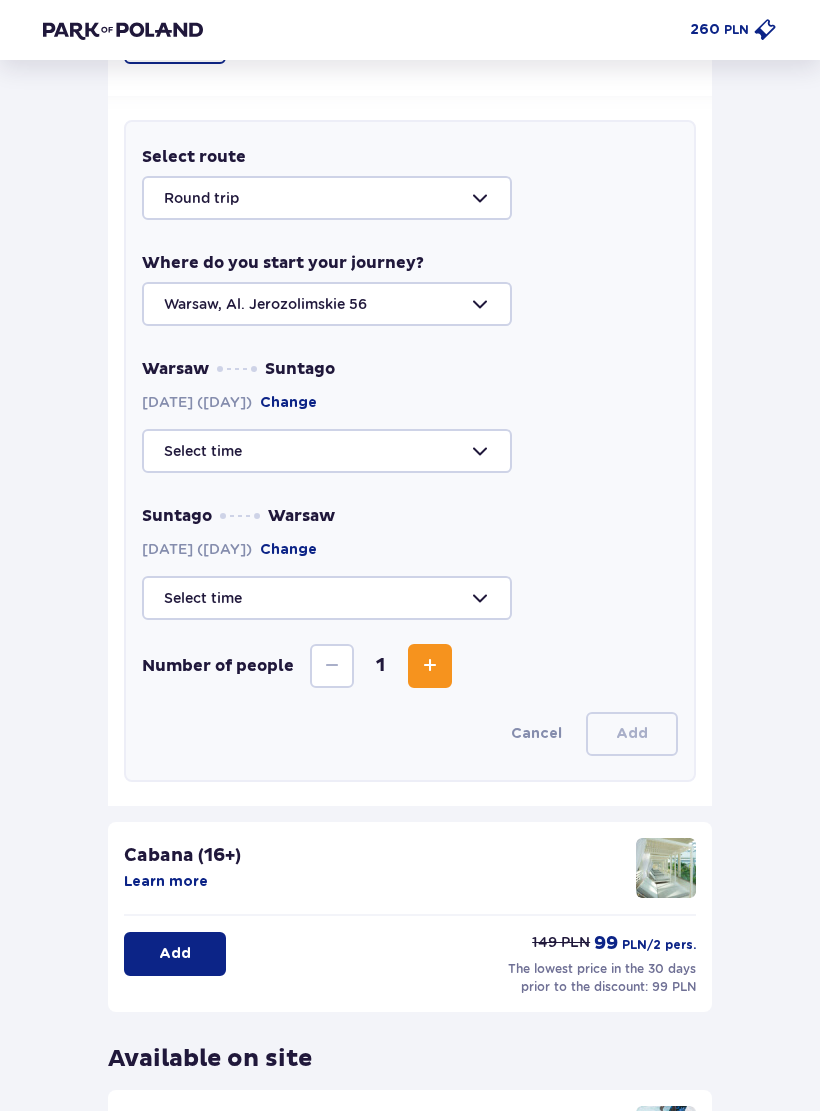 click at bounding box center [410, 451] 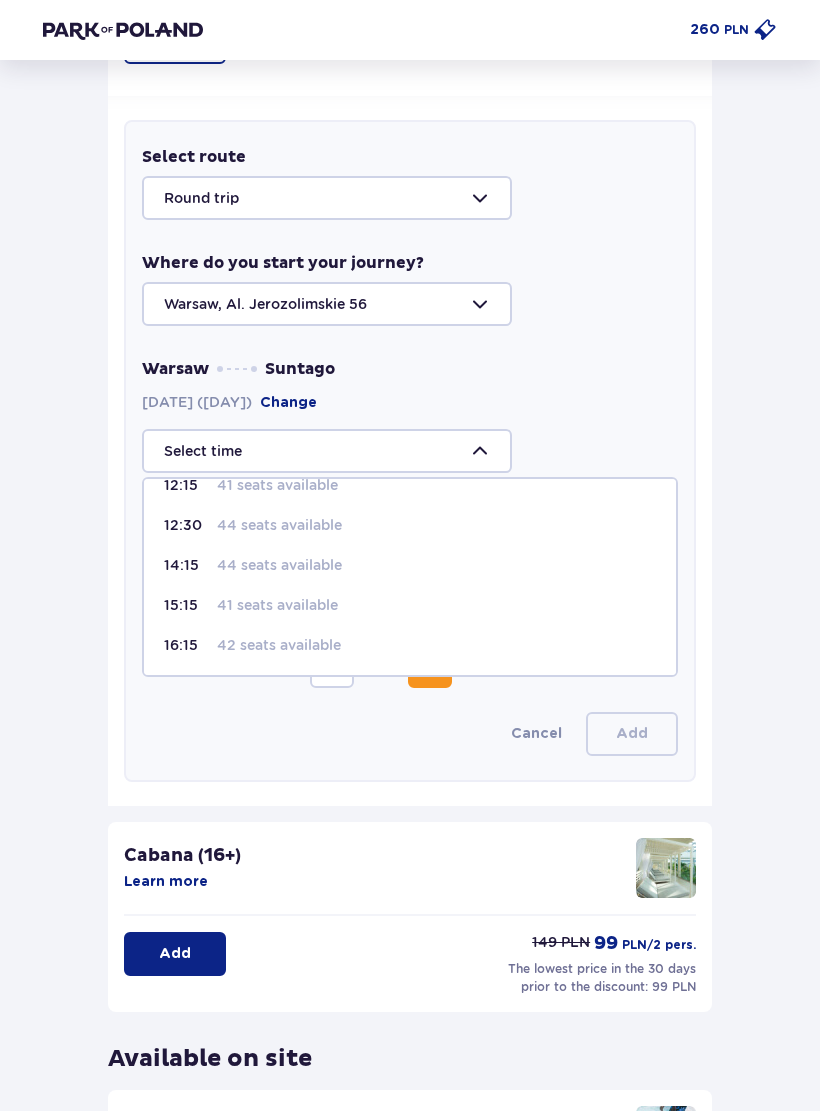 scroll, scrollTop: 264, scrollLeft: 0, axis: vertical 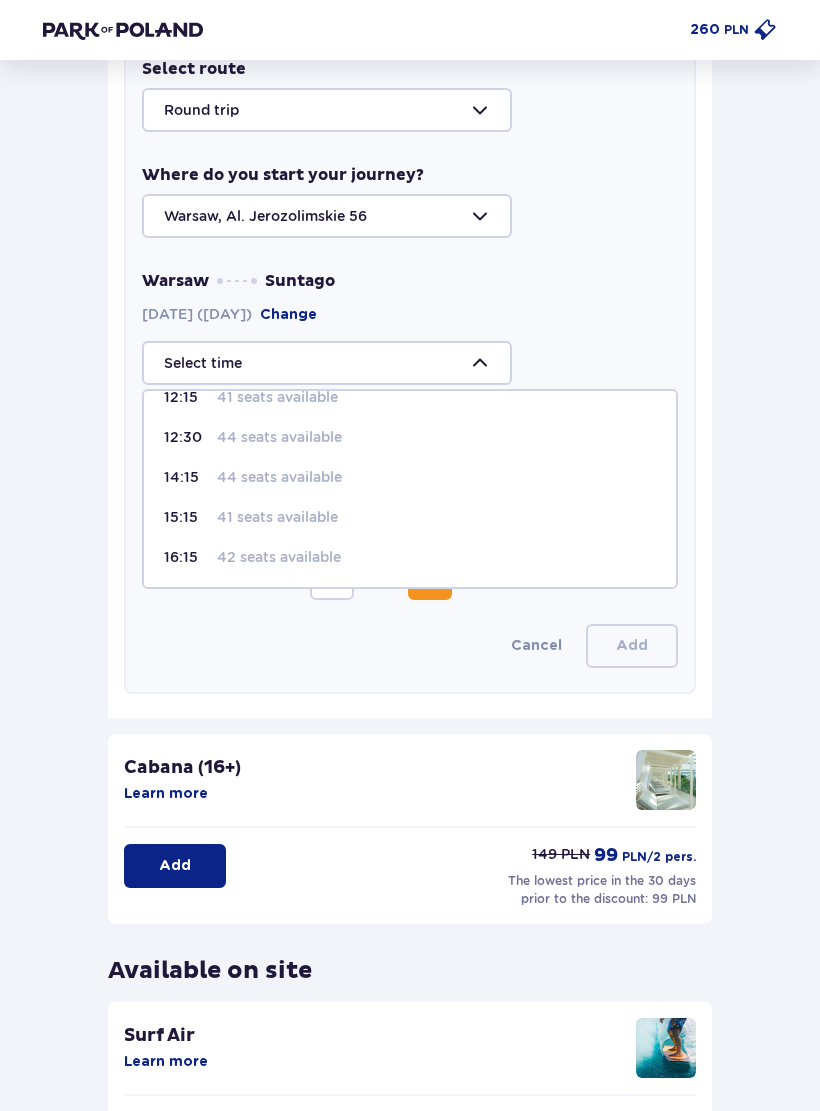 click on "42 seats available" at bounding box center (279, 558) 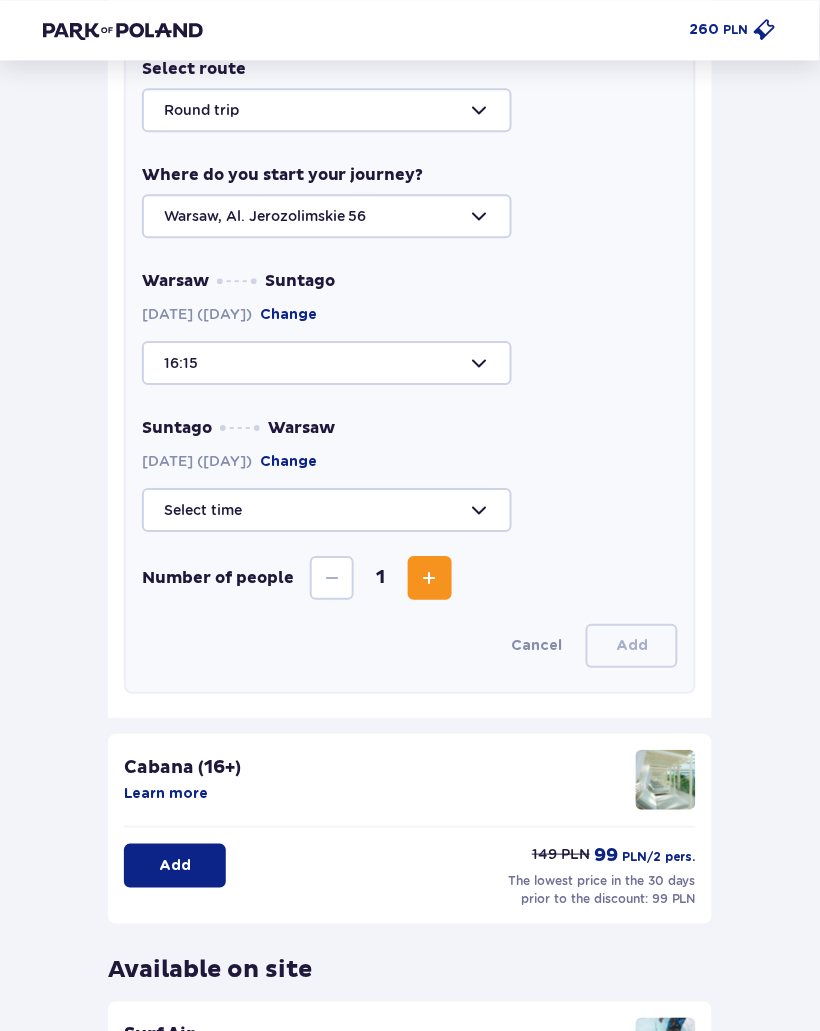 scroll, scrollTop: 577, scrollLeft: 0, axis: vertical 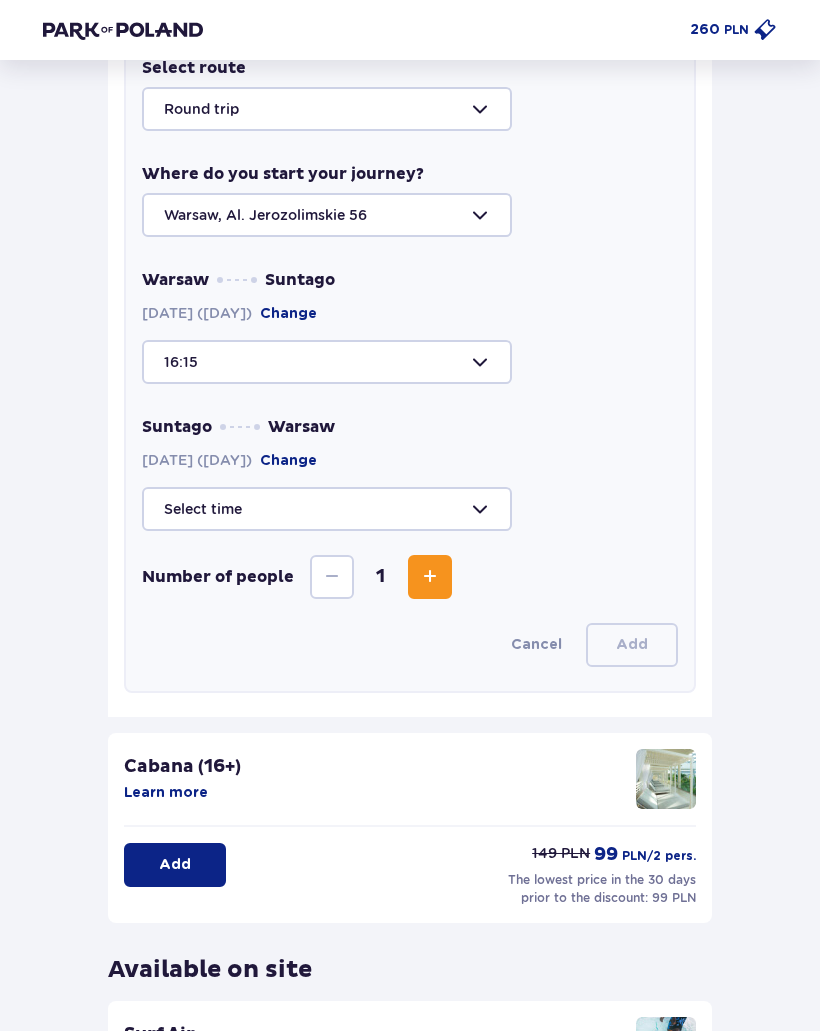 click at bounding box center [410, 509] 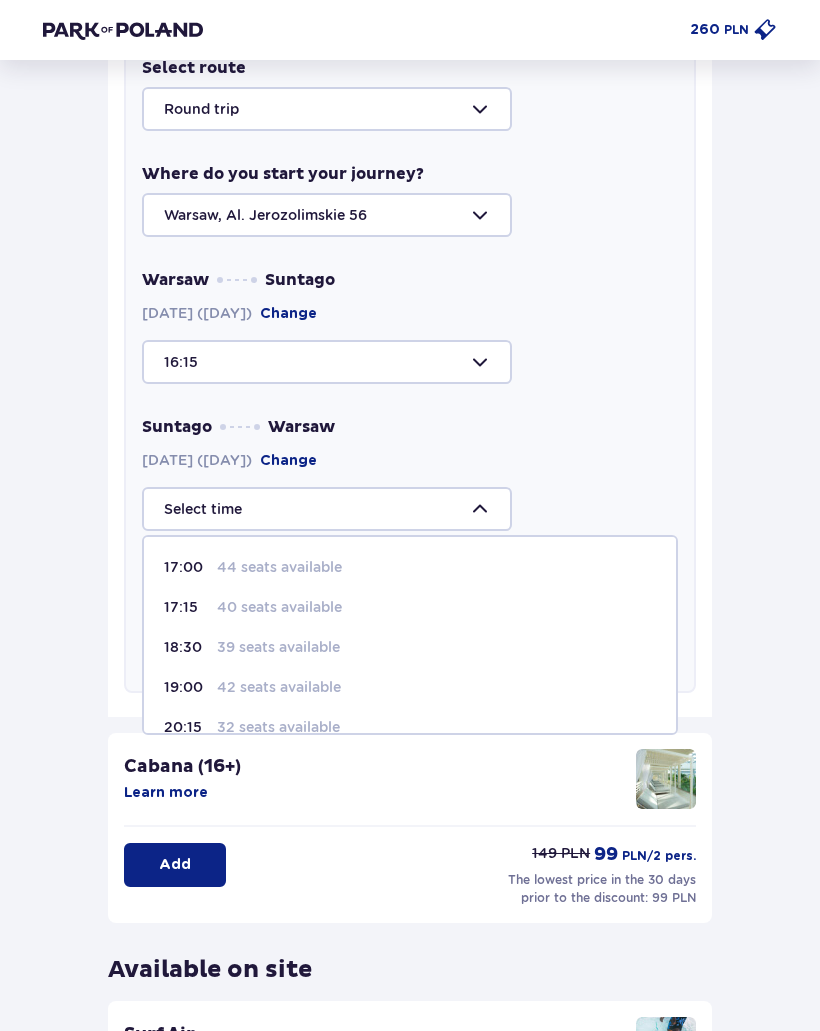 scroll, scrollTop: 0, scrollLeft: 0, axis: both 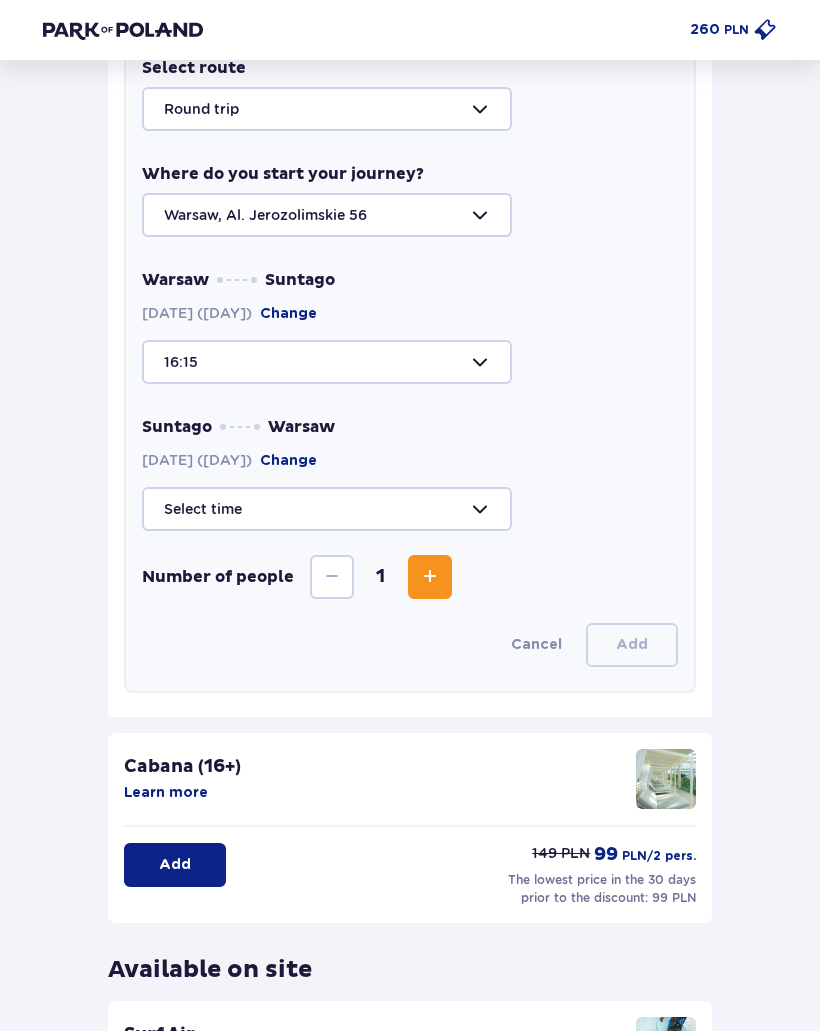 click at bounding box center (410, 362) 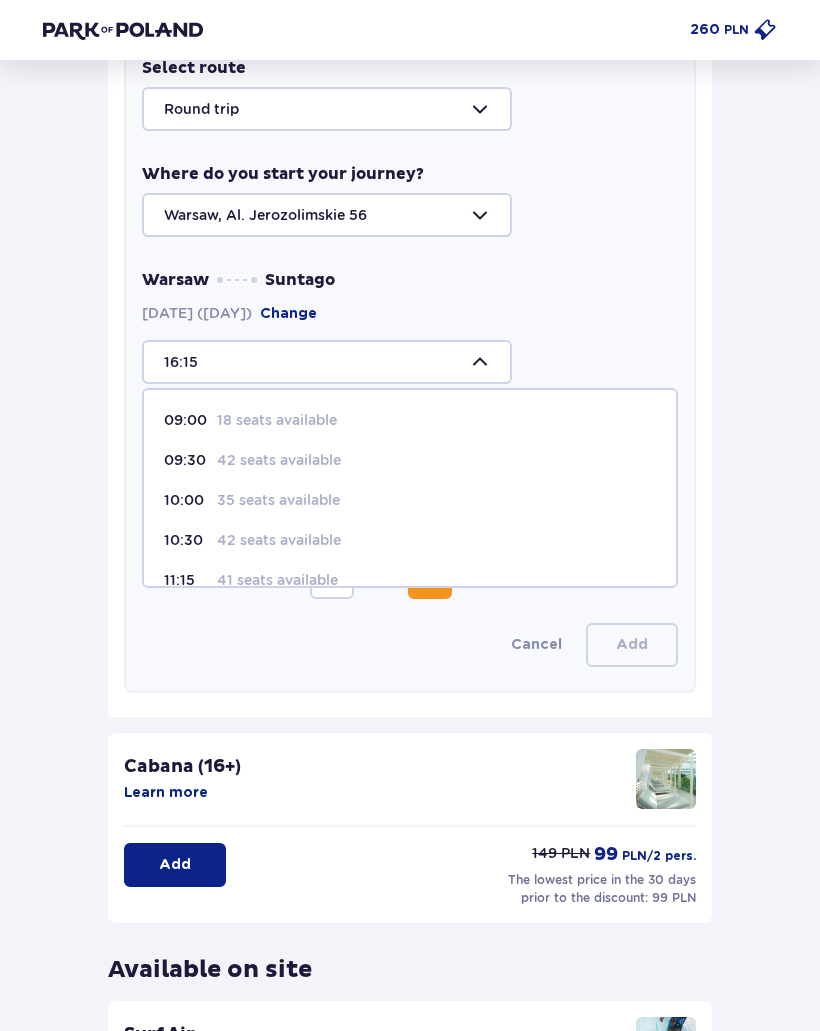 scroll, scrollTop: 0, scrollLeft: 0, axis: both 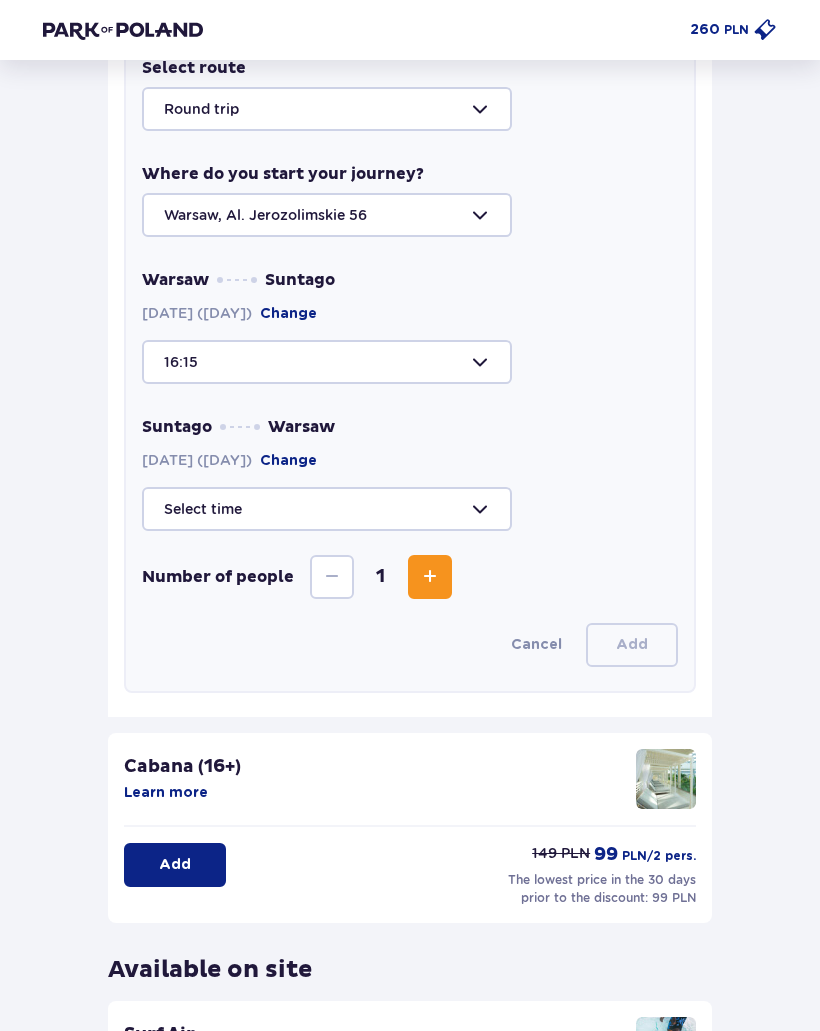 click on "Warsaw Suntago 16.08.2025 (Sat) Change 16:15" at bounding box center [410, 326] 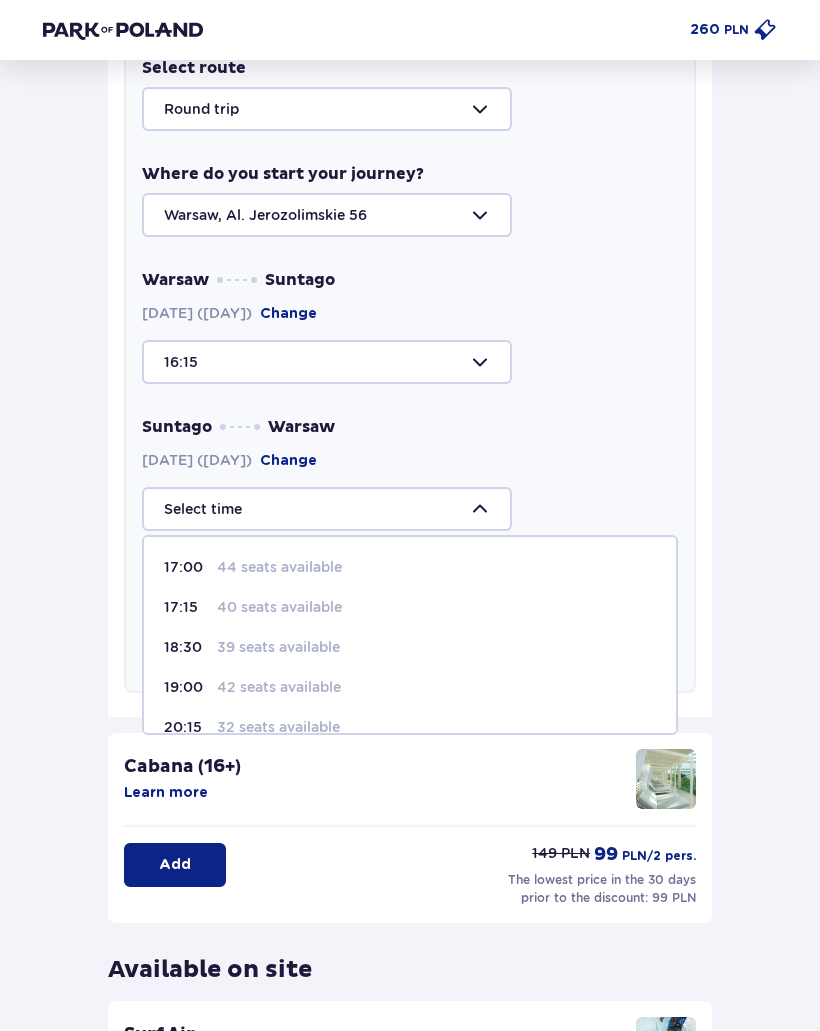 scroll, scrollTop: 0, scrollLeft: 0, axis: both 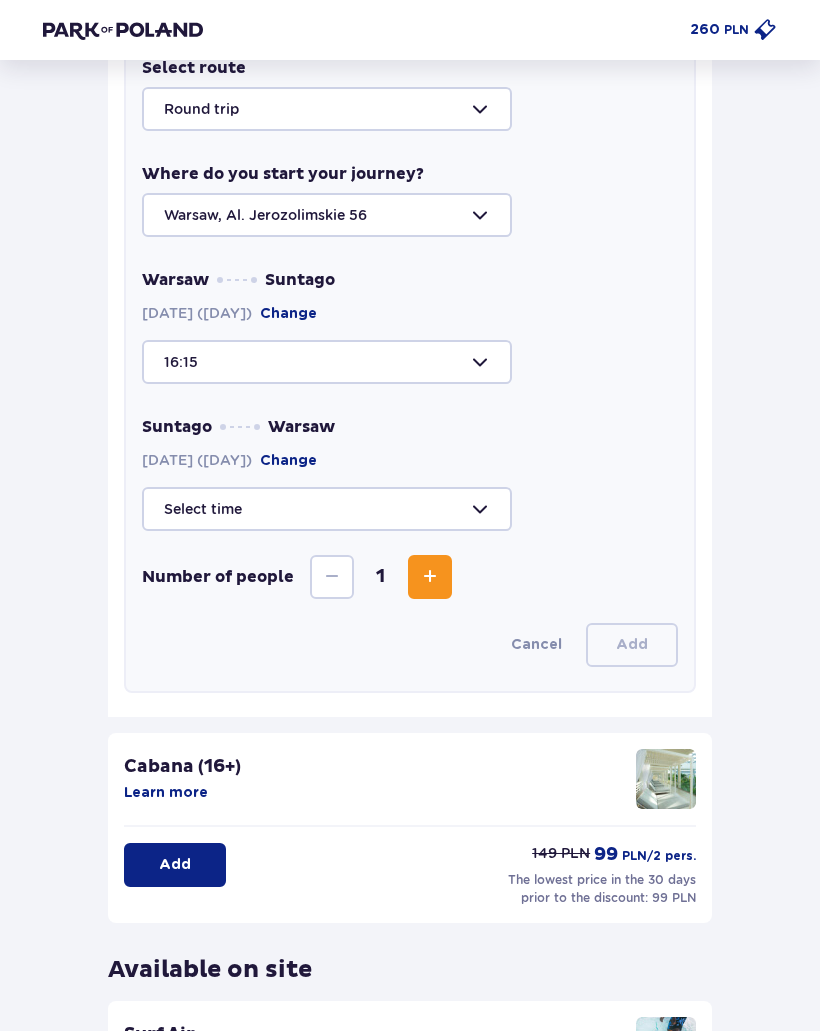 click at bounding box center (410, 362) 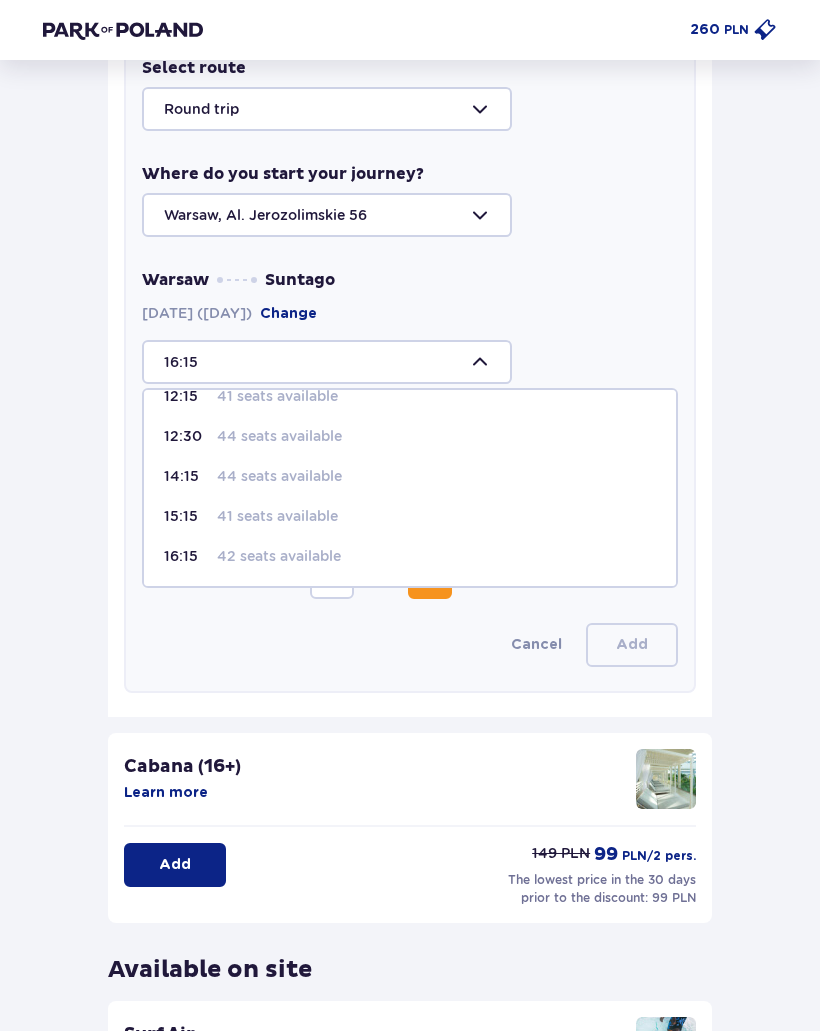 scroll, scrollTop: 264, scrollLeft: 0, axis: vertical 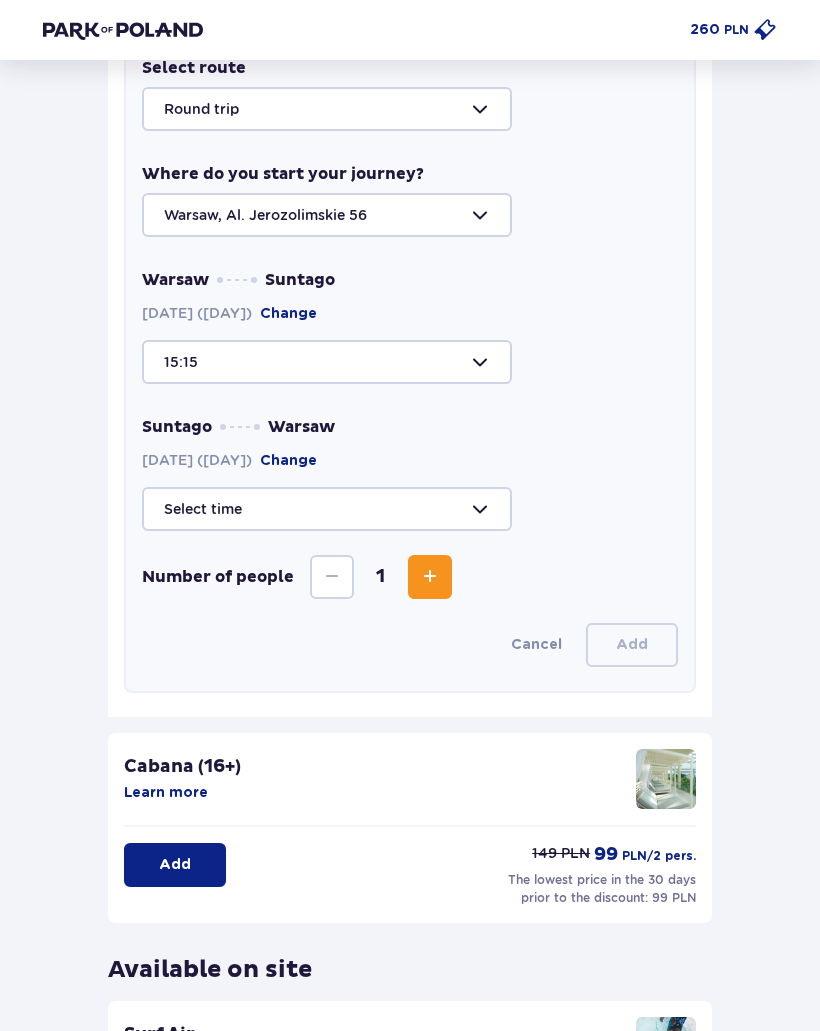 click at bounding box center (410, 509) 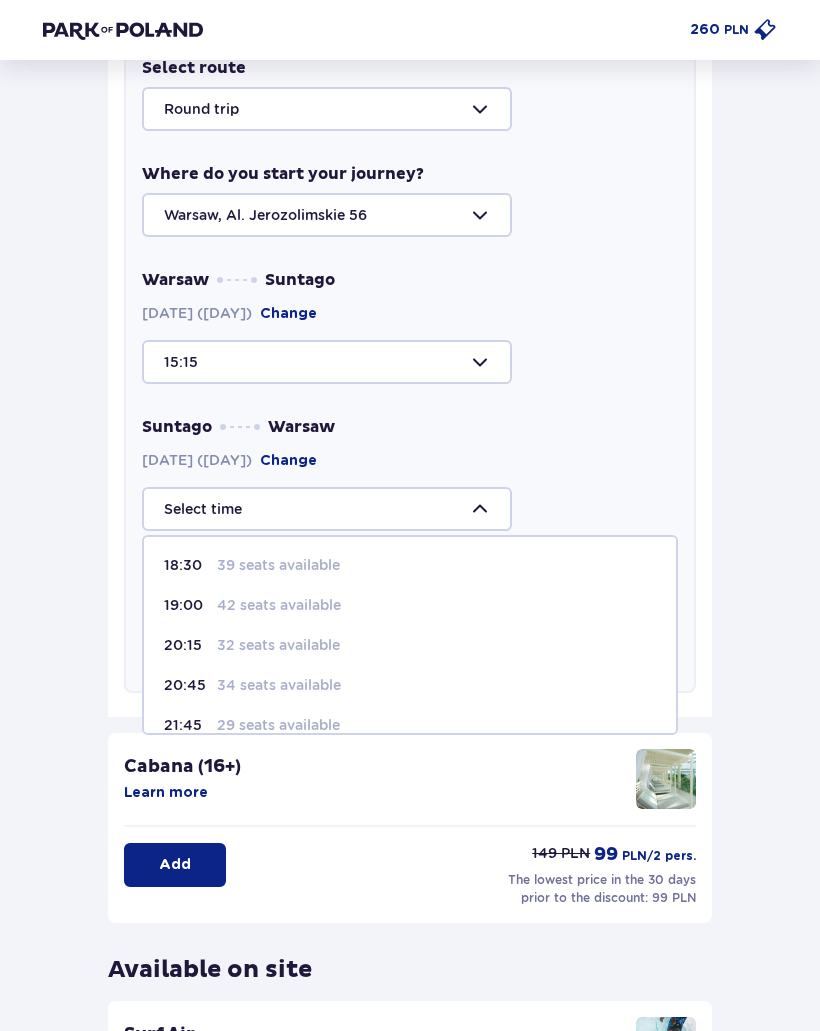 scroll, scrollTop: 81, scrollLeft: 0, axis: vertical 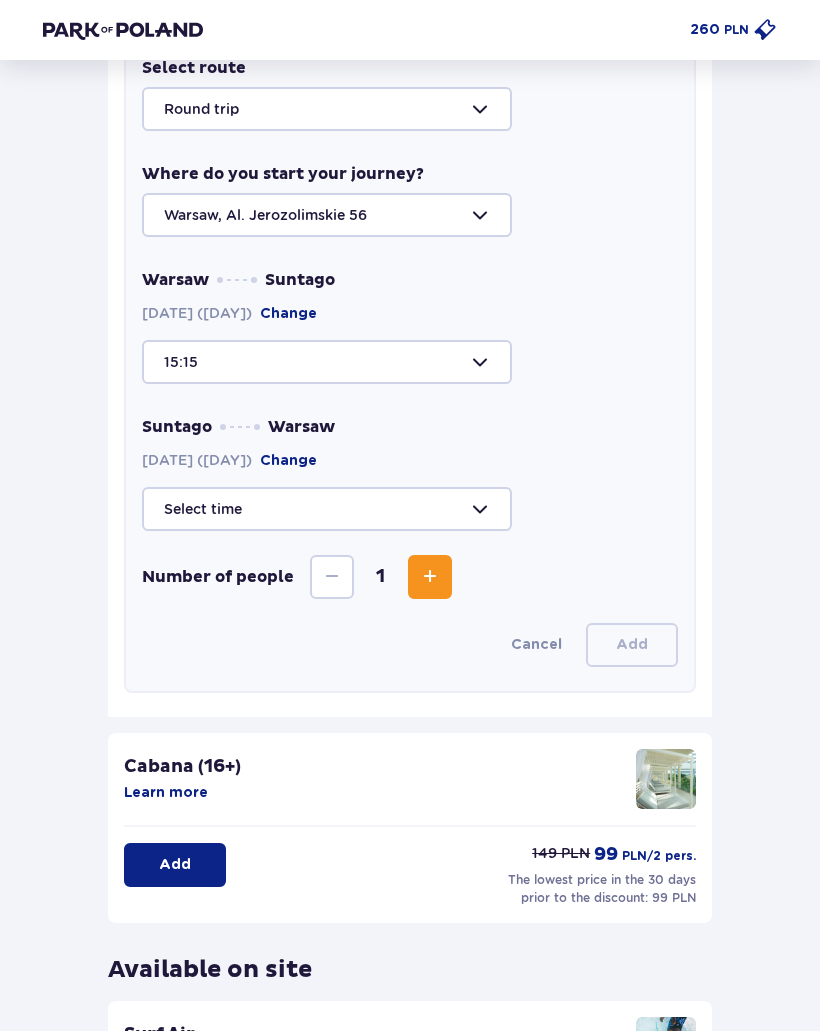 click at bounding box center (410, 362) 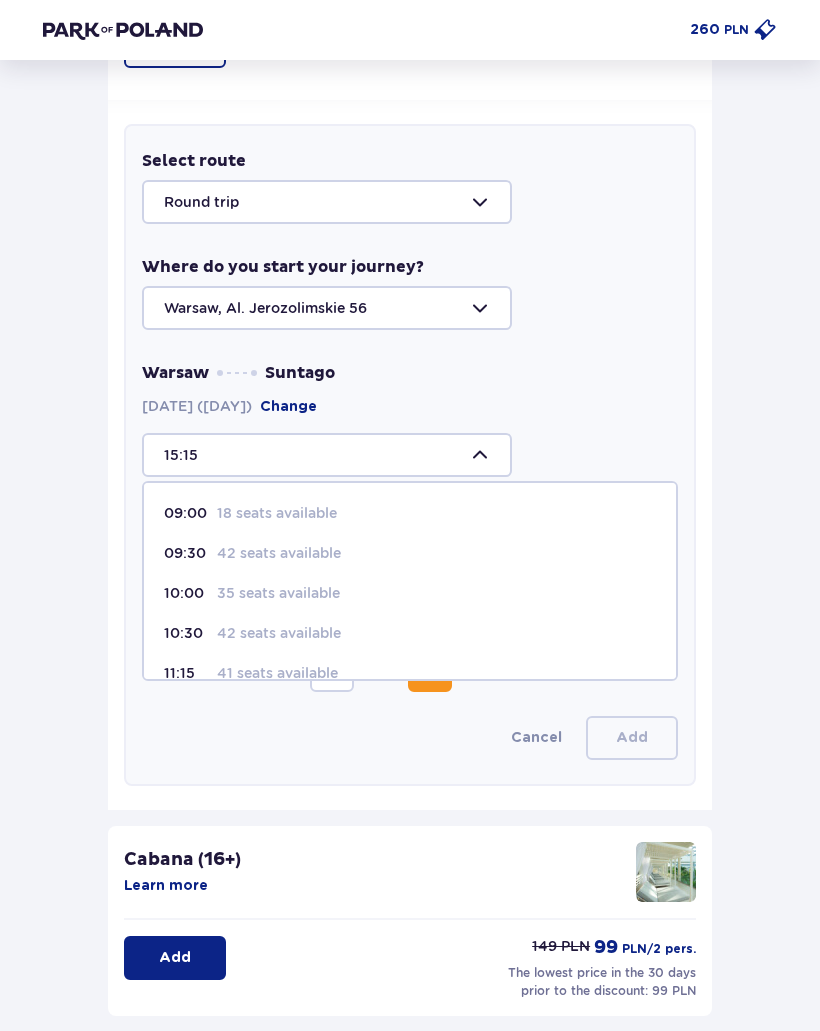 scroll, scrollTop: 483, scrollLeft: 0, axis: vertical 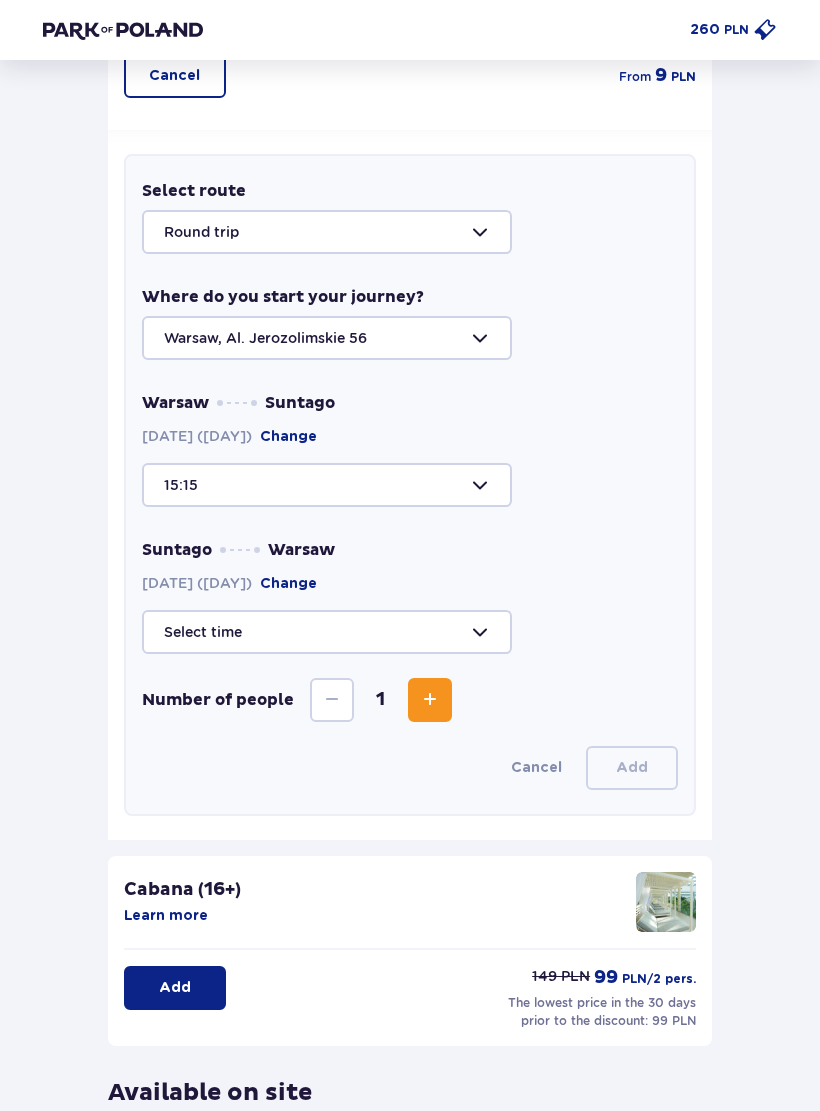 click on "Select route Round trip Where do you start your journey? Warsaw, Al. Jerozolimskie 56 Warsaw Suntago 16.08.2025 (Sat) Change 15:15 Suntago Warsaw 16.08.2025 (Sat) Change Number of people 1 Cancel Add" at bounding box center [410, 485] 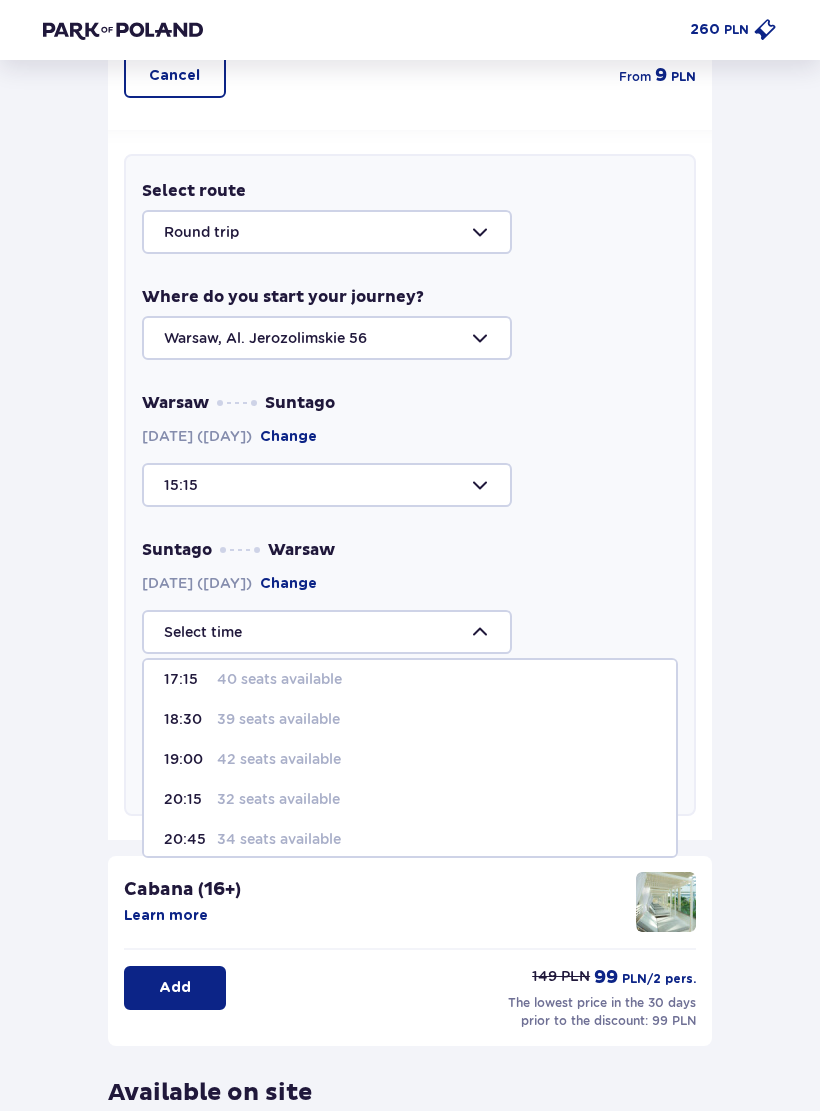 scroll, scrollTop: 58, scrollLeft: 0, axis: vertical 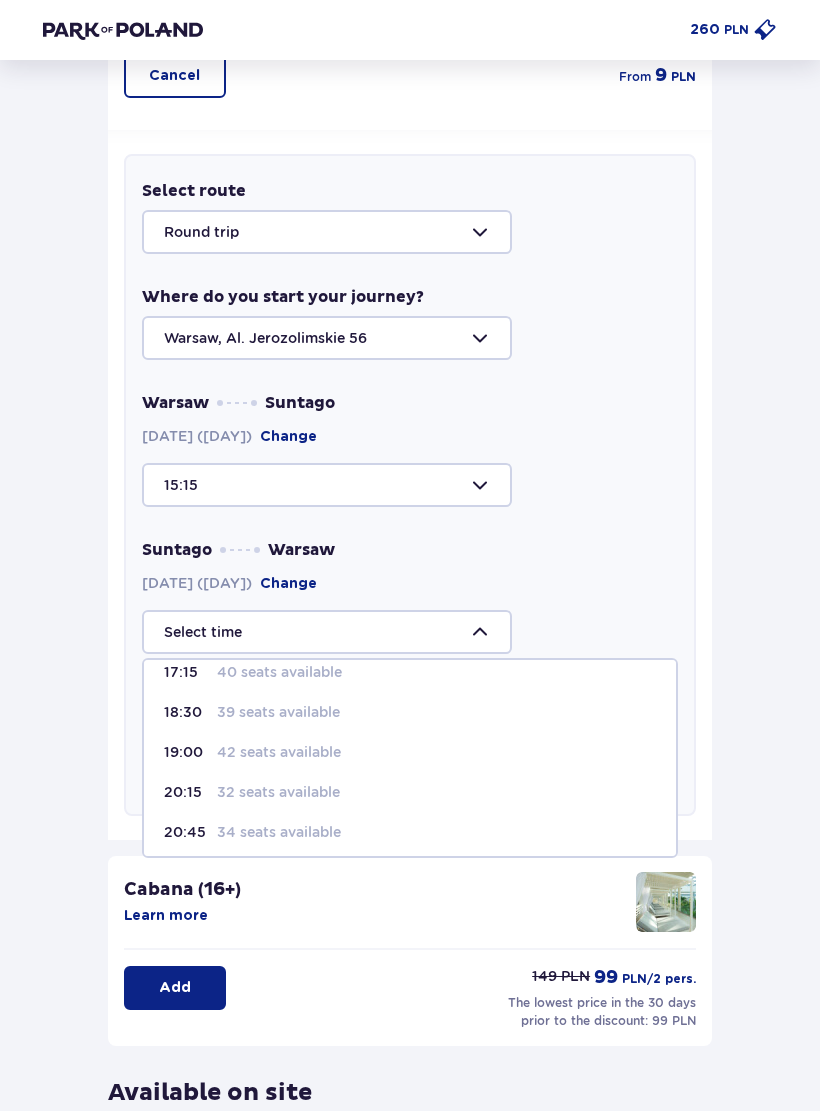 click on "42 seats available" at bounding box center [279, 752] 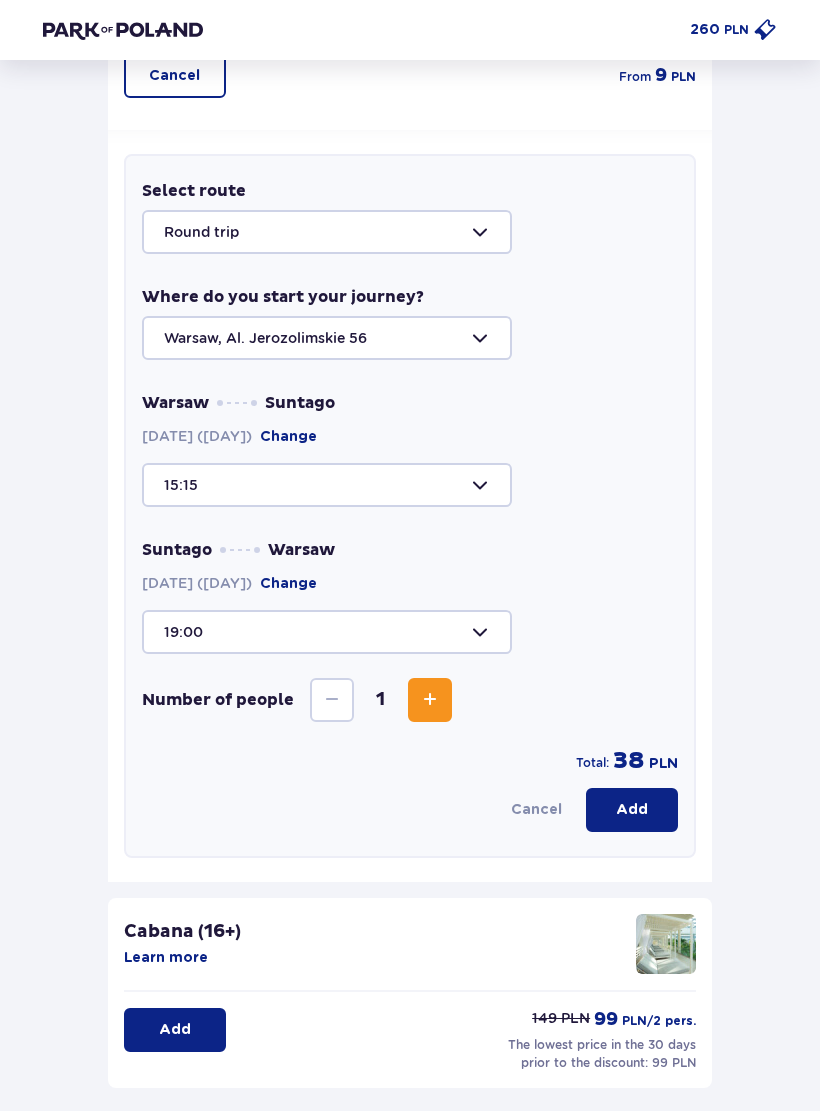 click at bounding box center (430, 700) 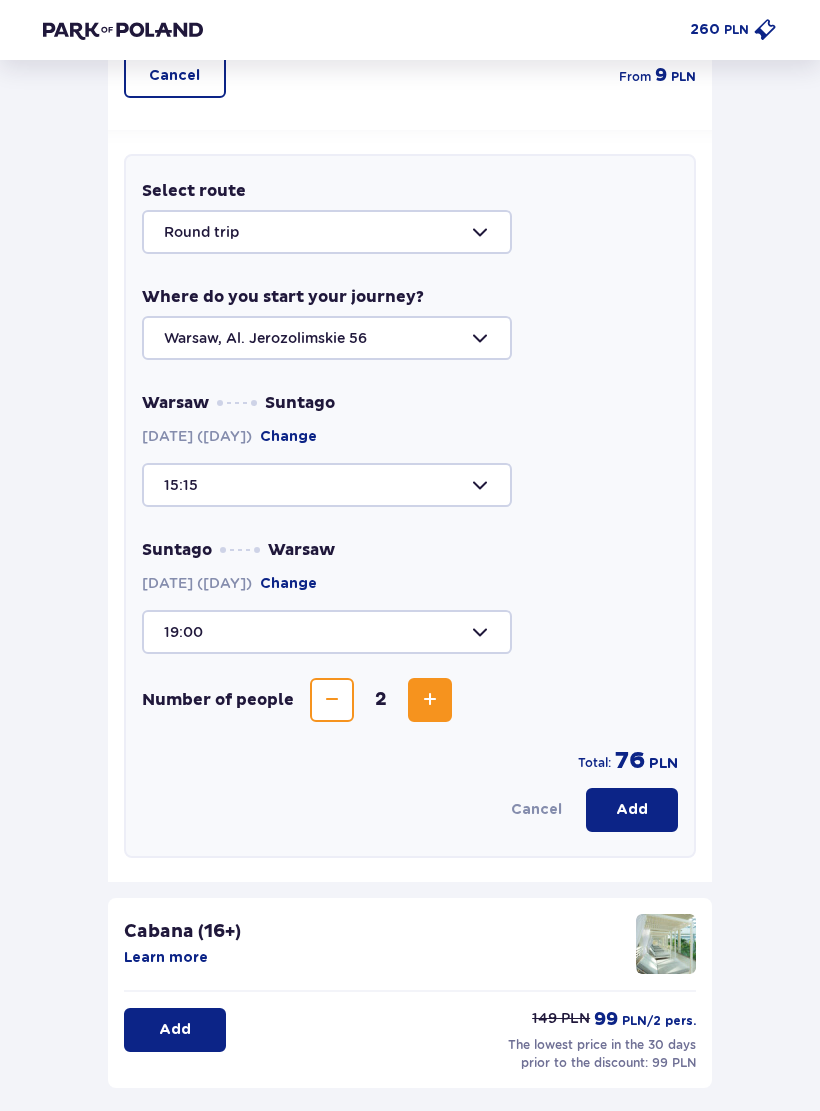 click at bounding box center [410, 485] 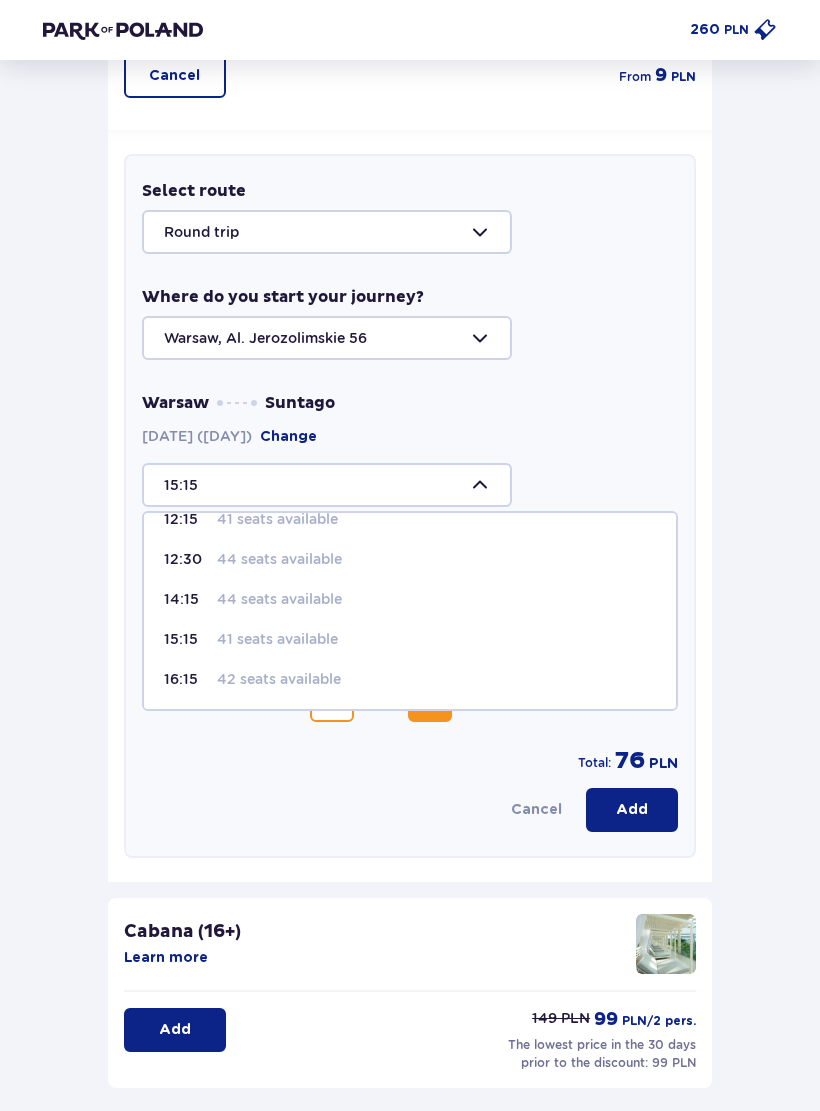 scroll, scrollTop: 264, scrollLeft: 0, axis: vertical 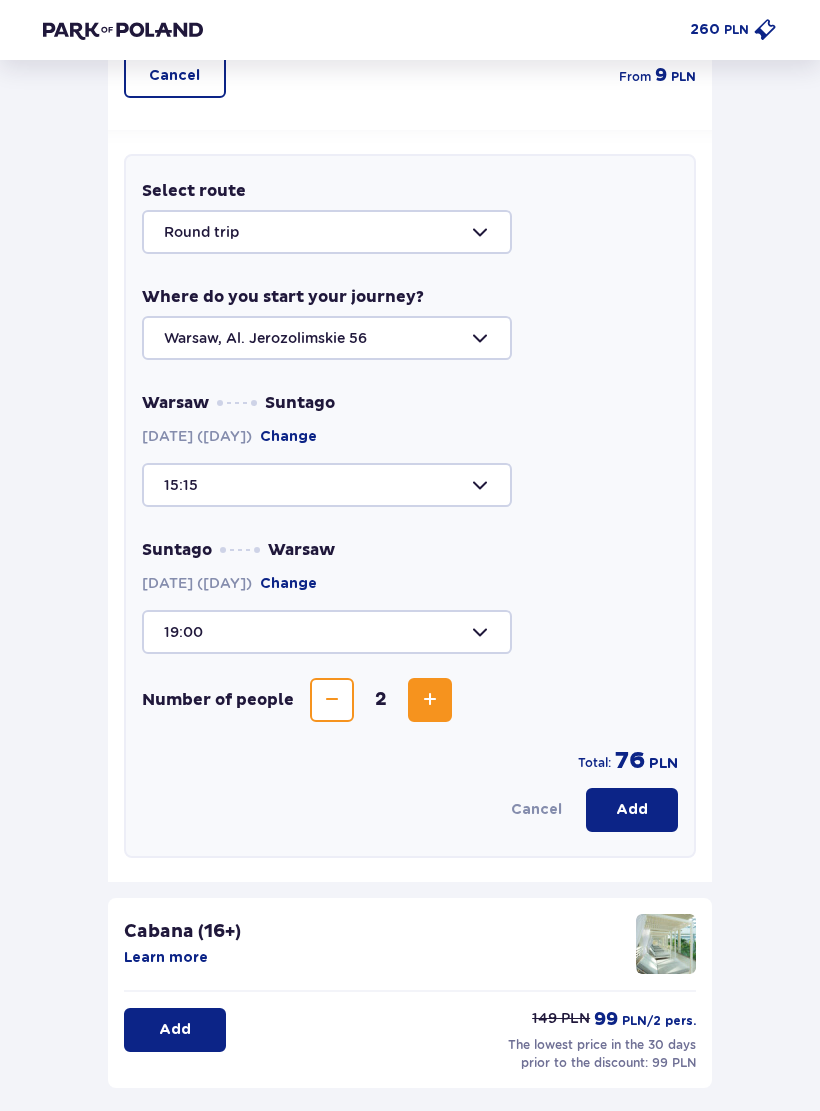 type on "16:15" 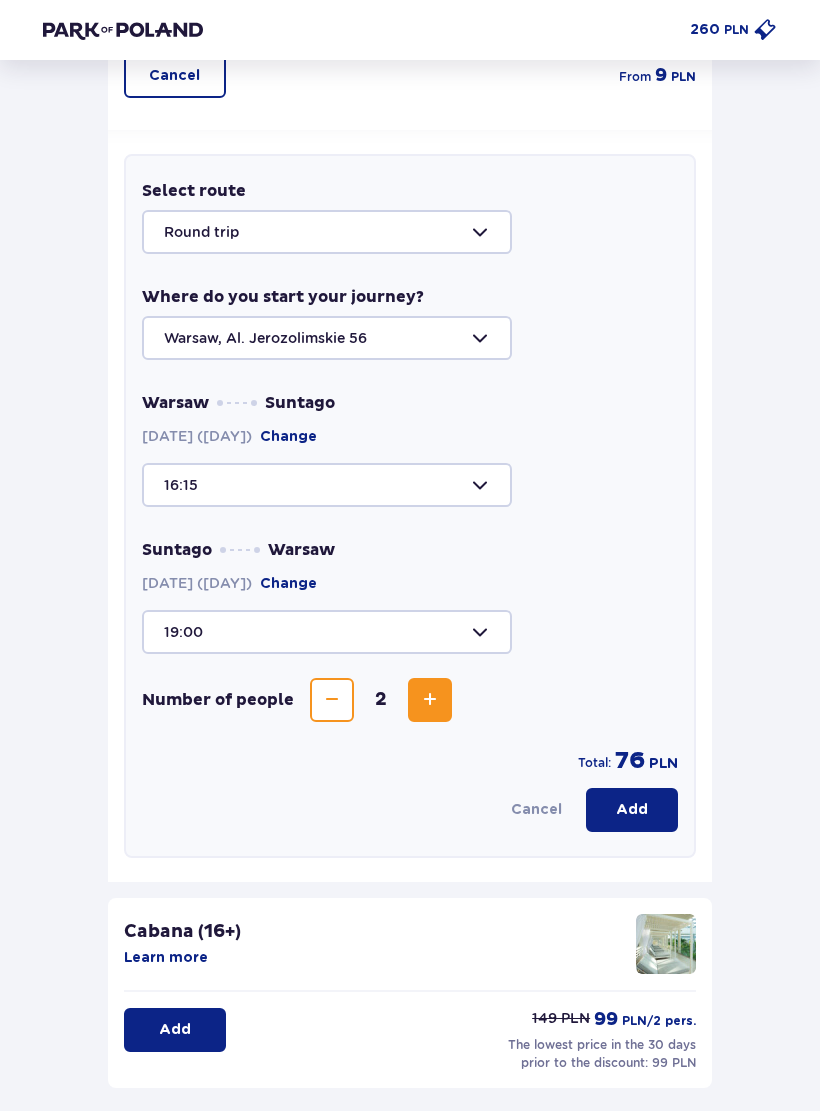 click at bounding box center (410, 632) 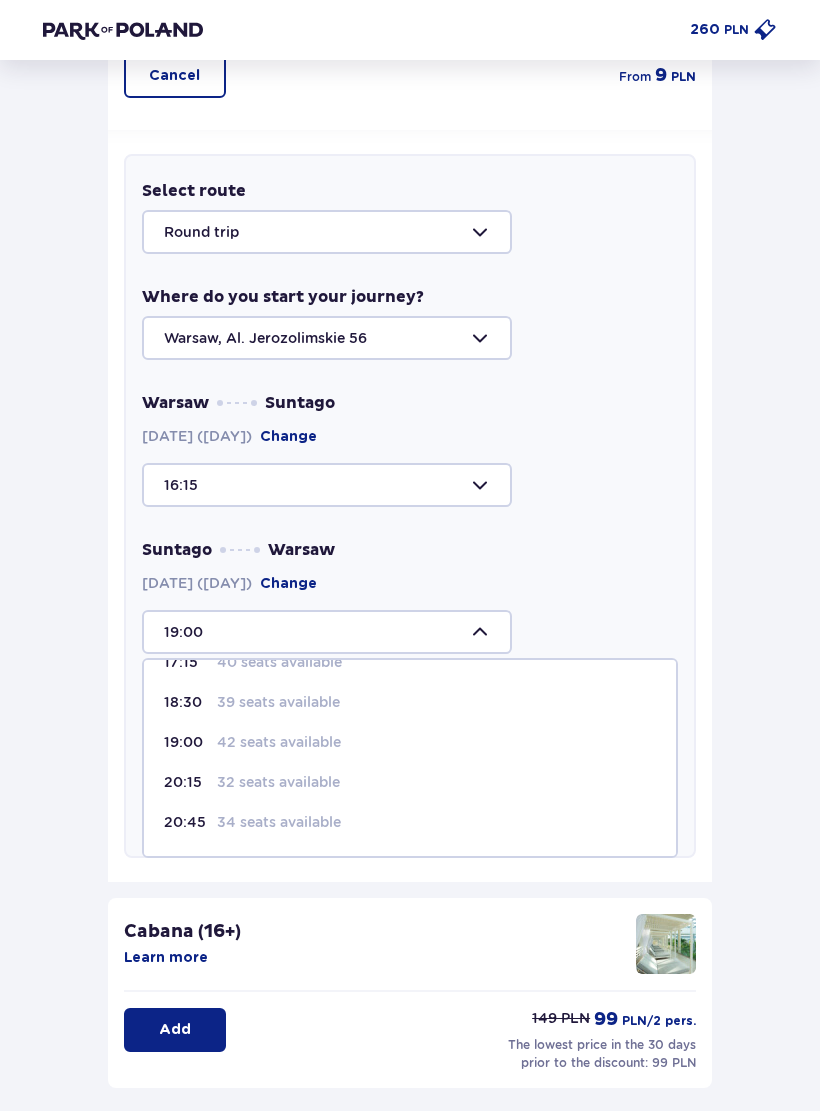 scroll, scrollTop: 69, scrollLeft: 0, axis: vertical 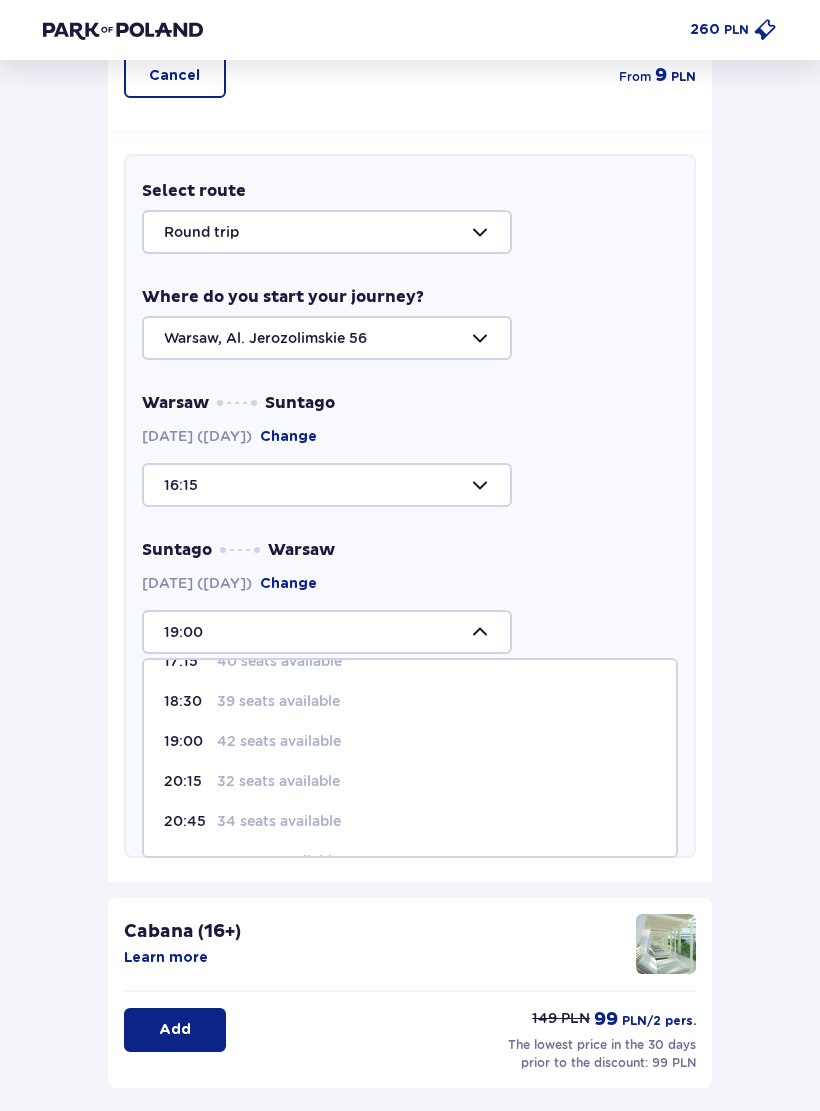 click on "20:15 32 seats available" at bounding box center (410, 781) 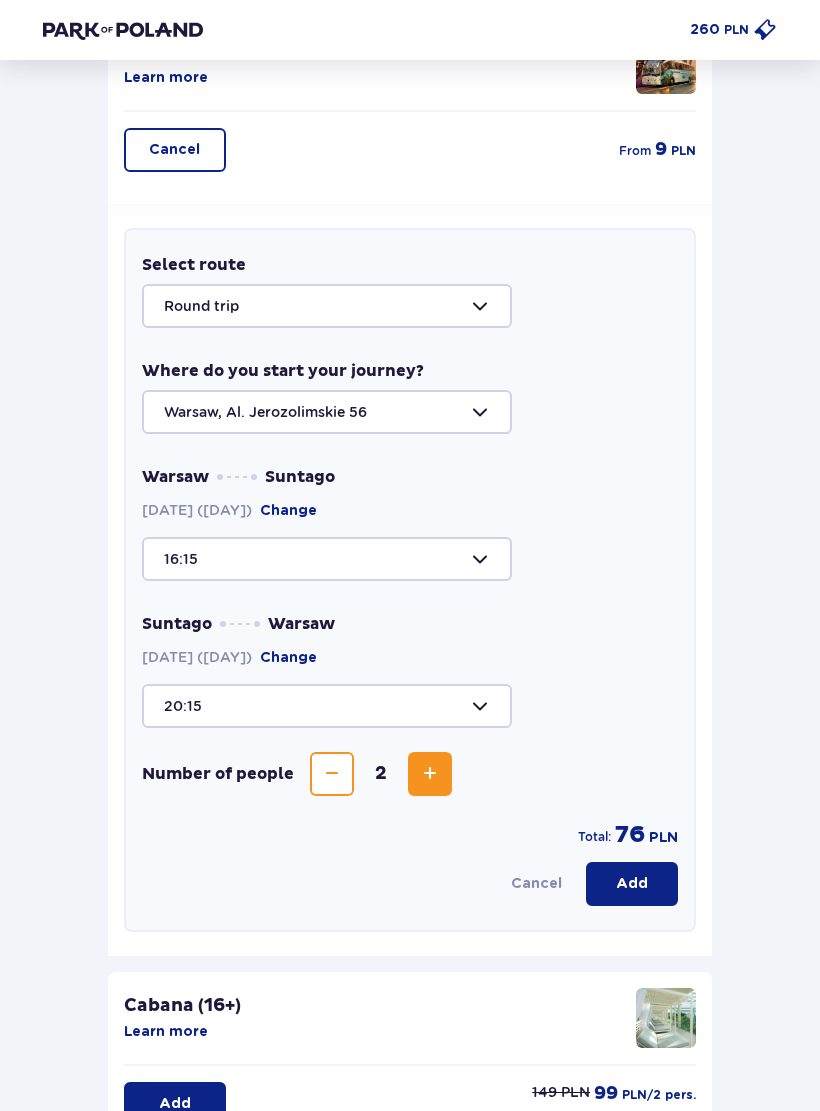 scroll, scrollTop: 385, scrollLeft: 0, axis: vertical 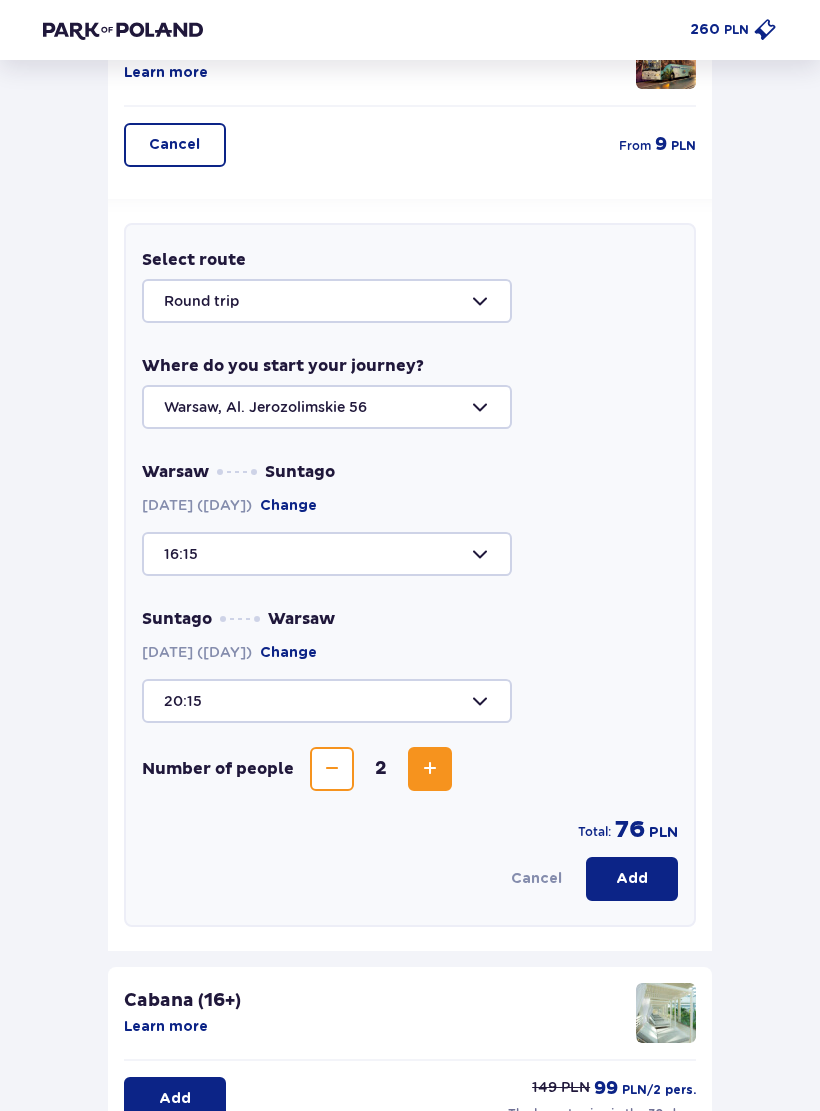 click on "Add" at bounding box center [632, 879] 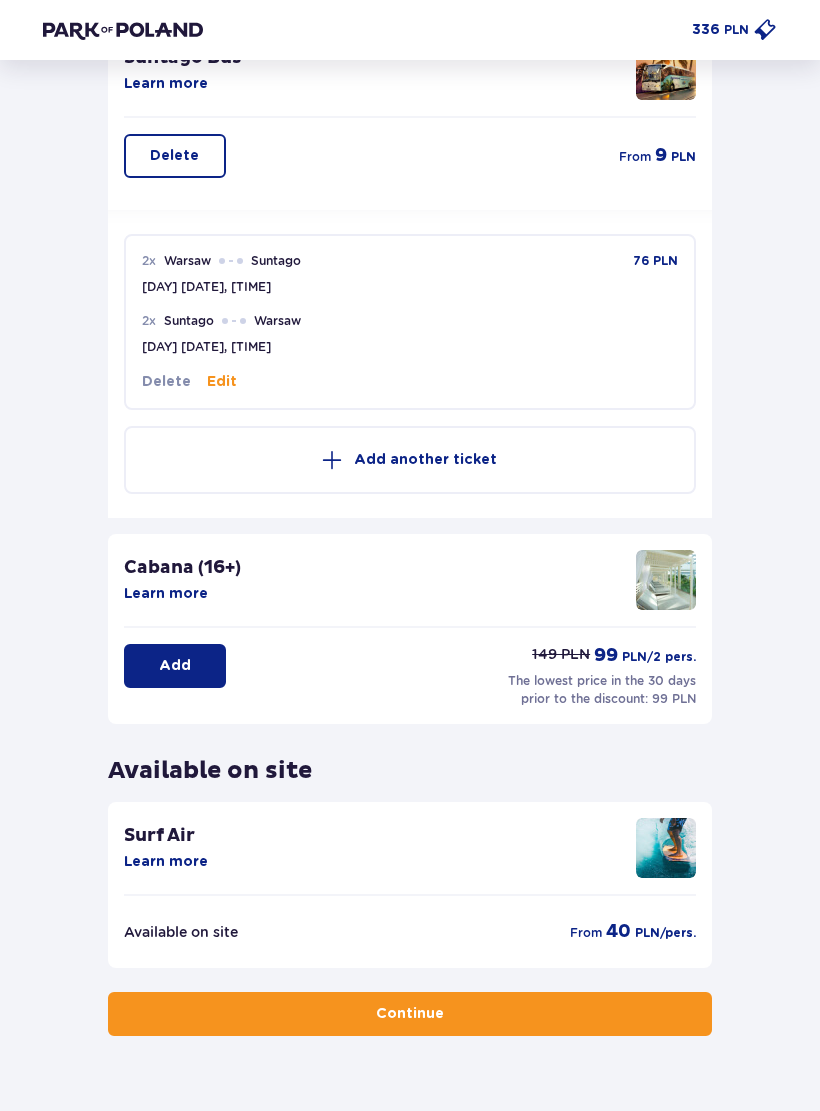 scroll, scrollTop: 374, scrollLeft: 0, axis: vertical 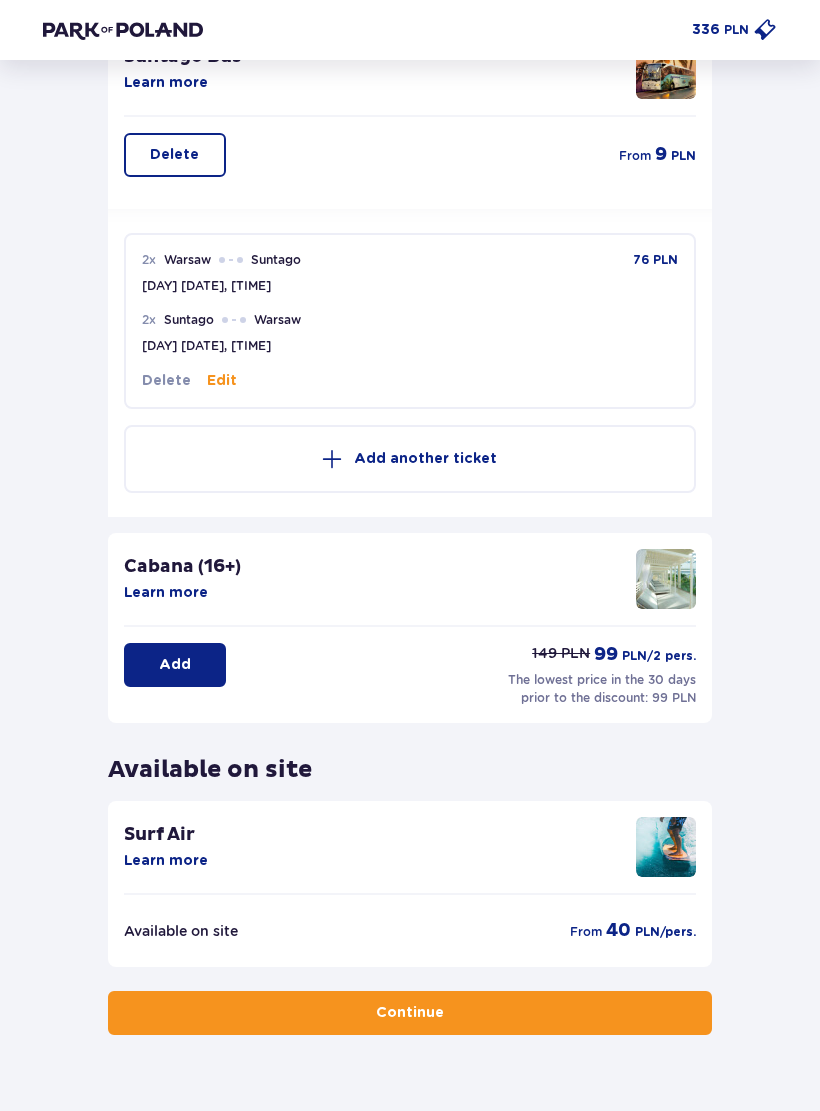 click on "Continue" at bounding box center (410, 1014) 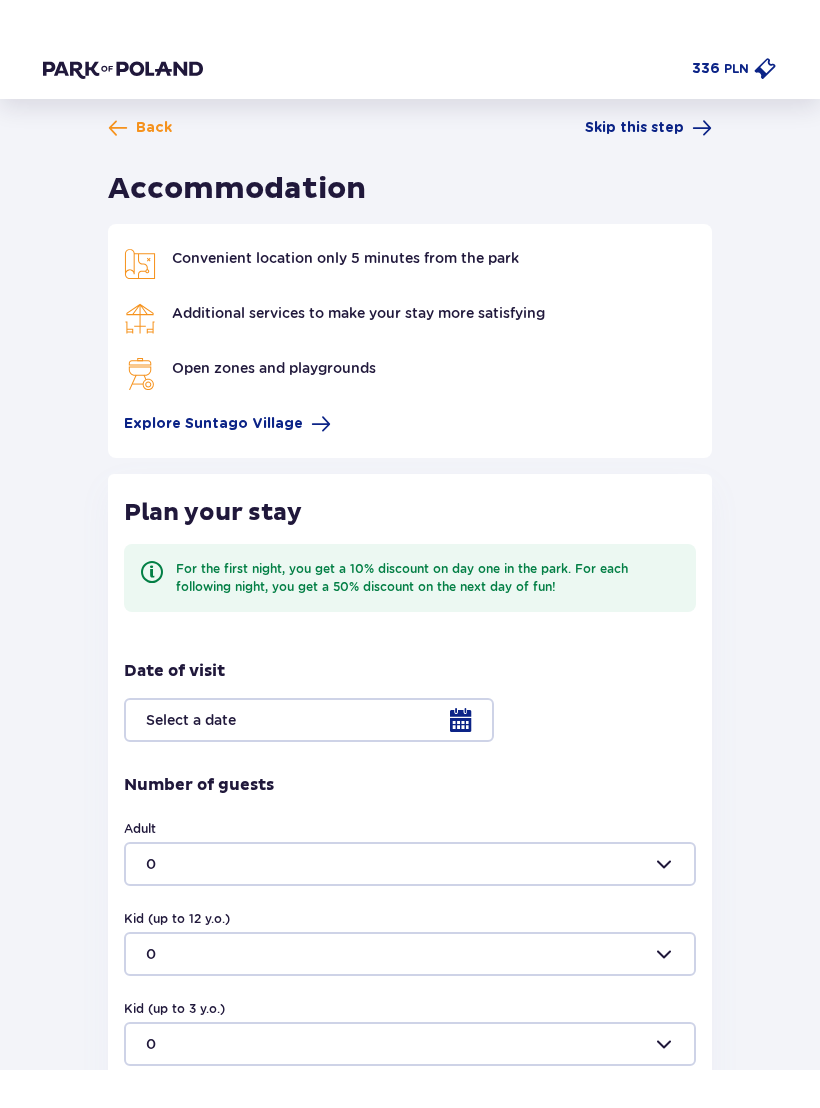 scroll, scrollTop: 0, scrollLeft: 0, axis: both 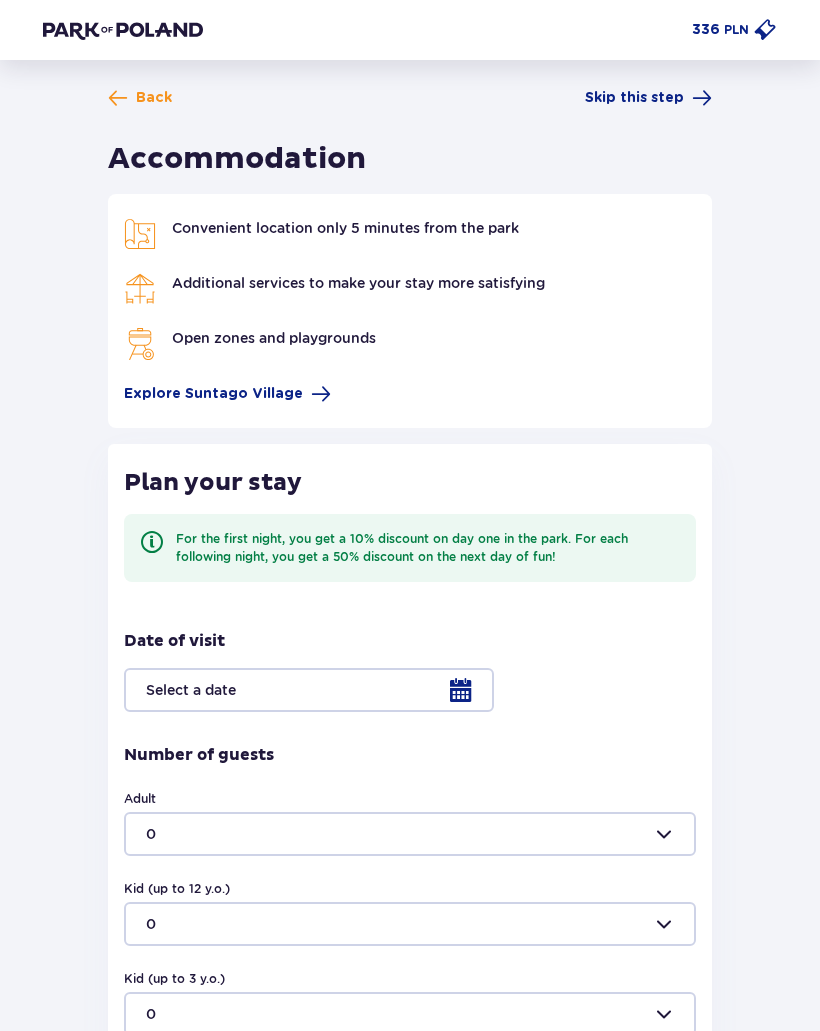 click at bounding box center [702, 98] 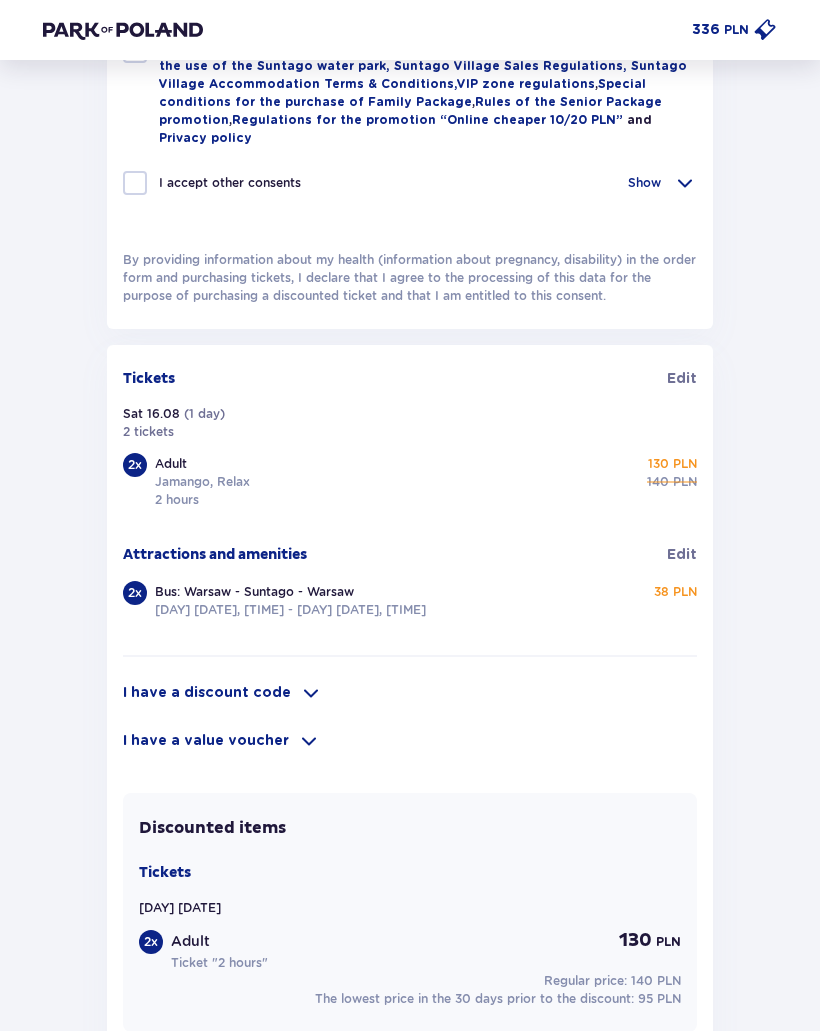 scroll, scrollTop: 1060, scrollLeft: 0, axis: vertical 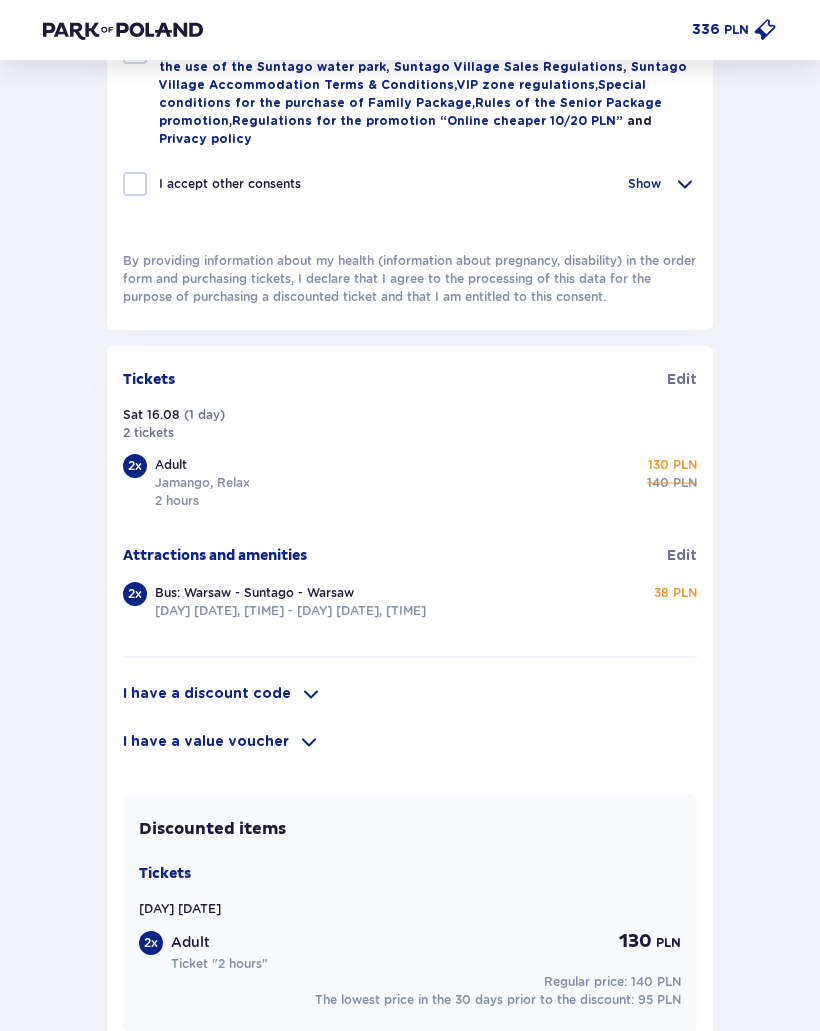 click on "130 PLN" at bounding box center [672, 465] 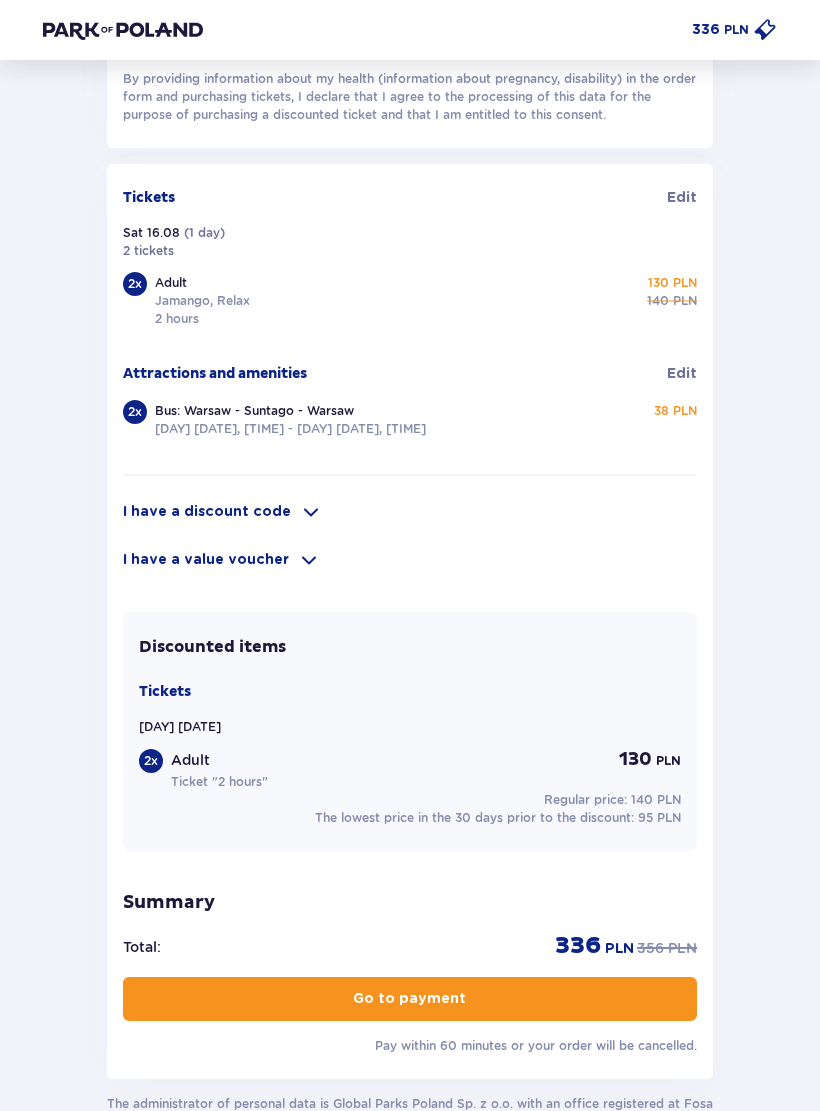 scroll, scrollTop: 1271, scrollLeft: 0, axis: vertical 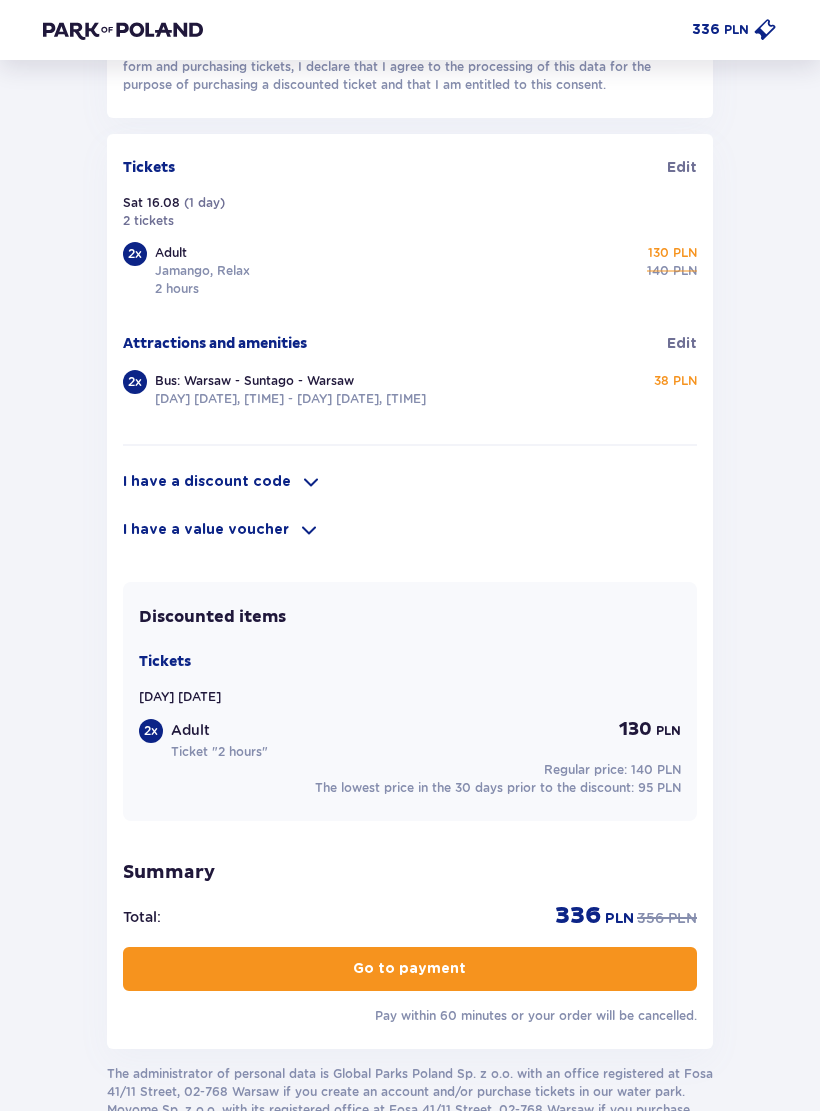 click on "140 PLN" at bounding box center (656, 770) 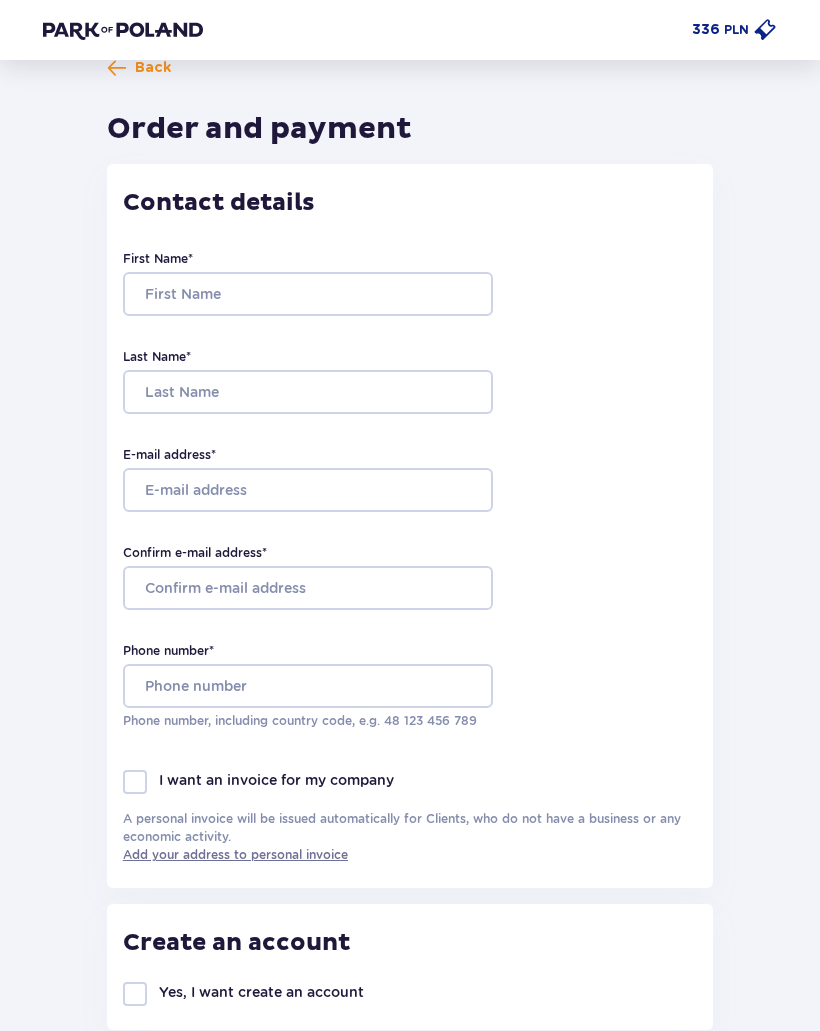scroll, scrollTop: 0, scrollLeft: 0, axis: both 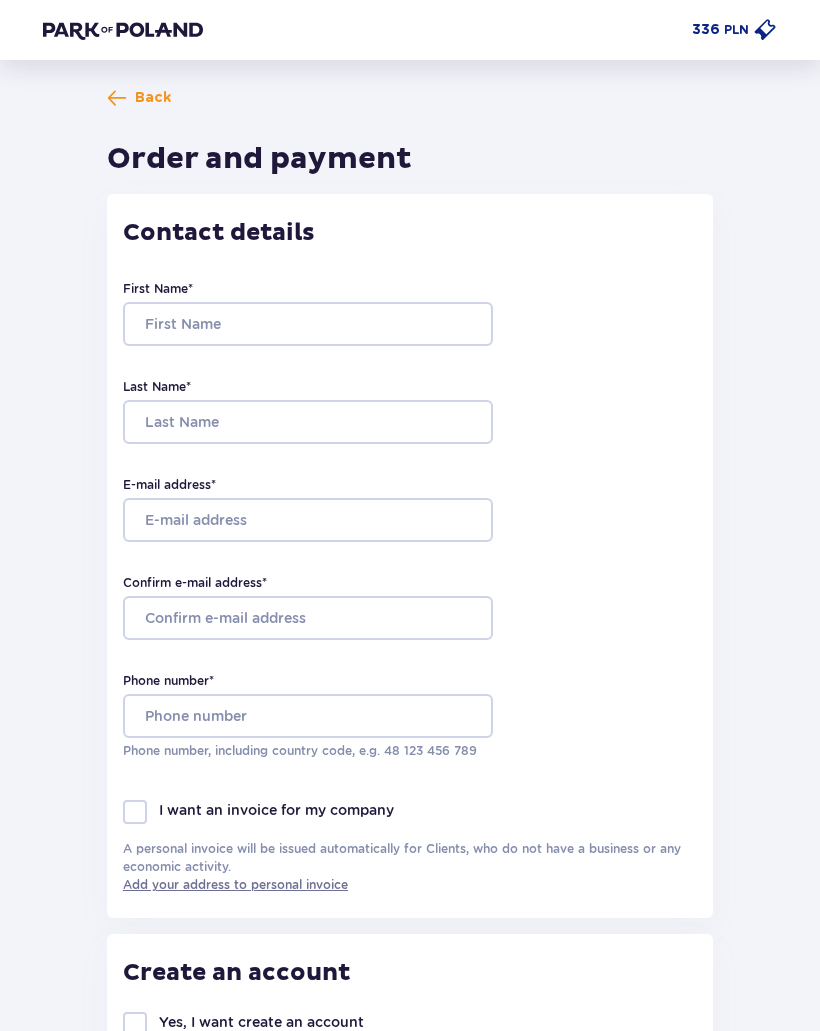 click on "PLN" at bounding box center (736, 30) 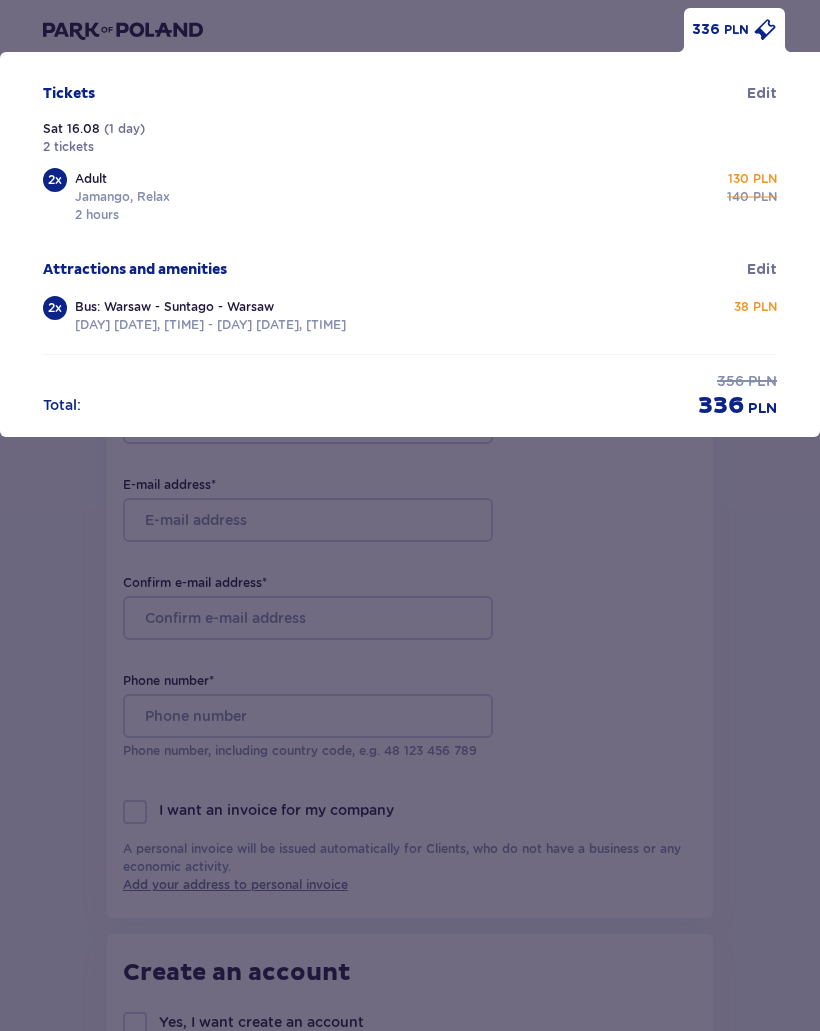 click on "336 PLN Tickets Edit Sat 16.08   ( 1 day ) 2 tickets 2 x Adult Jamango, Relax 2 hours 130 PLN 140 PLN Attractions and amenities Edit 2 x Bus: Warsaw - Suntago - Warsaw Sat 16.08.25, 16:15 - Sat 16.08.25, 20:15 38 PLN Total : 356 PLN 336 PLN" at bounding box center [410, 515] 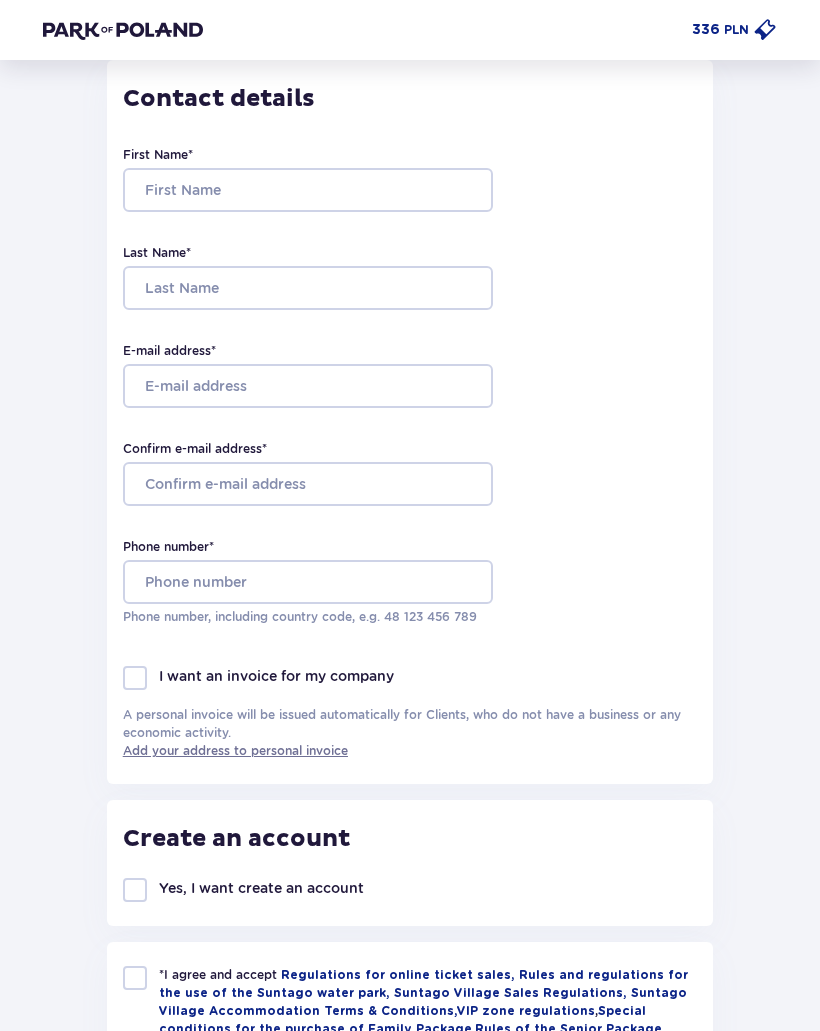 scroll, scrollTop: 0, scrollLeft: 0, axis: both 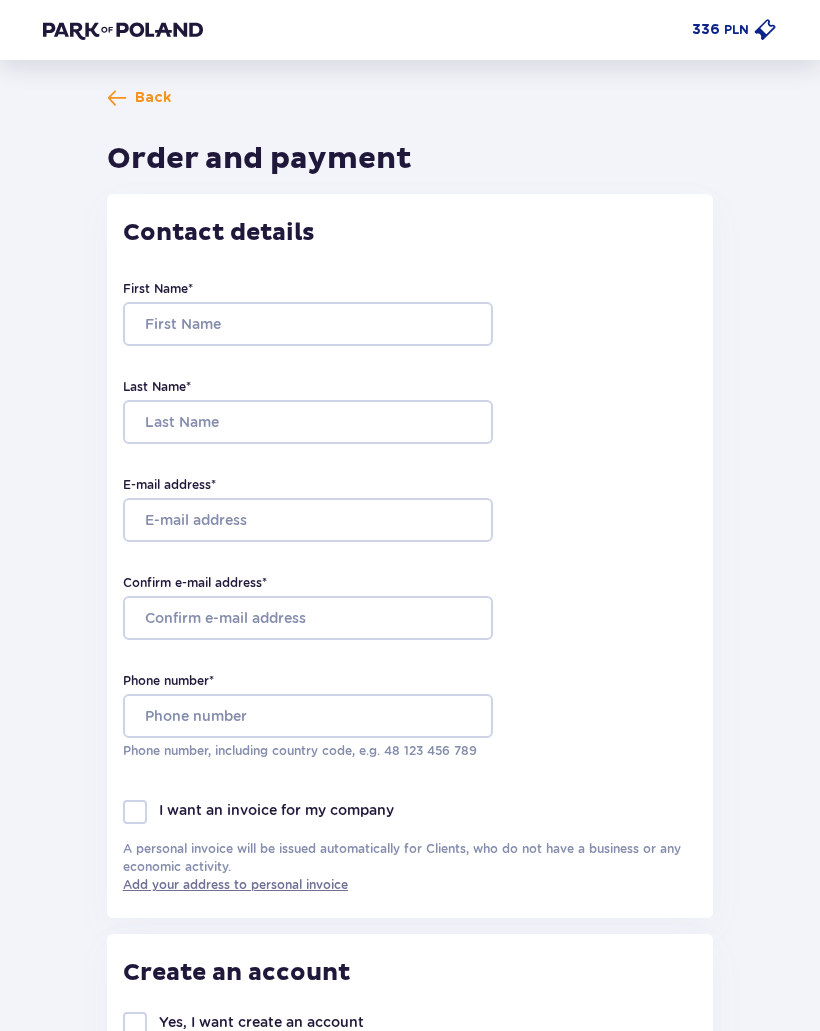 click on "Back" at bounding box center (153, 98) 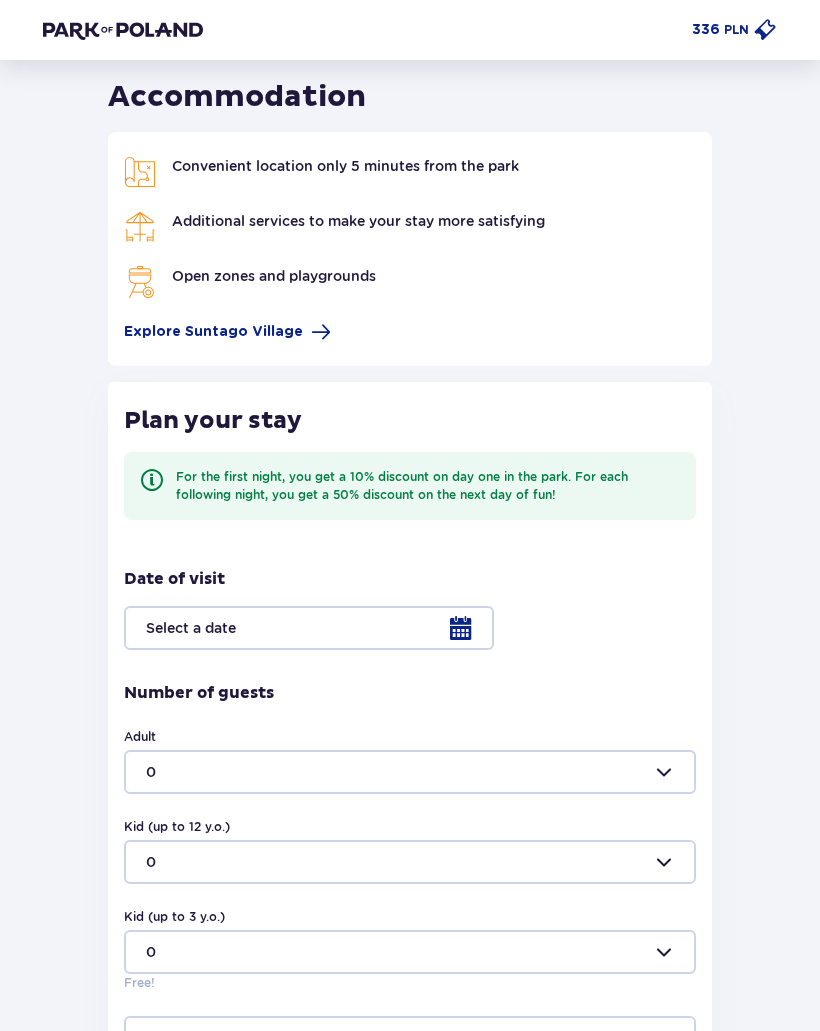 scroll, scrollTop: 0, scrollLeft: 0, axis: both 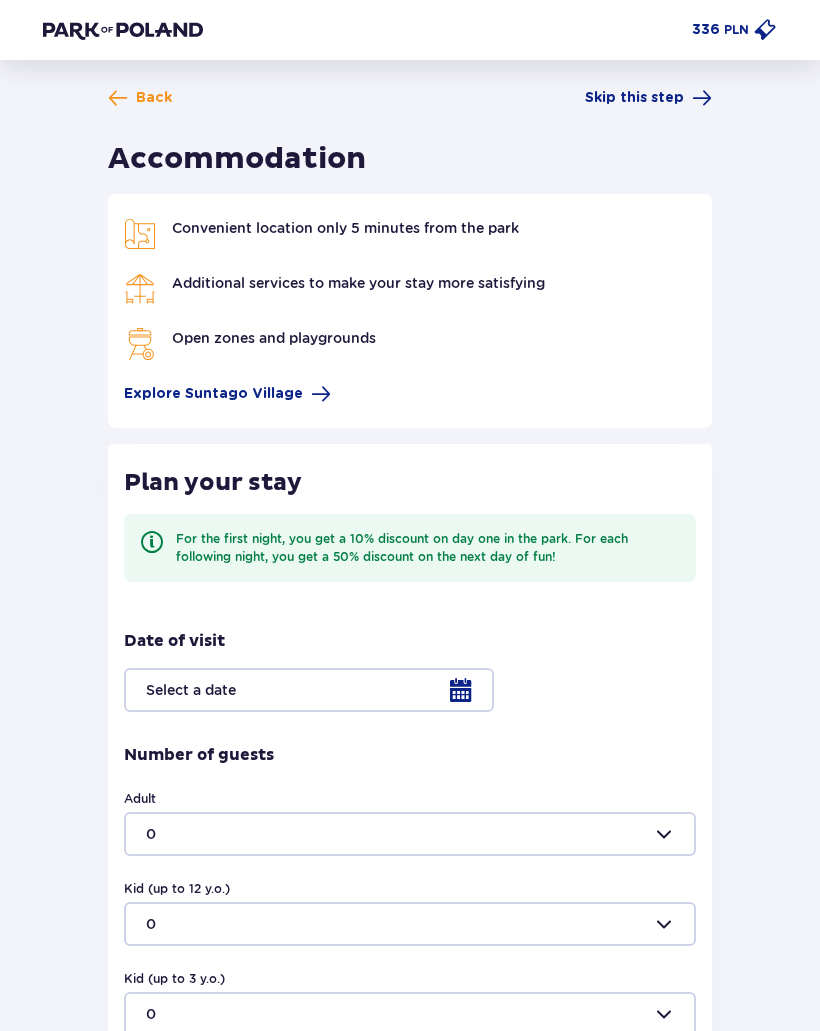click at bounding box center [702, 98] 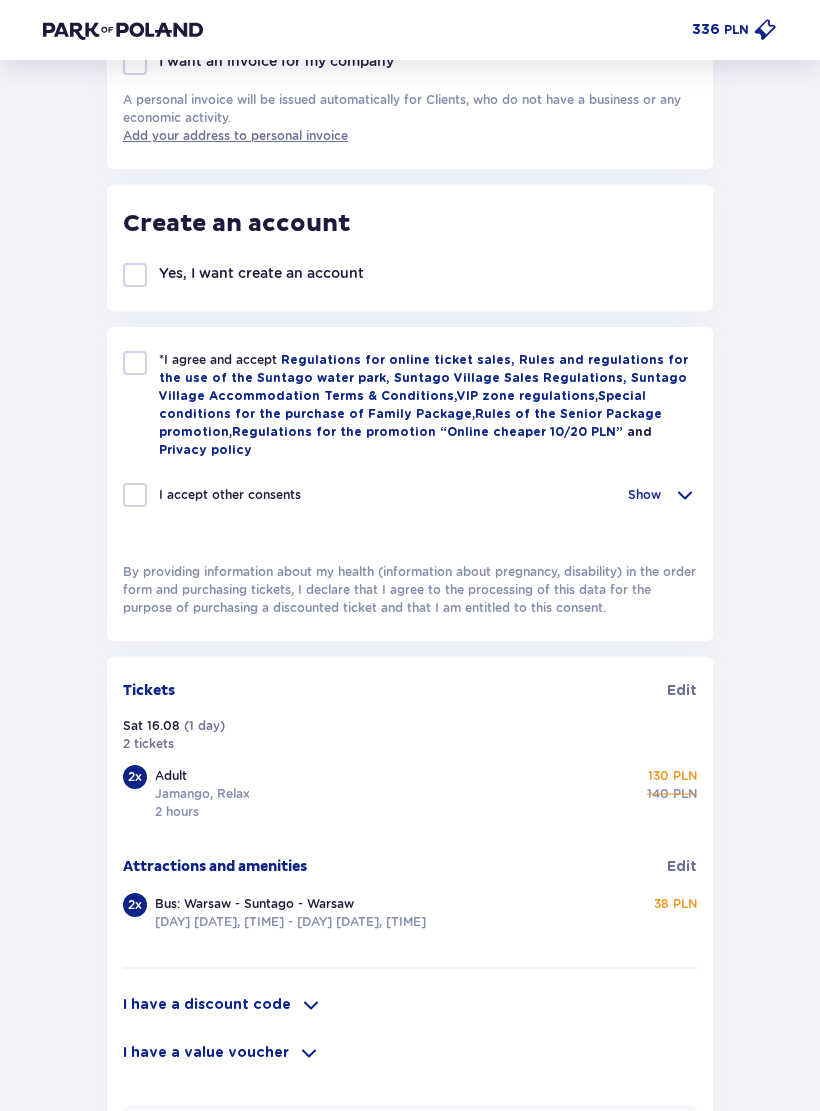 click on "Edit" at bounding box center [682, 691] 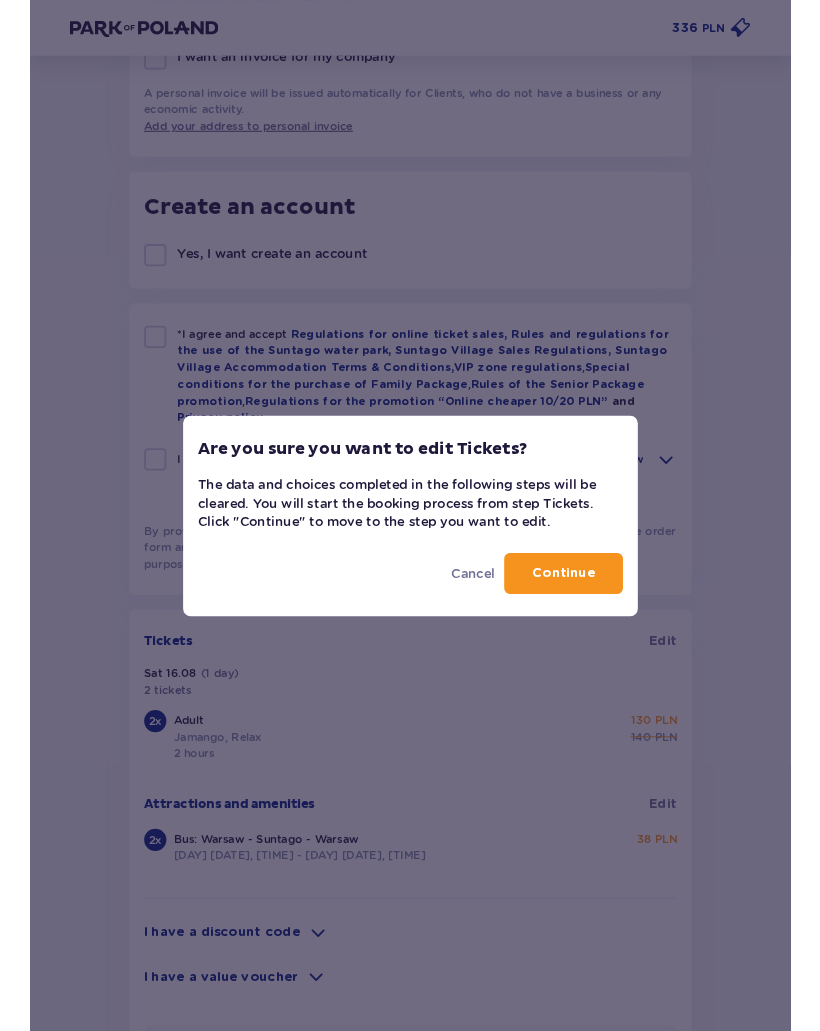 scroll, scrollTop: 829, scrollLeft: 0, axis: vertical 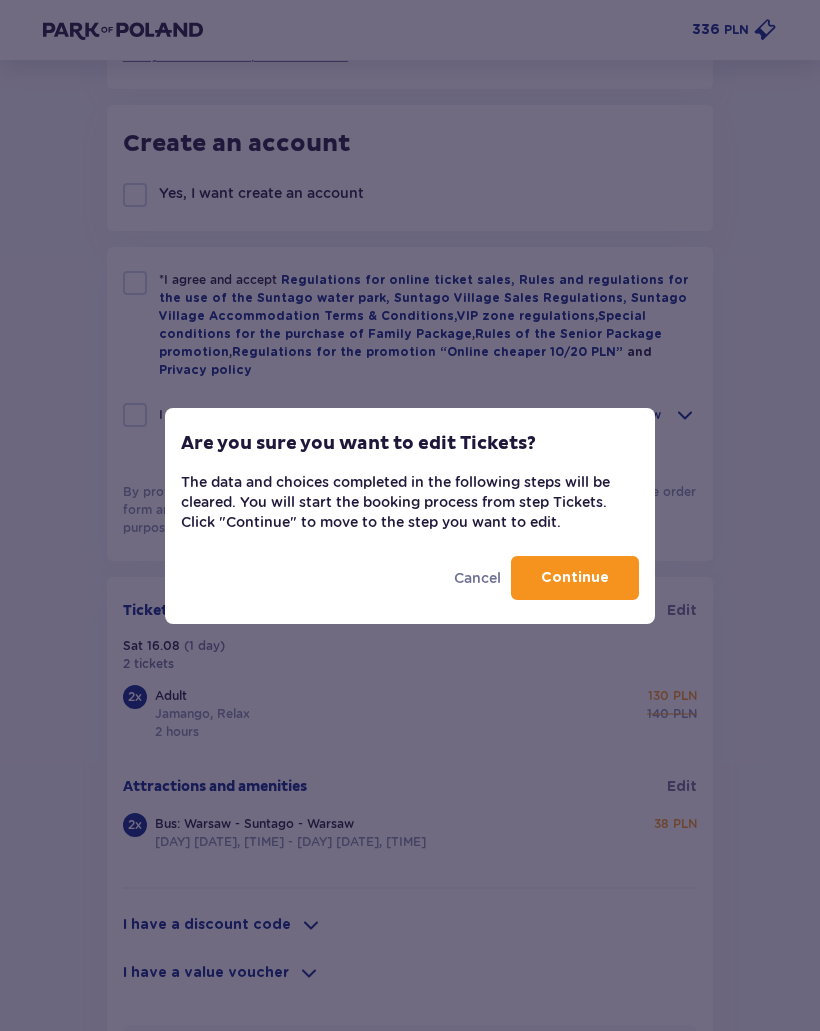 click on "Continue" at bounding box center (575, 578) 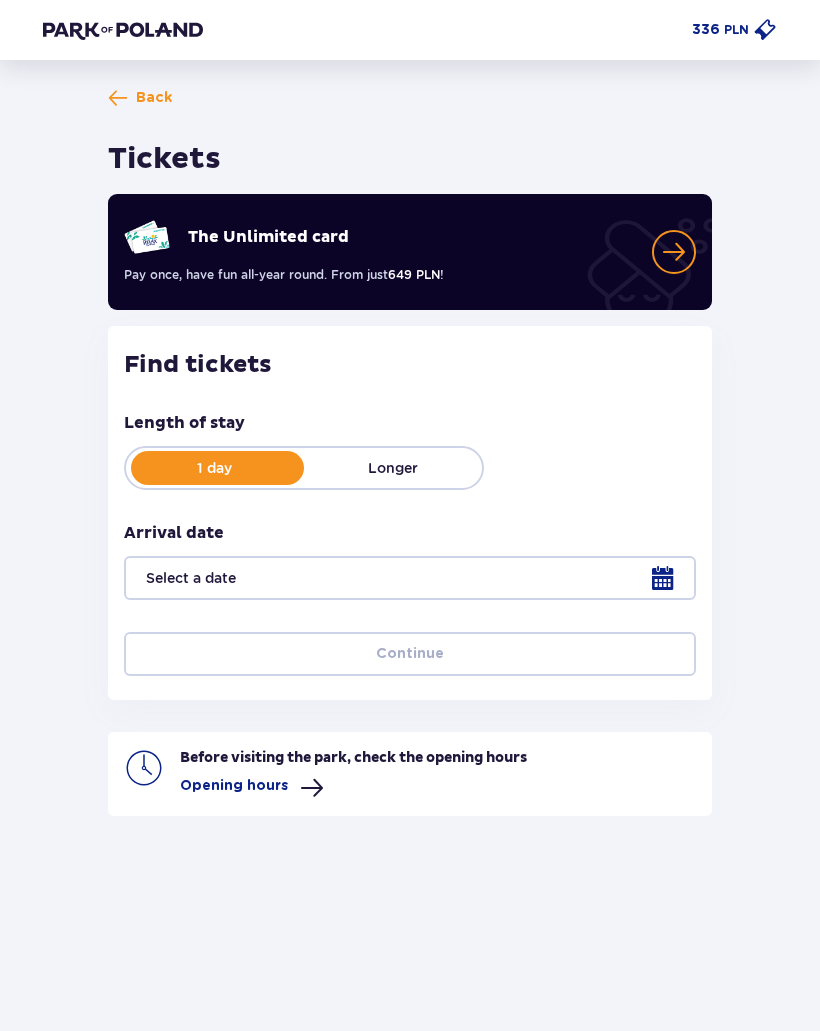scroll, scrollTop: 0, scrollLeft: 0, axis: both 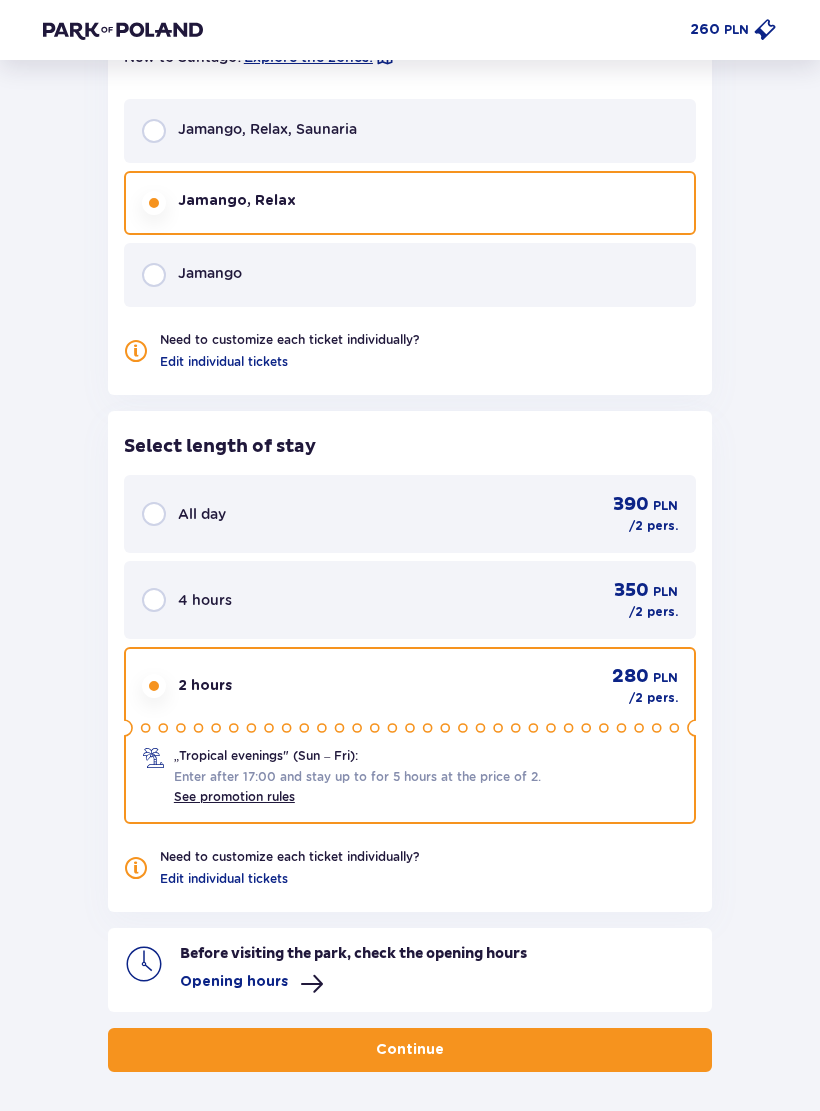 click on "/ 2 pers." at bounding box center [653, 613] 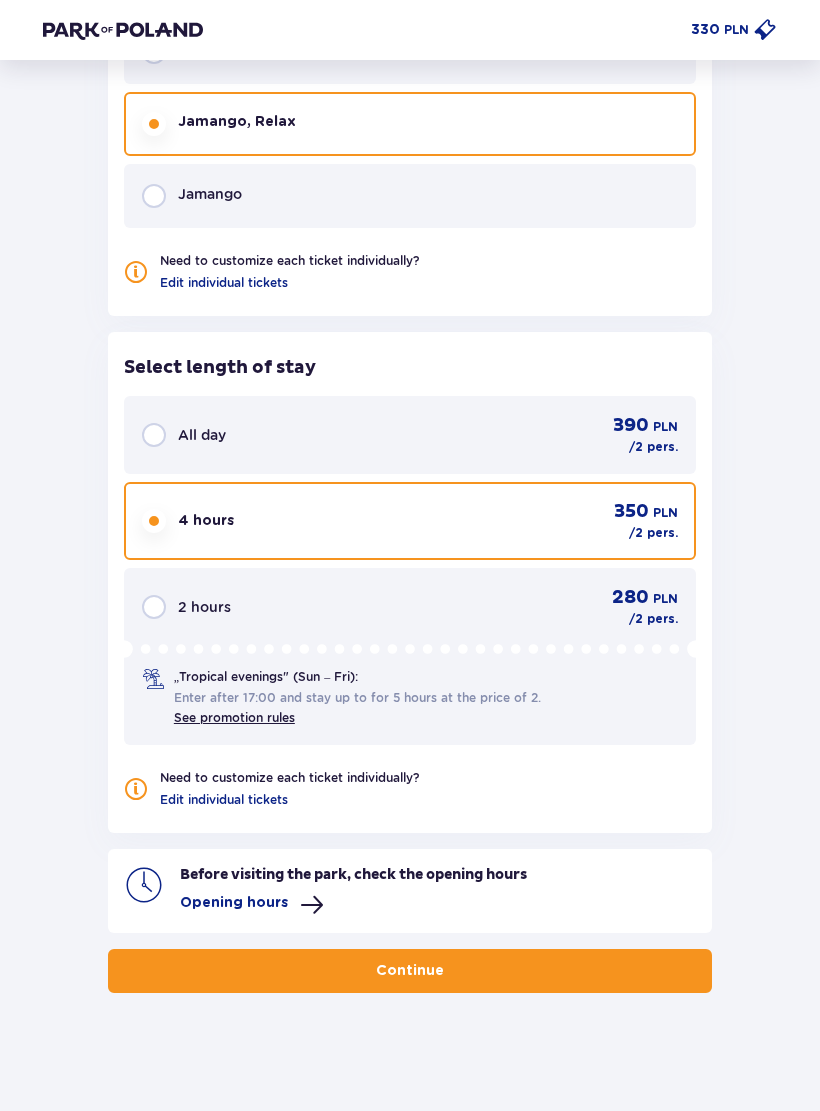scroll, scrollTop: 1500, scrollLeft: 0, axis: vertical 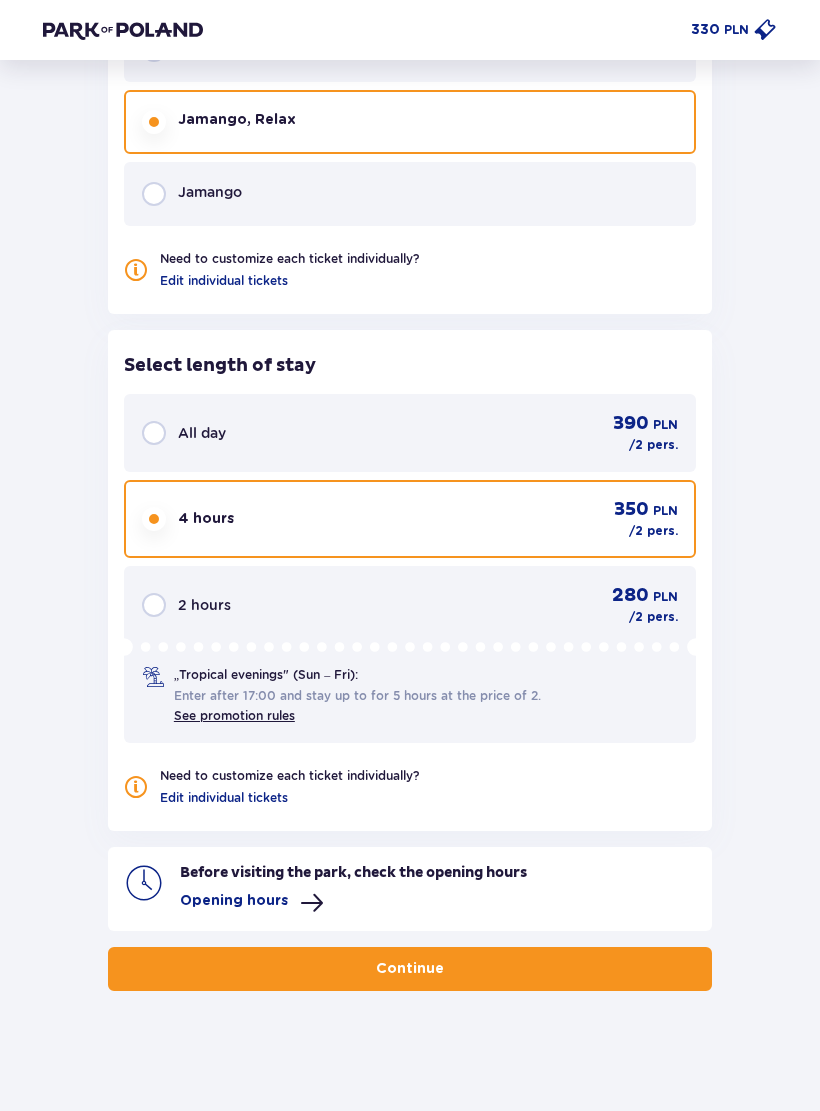 click on "Continue" at bounding box center [410, 969] 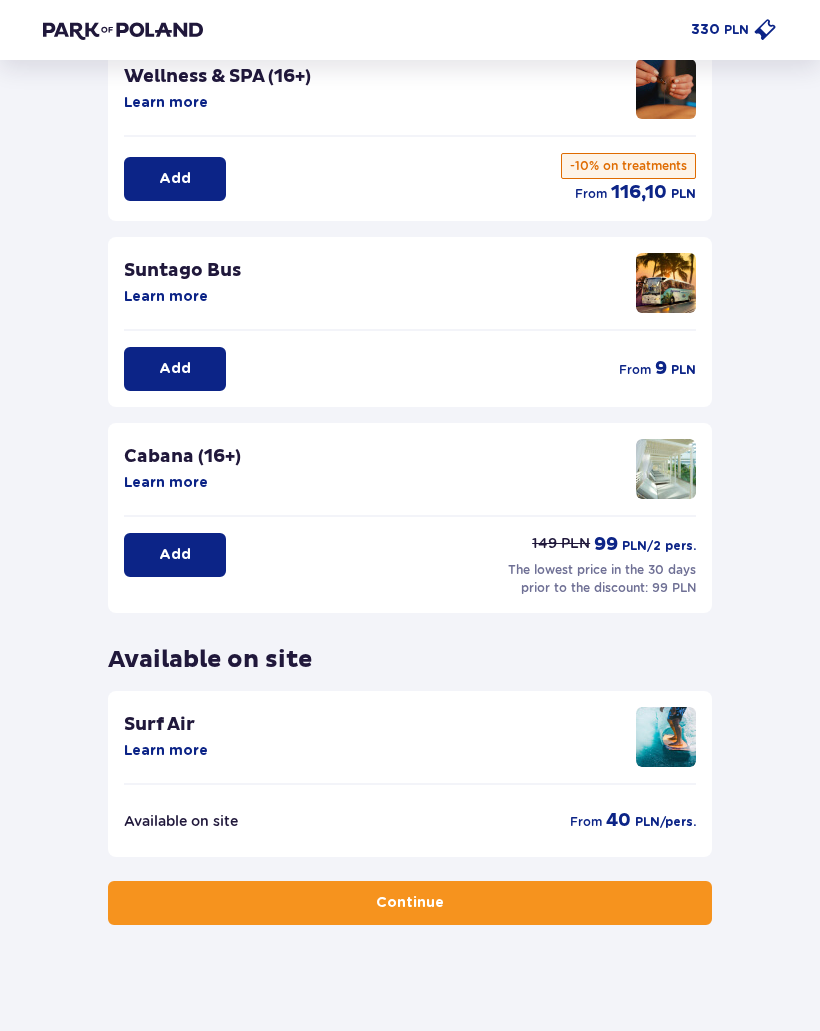 scroll, scrollTop: 162, scrollLeft: 0, axis: vertical 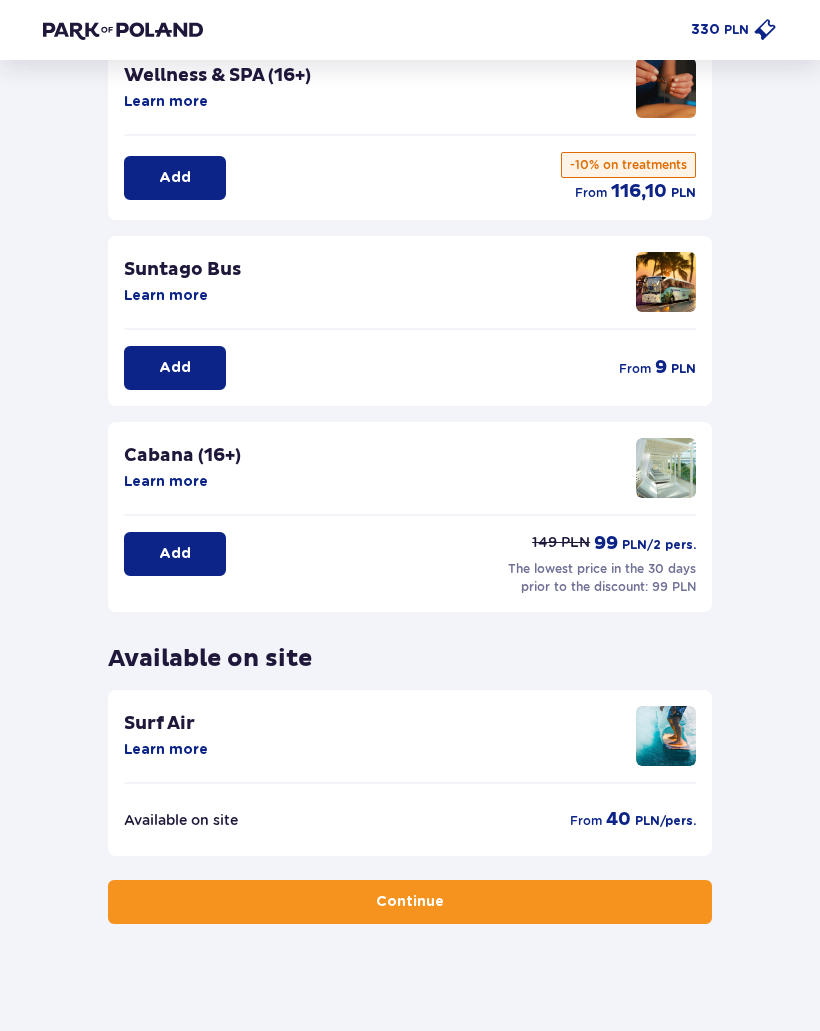 click on "Add" at bounding box center [175, 368] 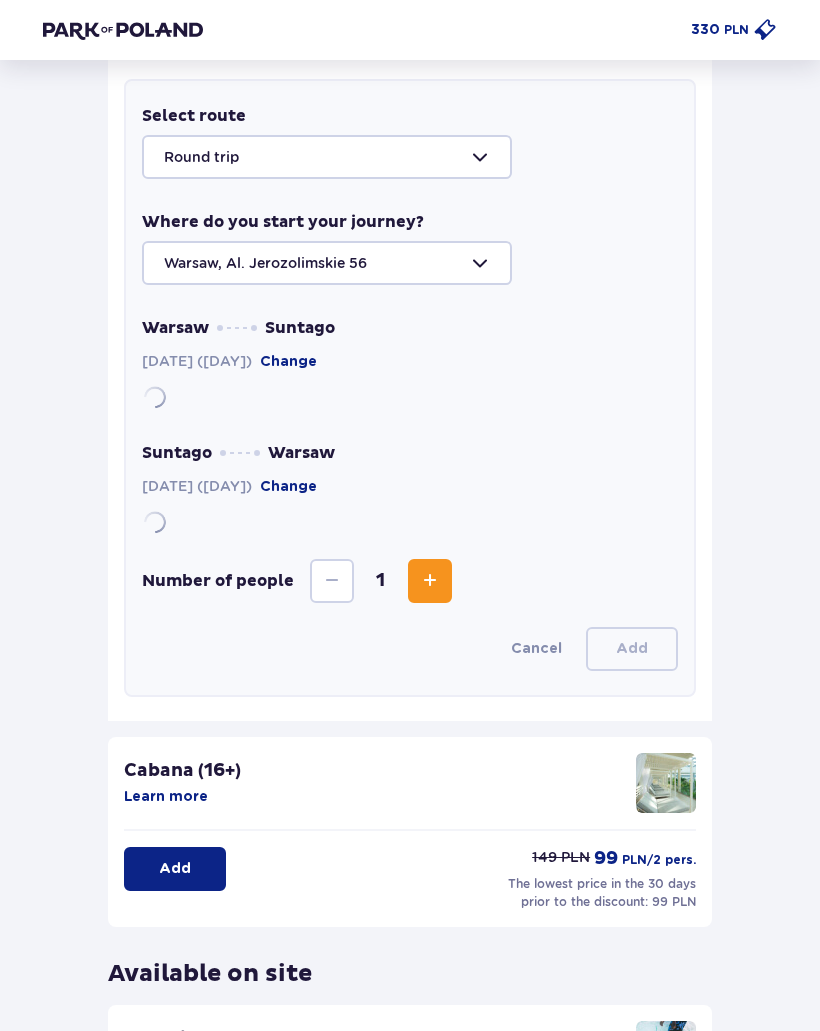 scroll, scrollTop: 532, scrollLeft: 0, axis: vertical 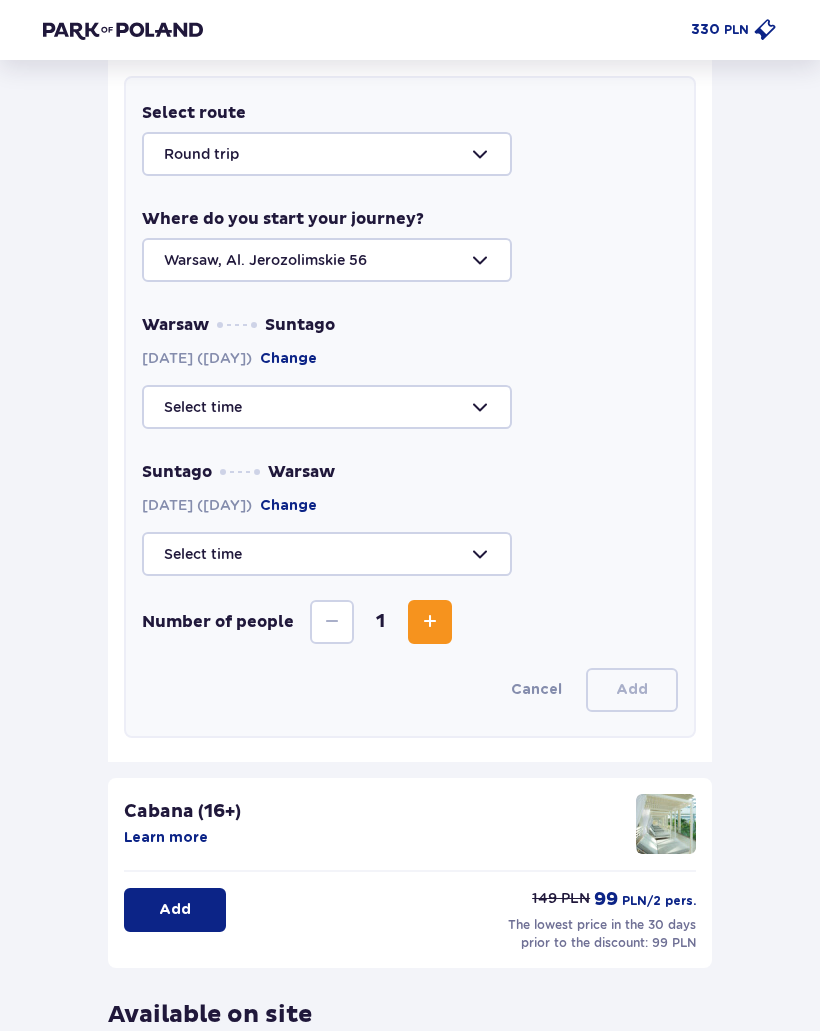 click at bounding box center (410, 407) 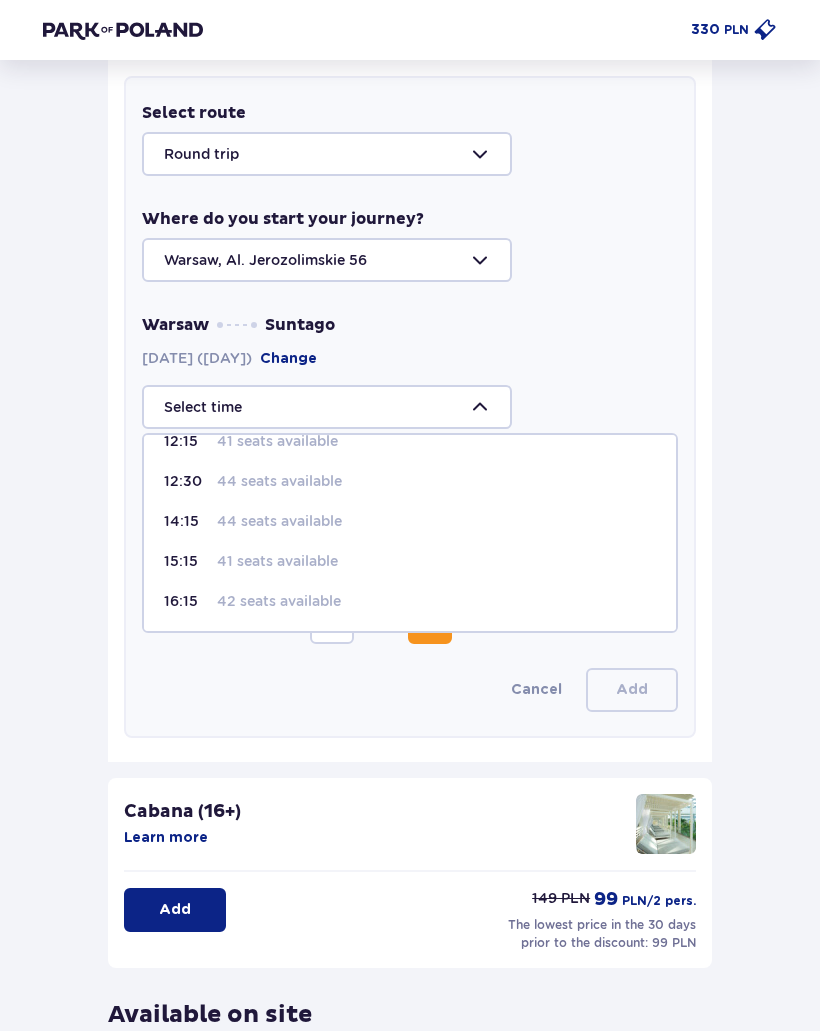 scroll, scrollTop: 264, scrollLeft: 0, axis: vertical 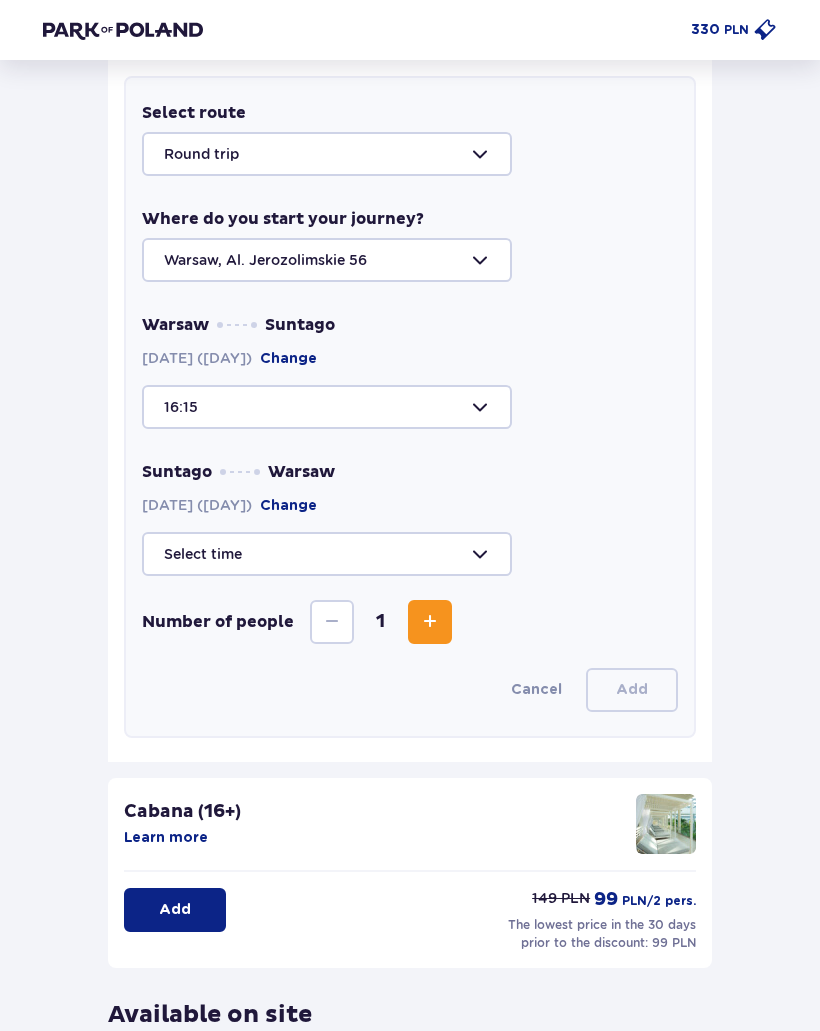 type on "16:15" 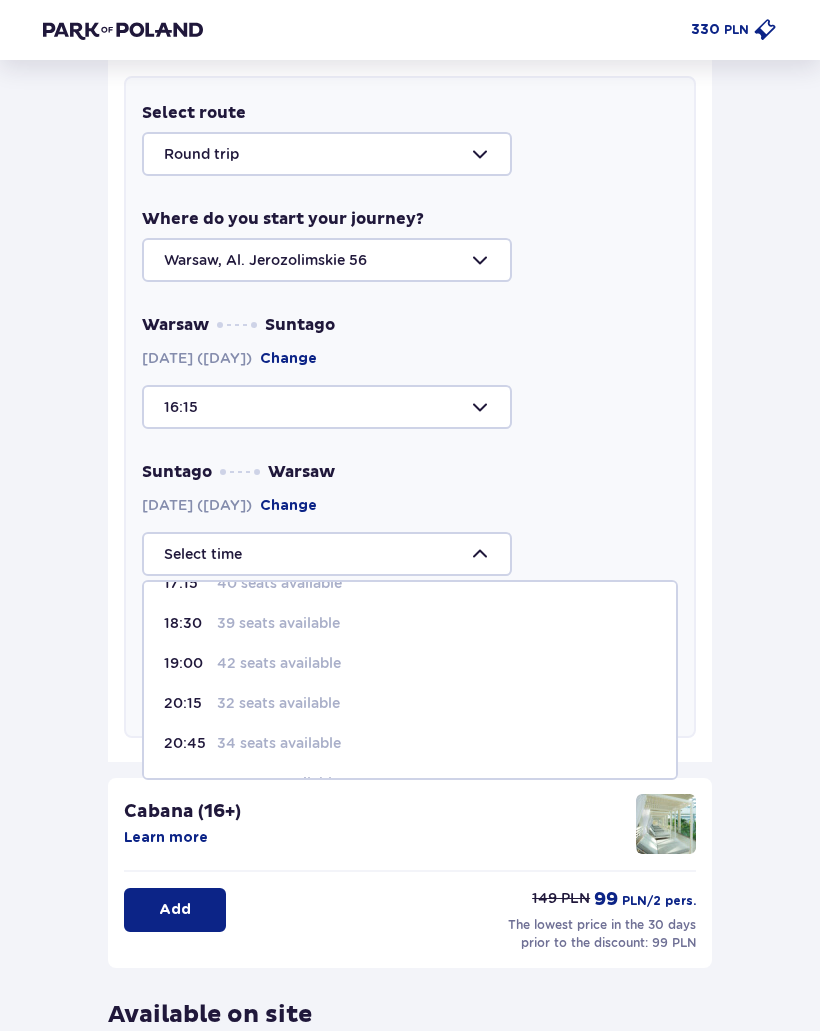 scroll, scrollTop: 76, scrollLeft: 0, axis: vertical 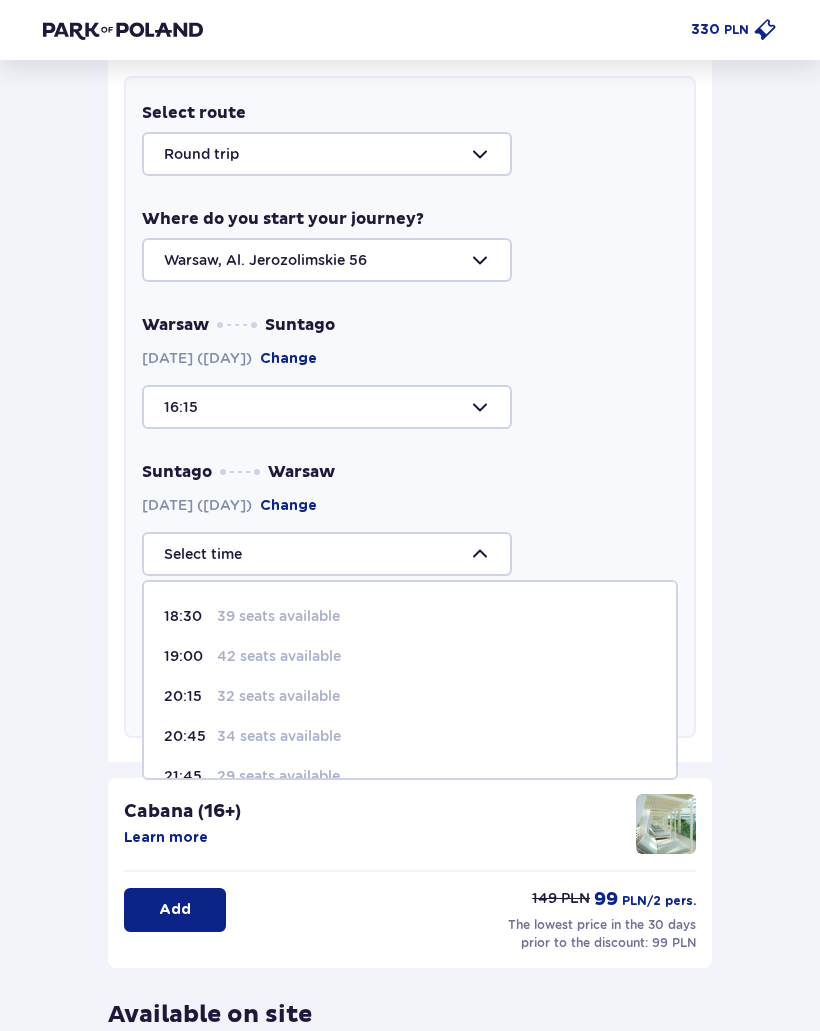 click on "20:15 32 seats available" at bounding box center (410, 696) 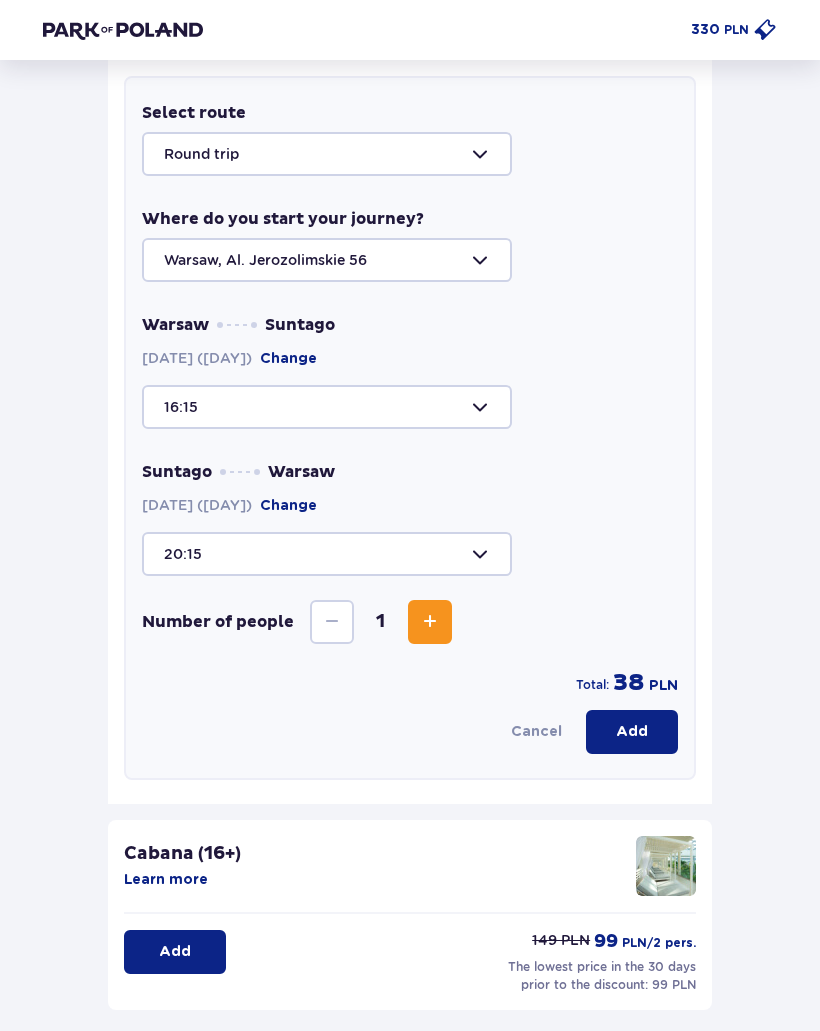 click at bounding box center [430, 622] 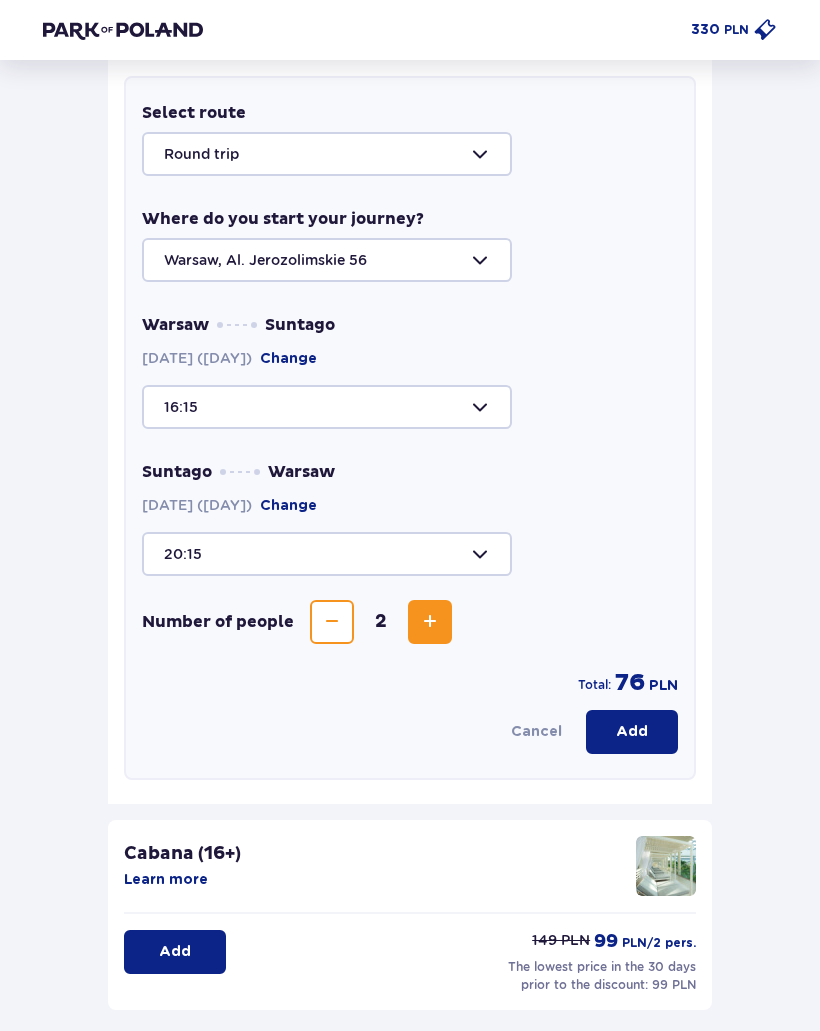 click on "Add" at bounding box center (632, 732) 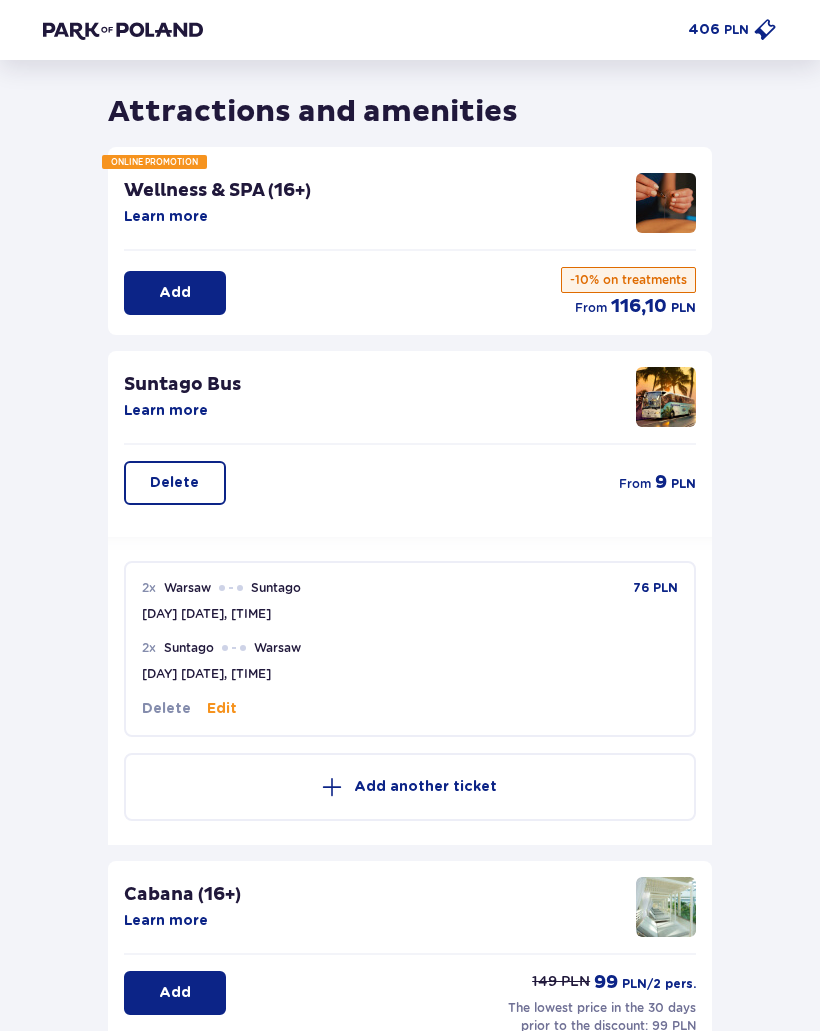 scroll, scrollTop: 25, scrollLeft: 0, axis: vertical 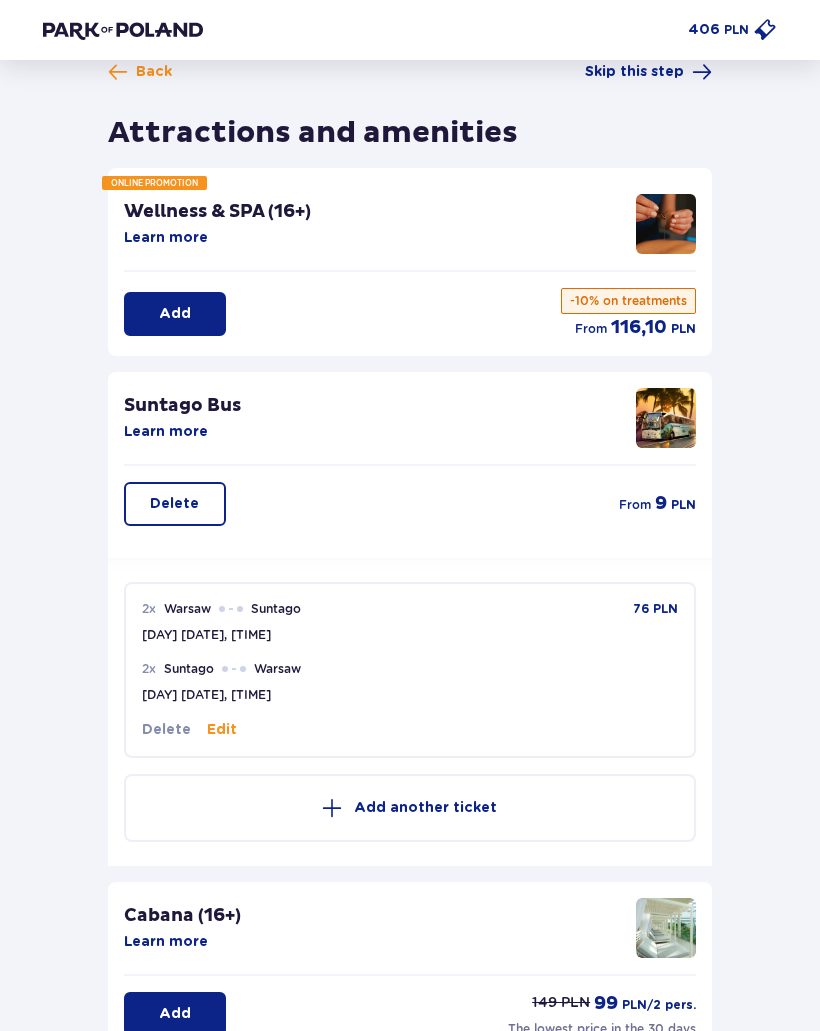 click on "Skip this step" at bounding box center (634, 73) 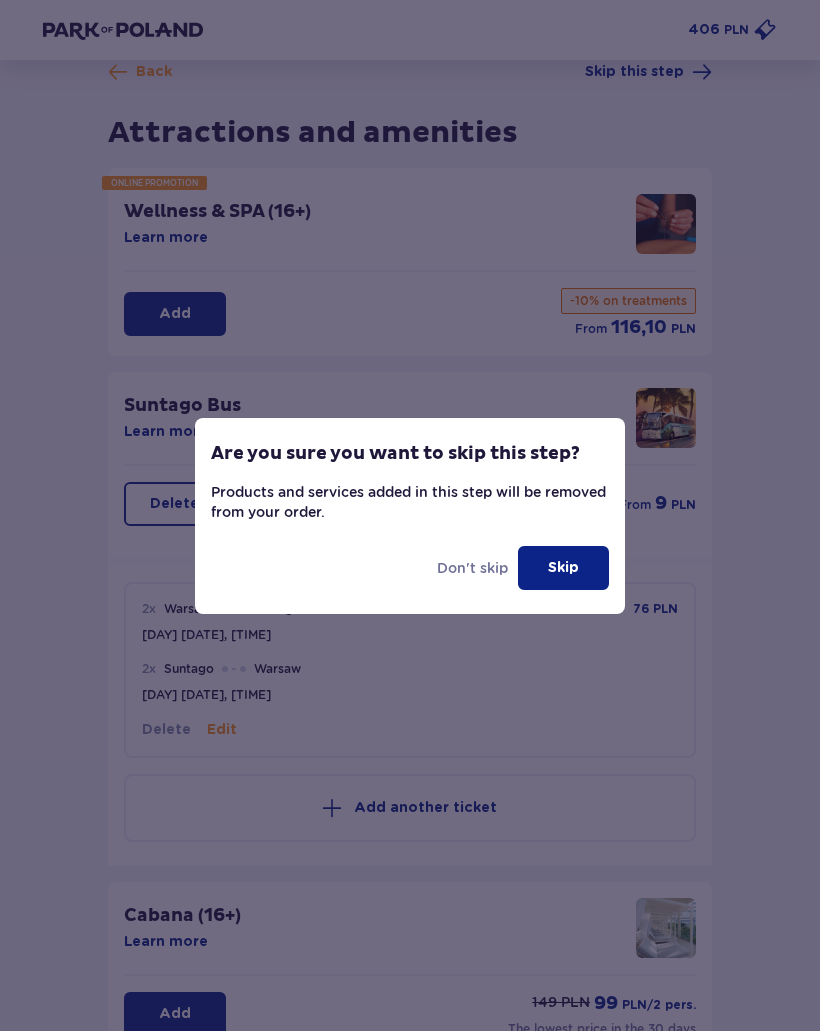 click on "Skip" at bounding box center (563, 568) 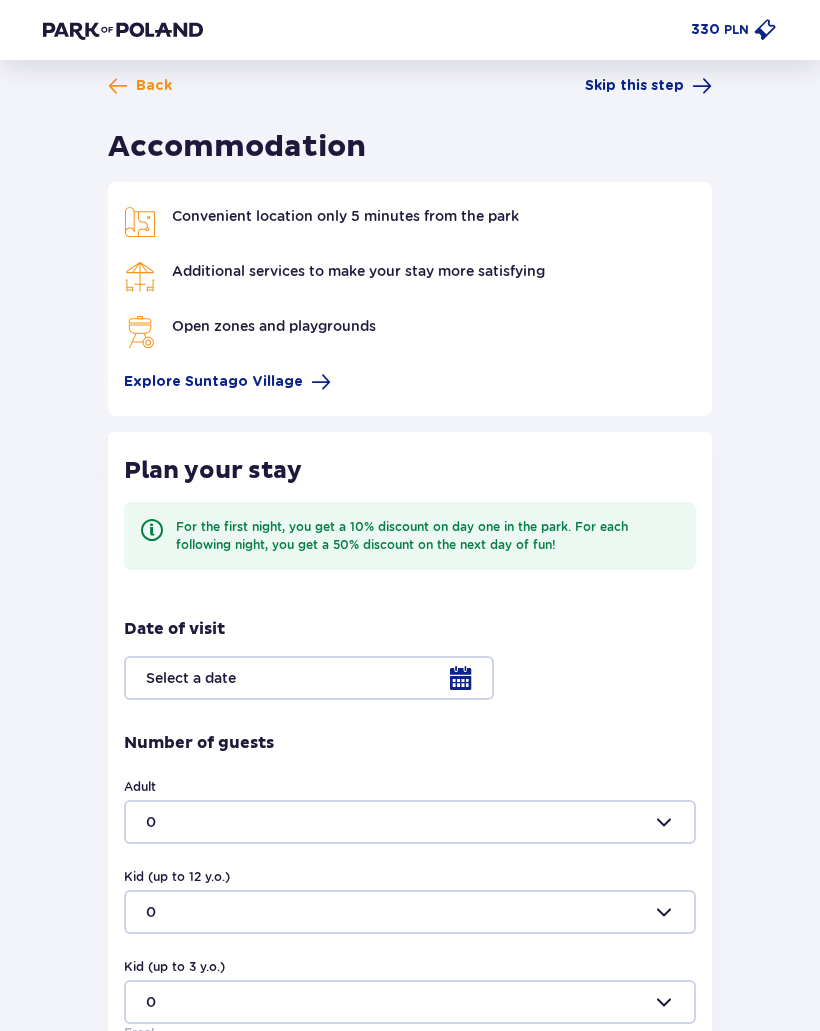 scroll, scrollTop: 0, scrollLeft: 0, axis: both 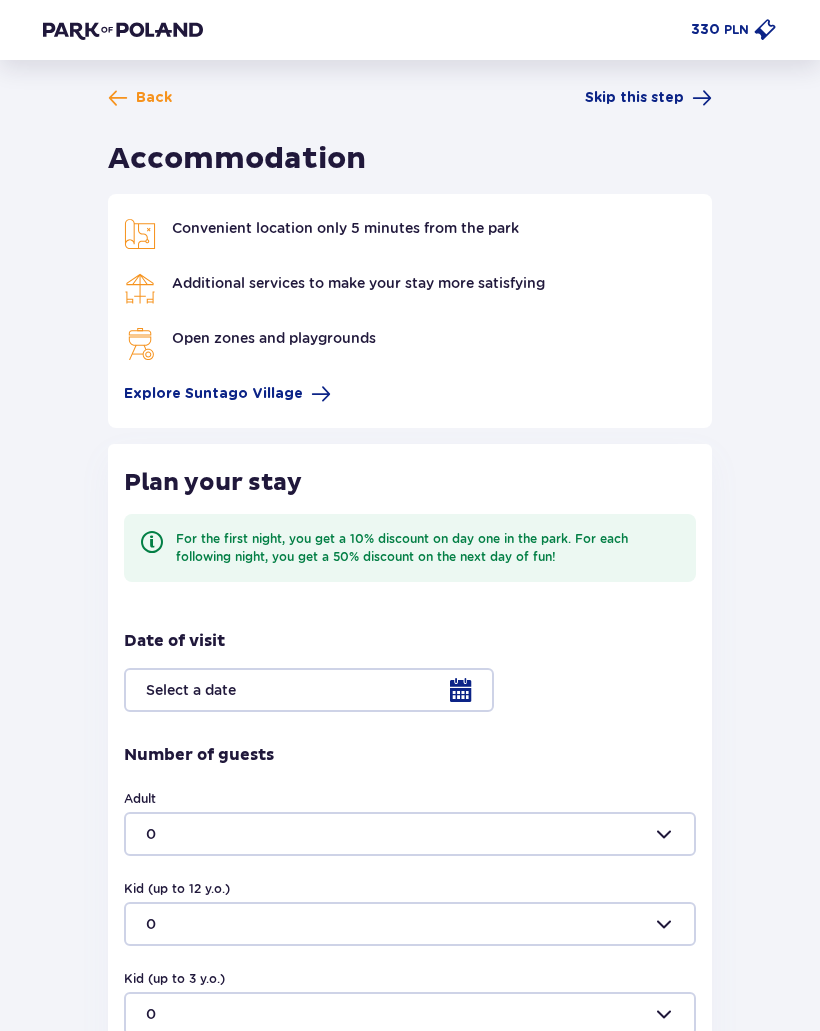click at bounding box center [702, 98] 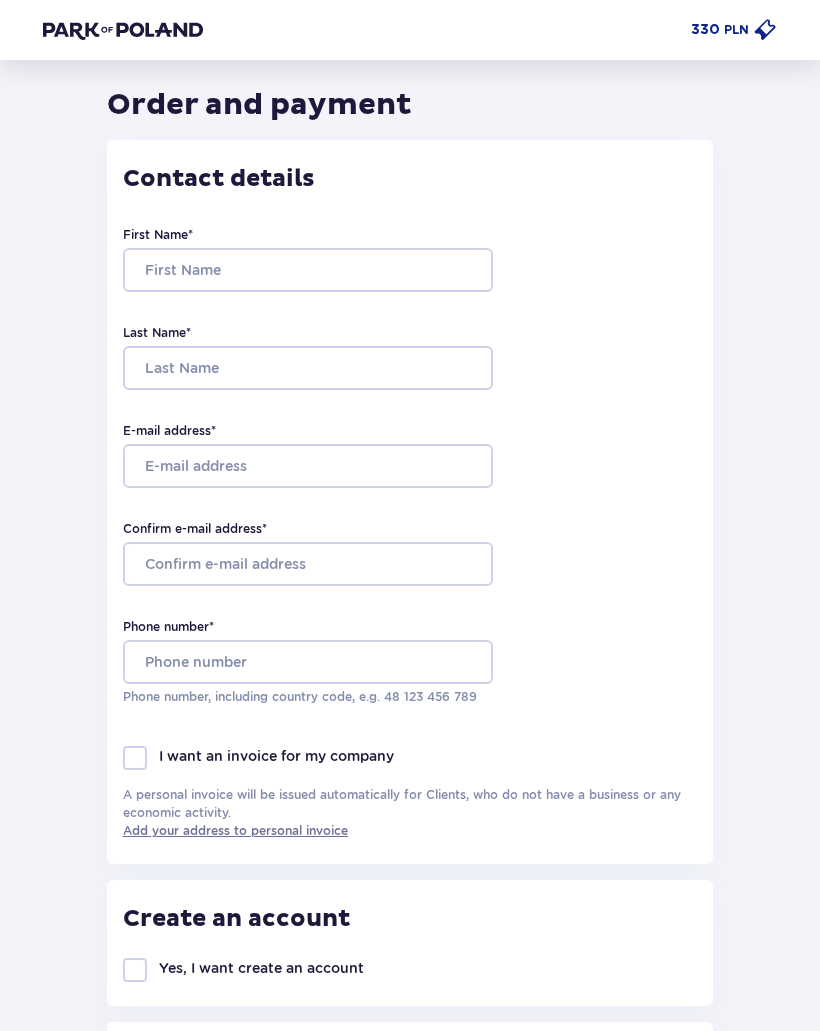 scroll, scrollTop: 0, scrollLeft: 0, axis: both 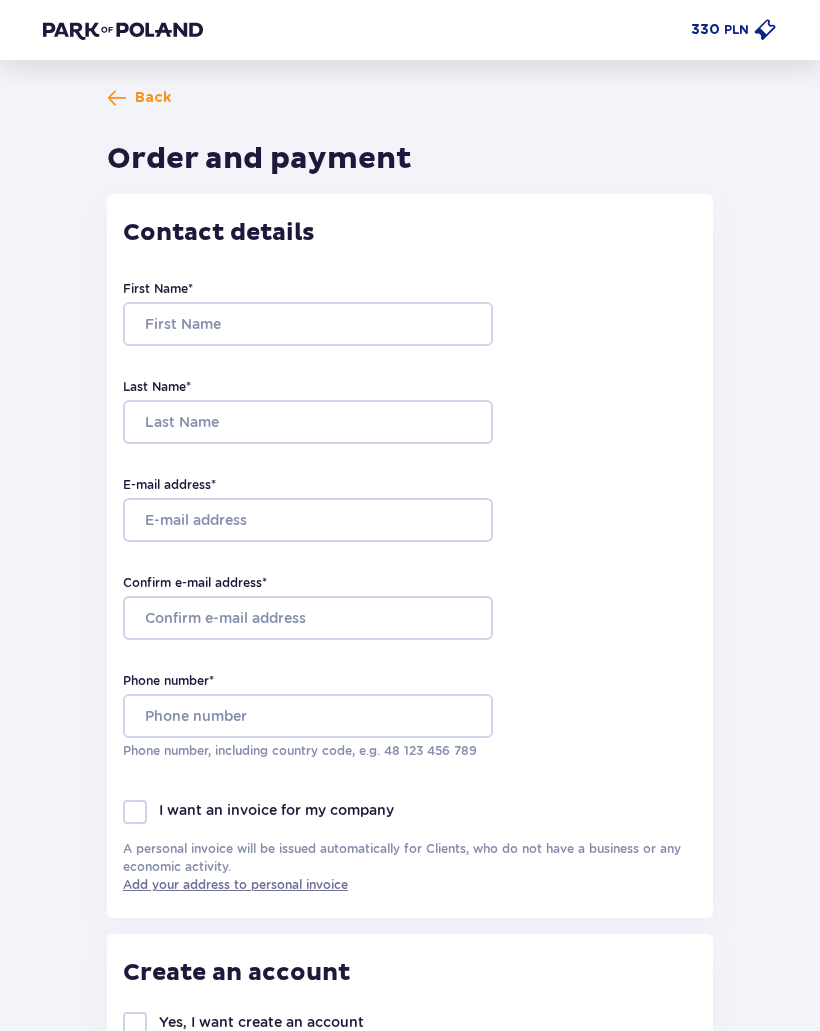 click on "Back" at bounding box center [139, 98] 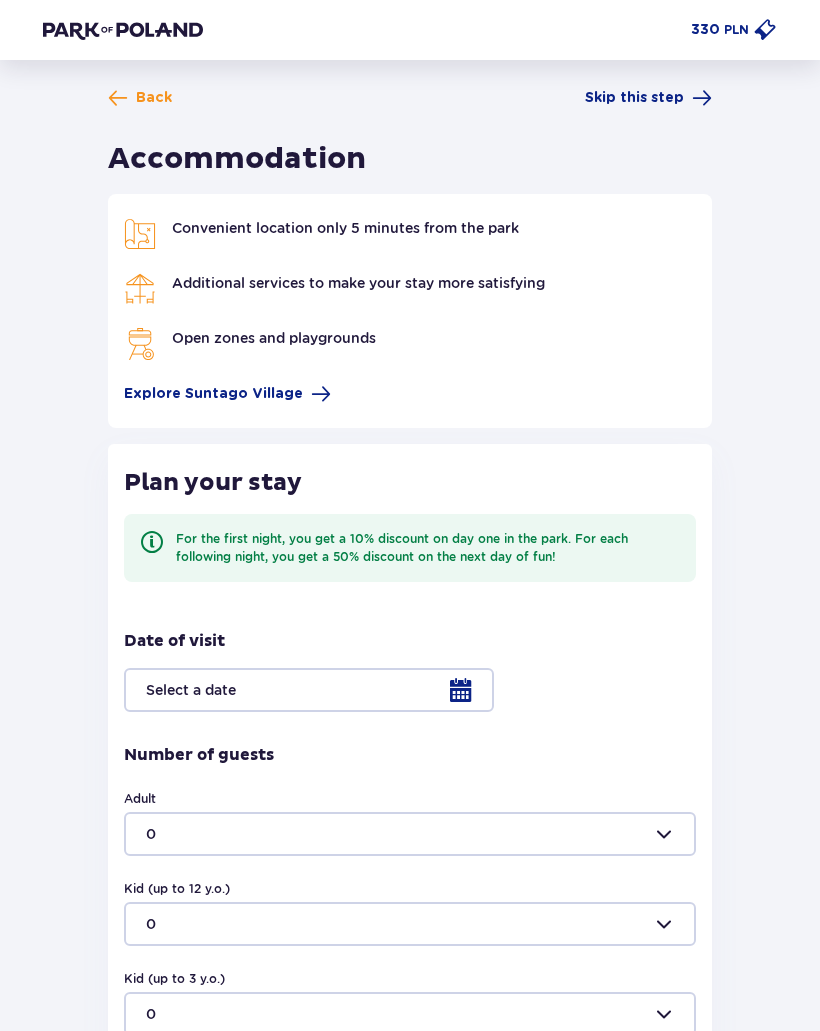 click on "Back" at bounding box center [154, 98] 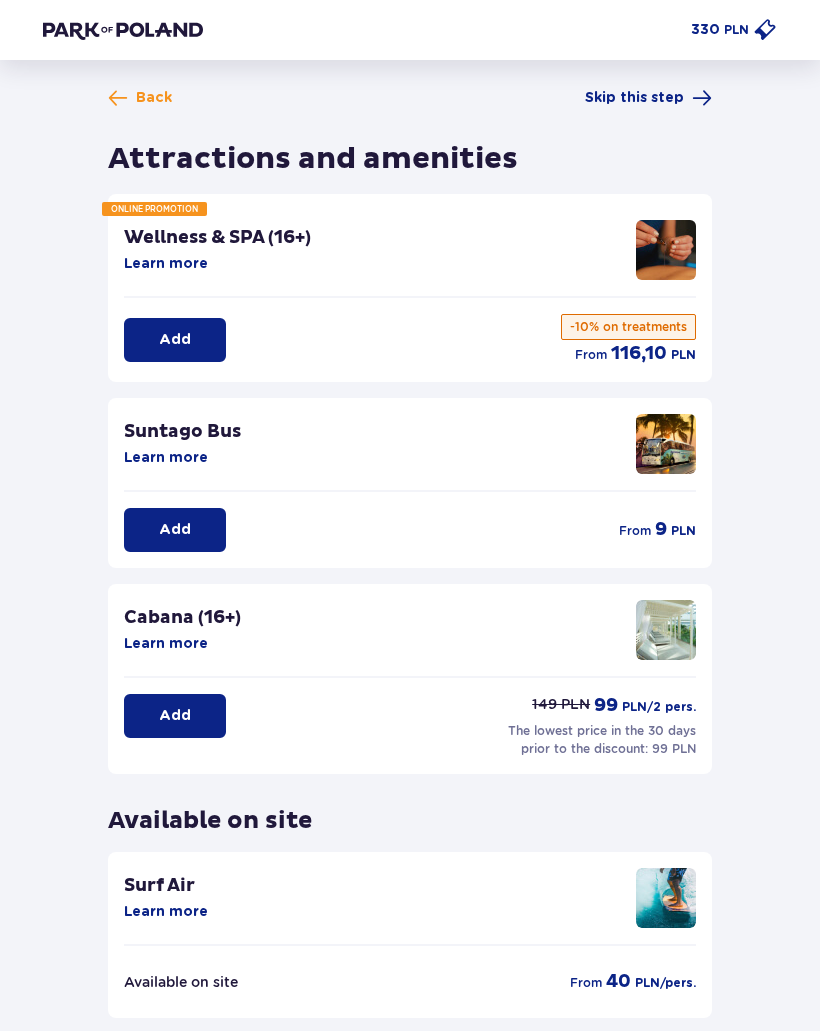 click on "Add" at bounding box center [175, 530] 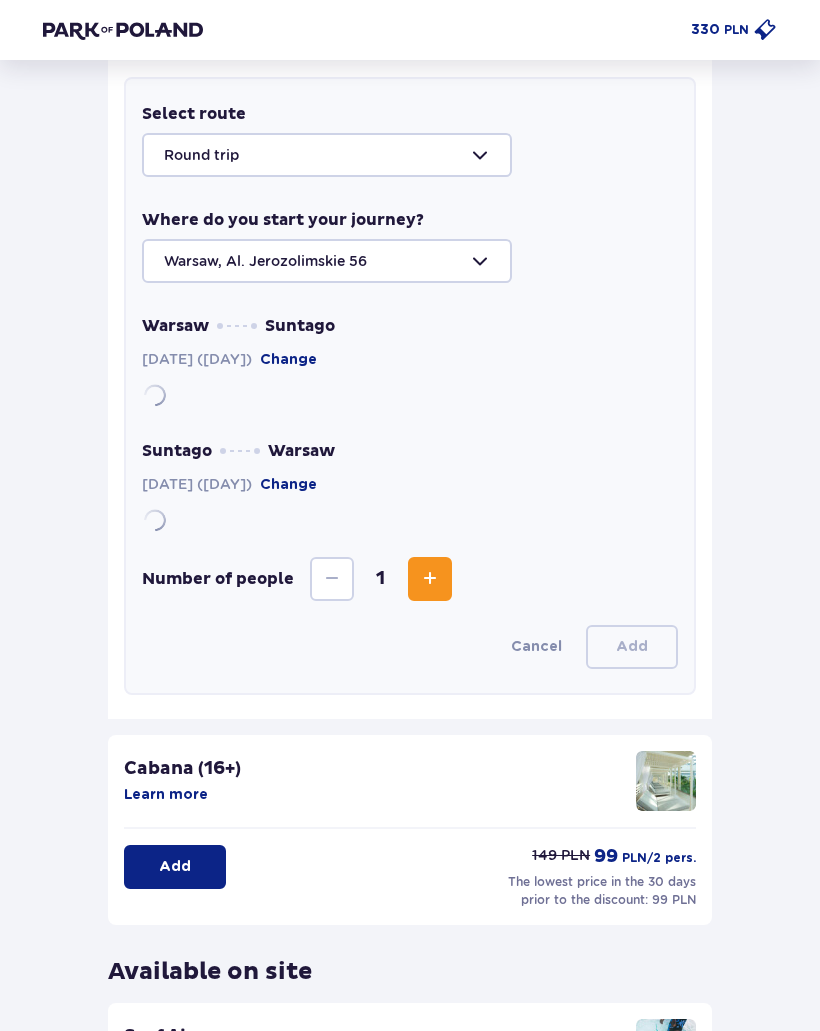scroll, scrollTop: 532, scrollLeft: 0, axis: vertical 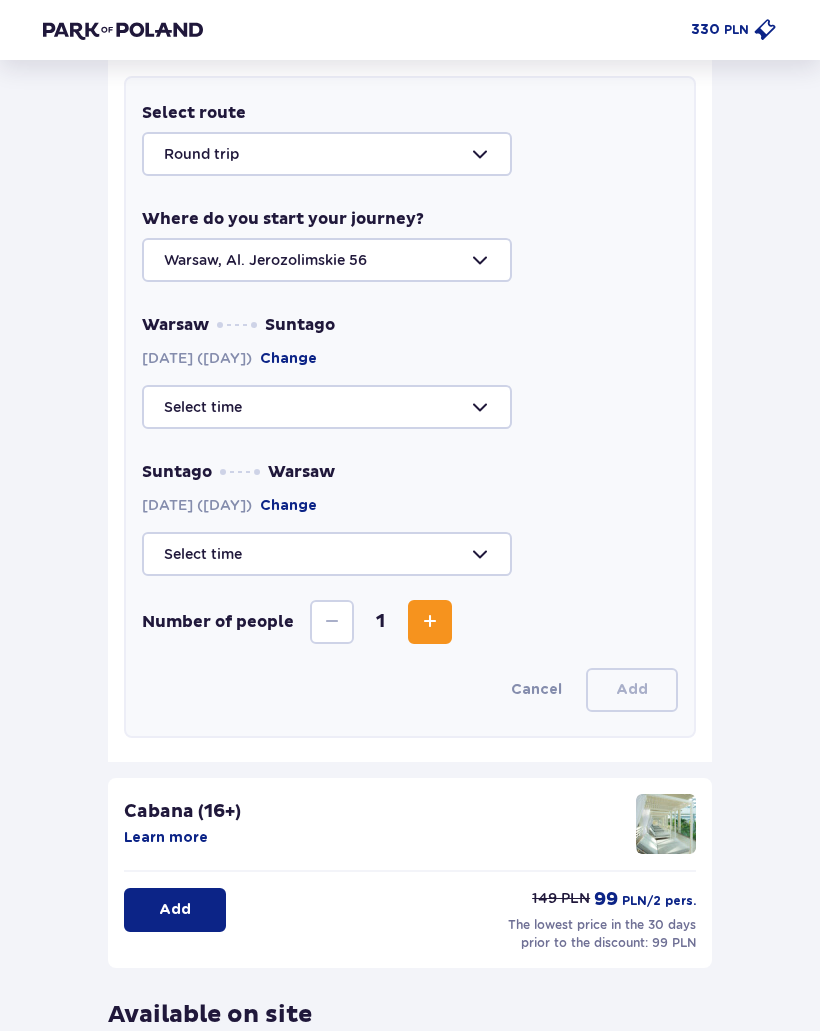 click at bounding box center [410, 407] 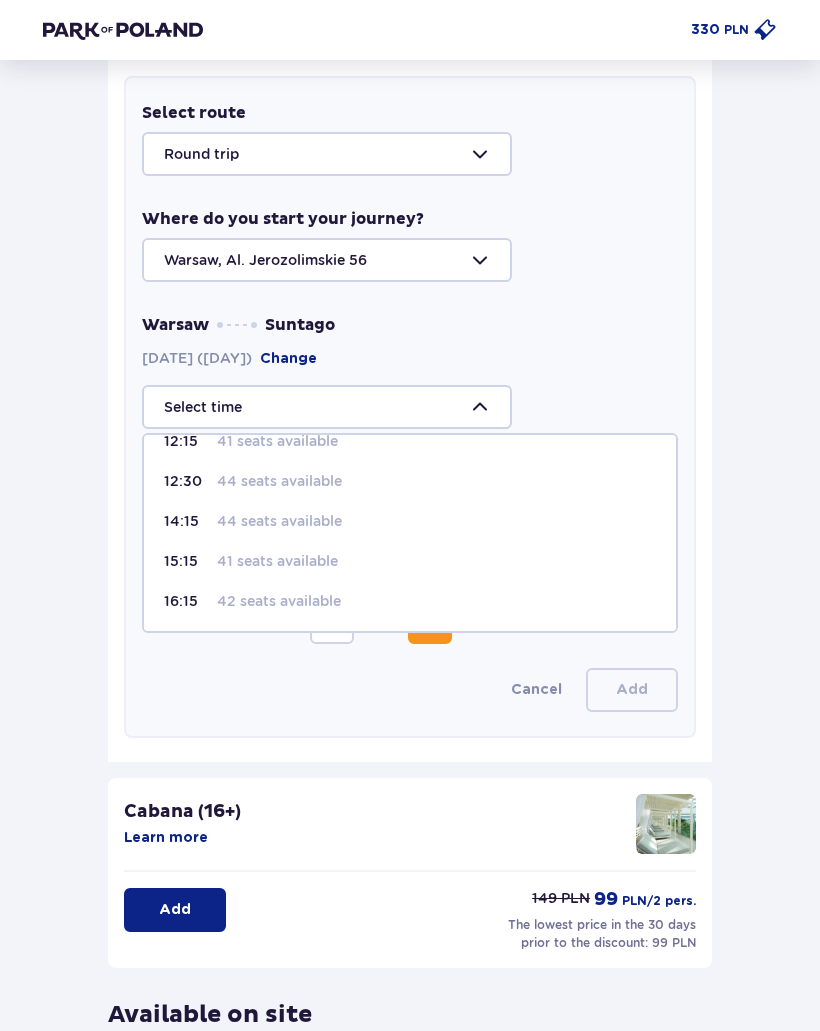 scroll, scrollTop: 264, scrollLeft: 0, axis: vertical 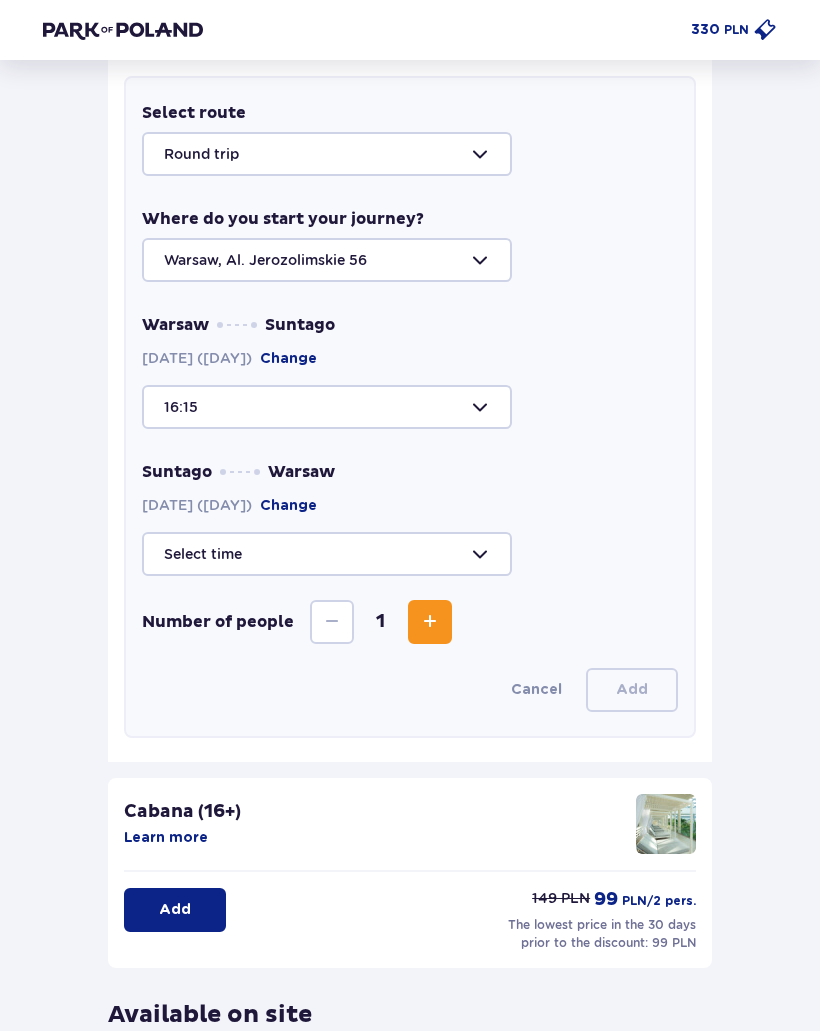 click at bounding box center (410, 554) 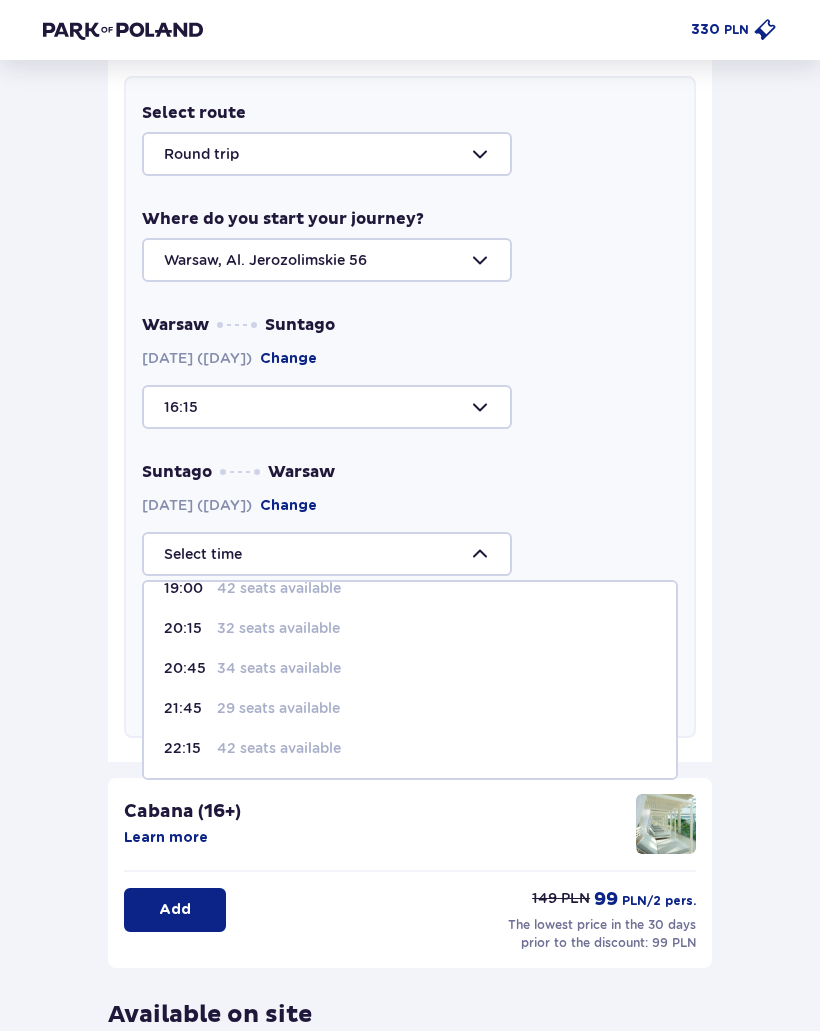 scroll, scrollTop: 144, scrollLeft: 0, axis: vertical 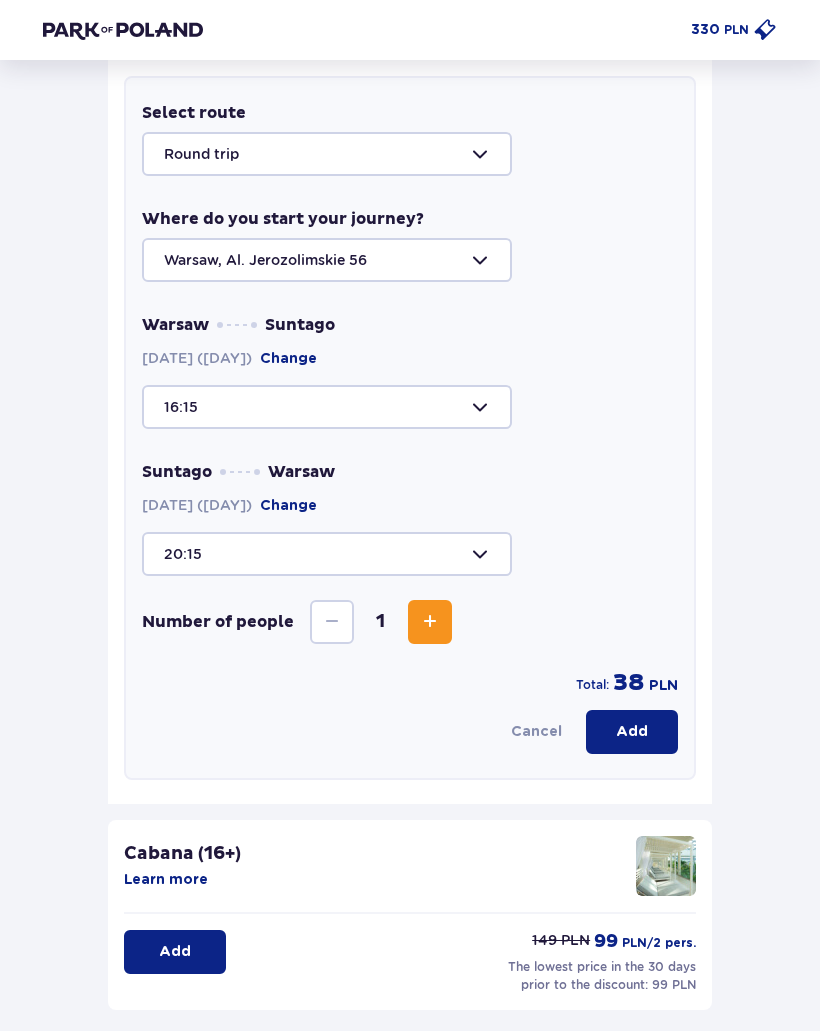 click at bounding box center (430, 622) 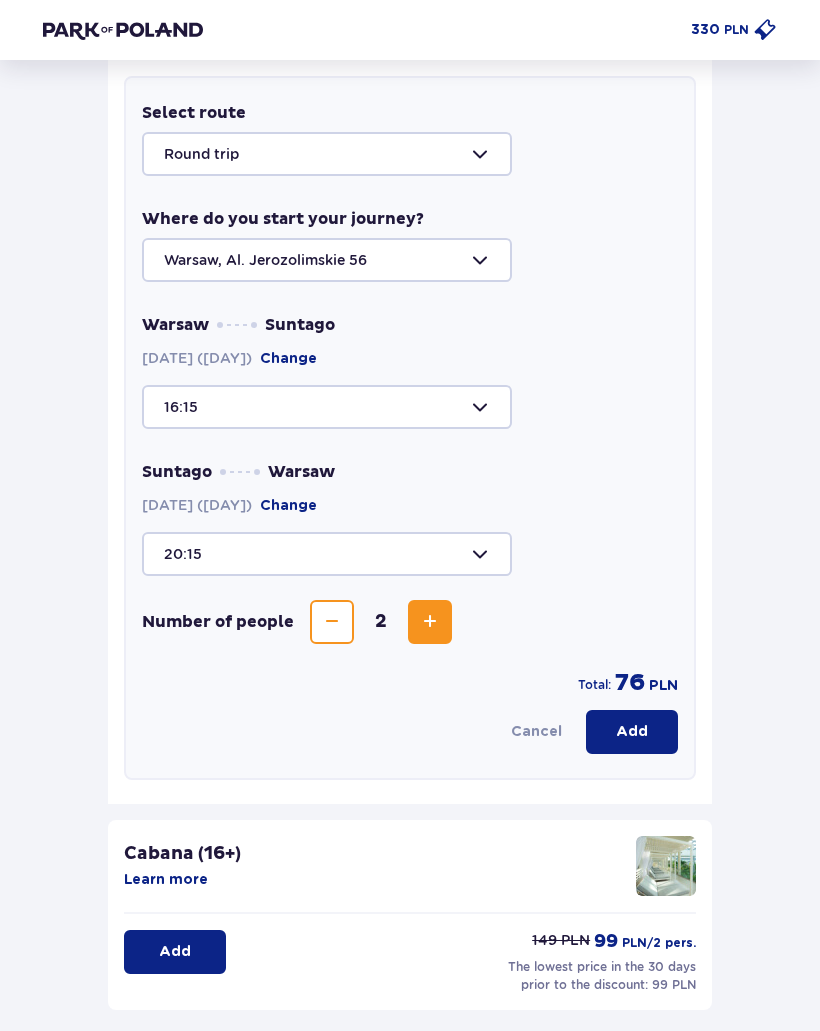 click on "Add" at bounding box center [632, 732] 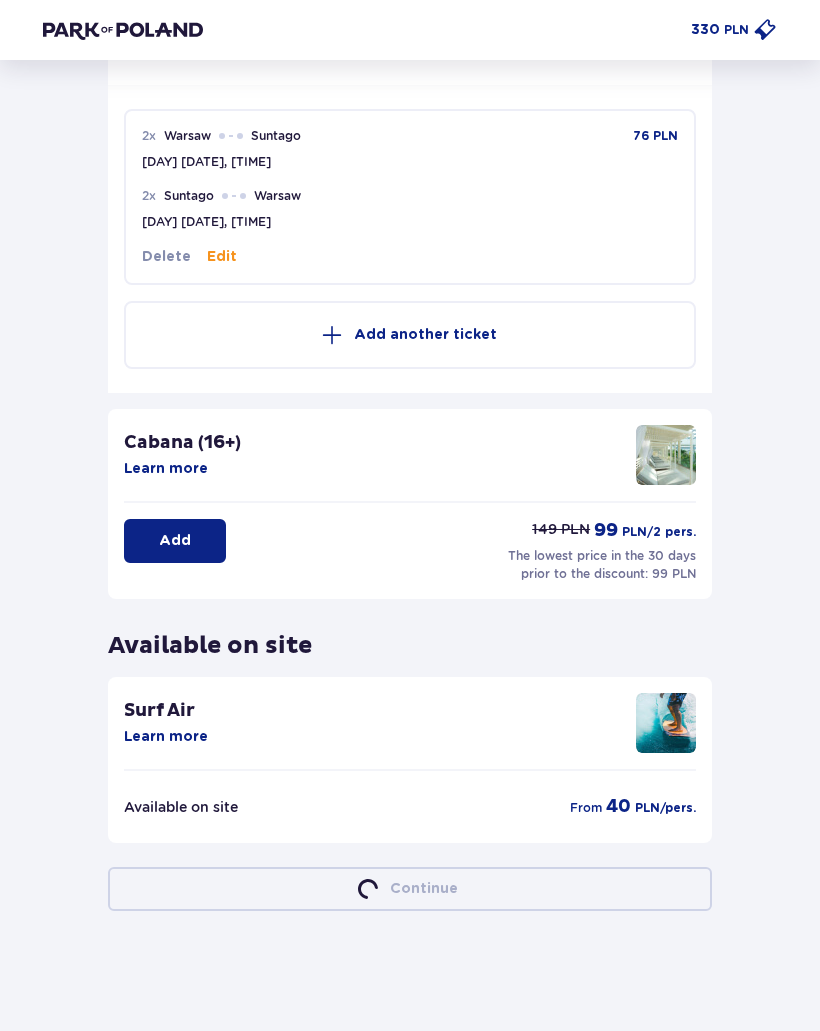 scroll, scrollTop: 499, scrollLeft: 0, axis: vertical 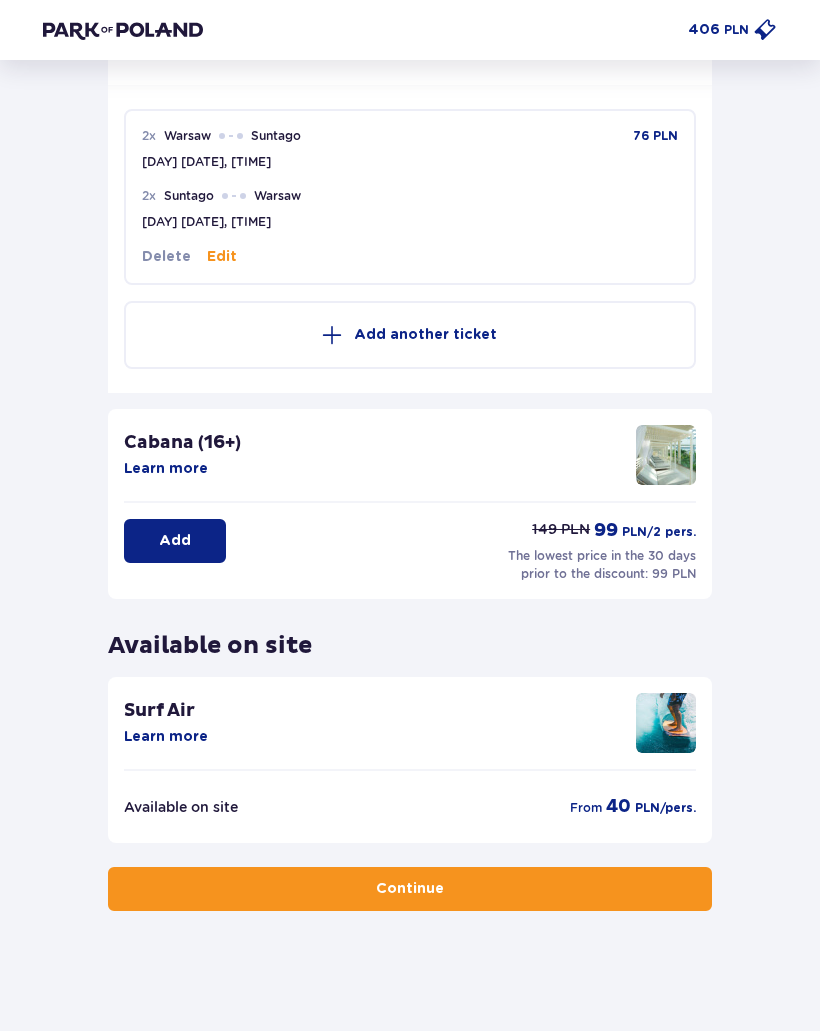 click on "Continue" at bounding box center (410, 889) 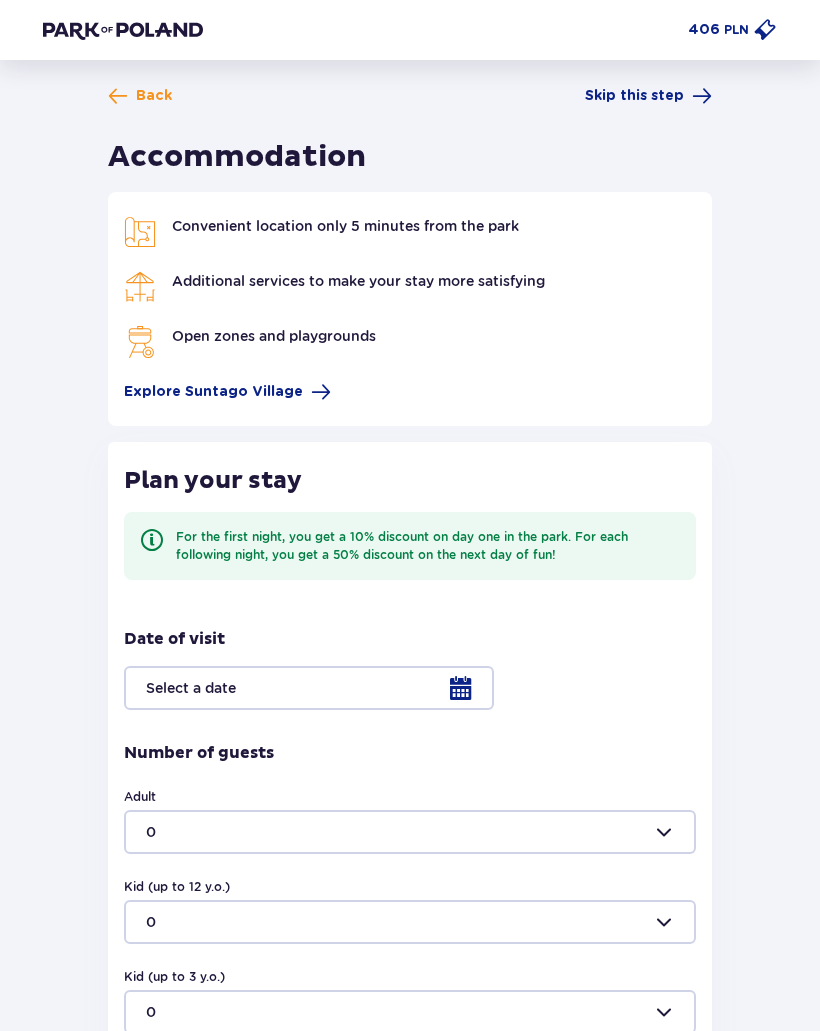 scroll, scrollTop: 0, scrollLeft: 0, axis: both 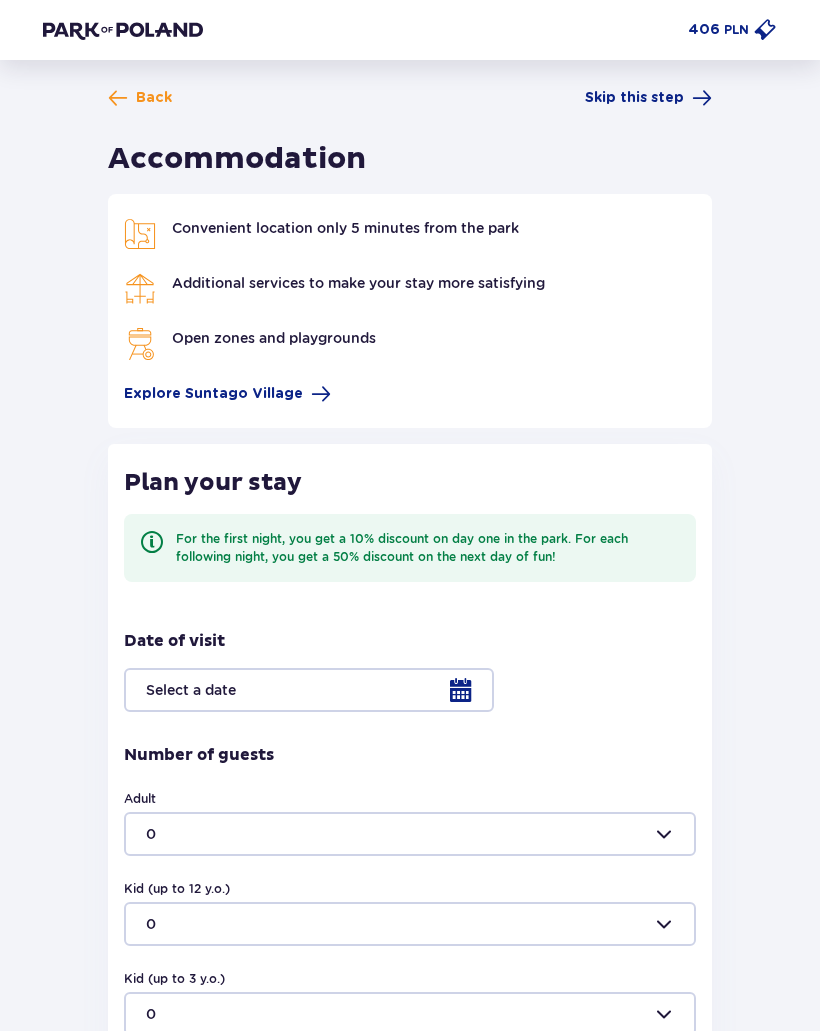 click on "Skip this step" at bounding box center [634, 98] 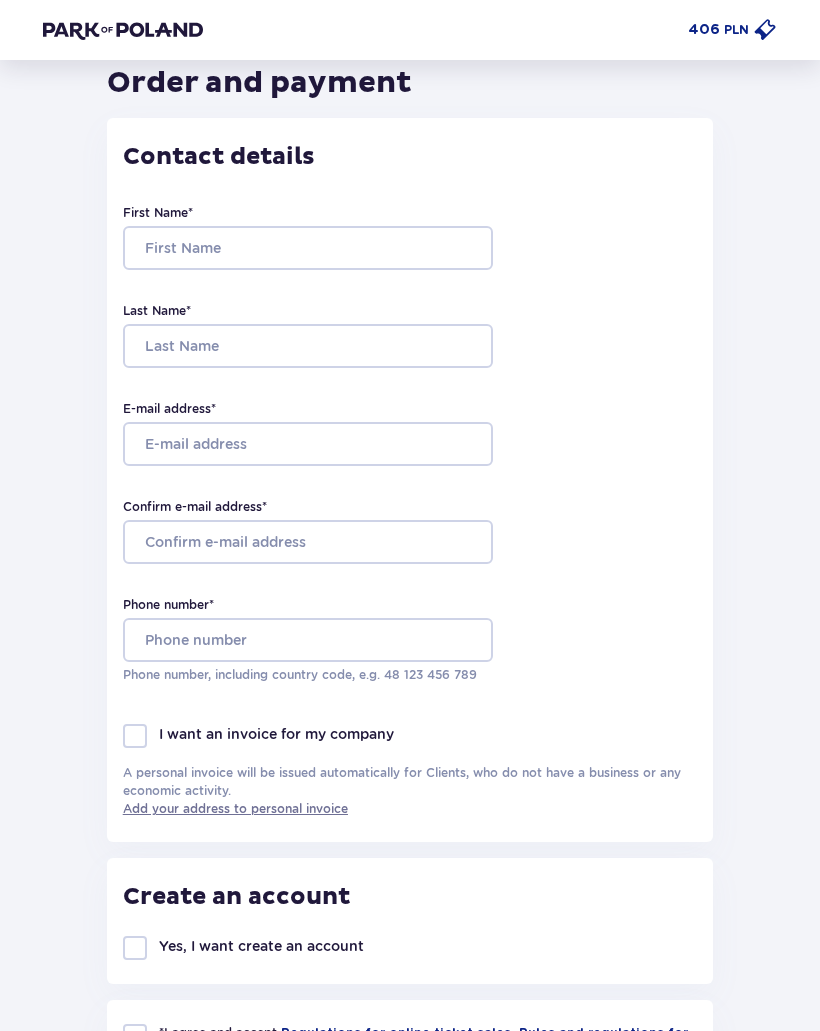 scroll, scrollTop: 0, scrollLeft: 0, axis: both 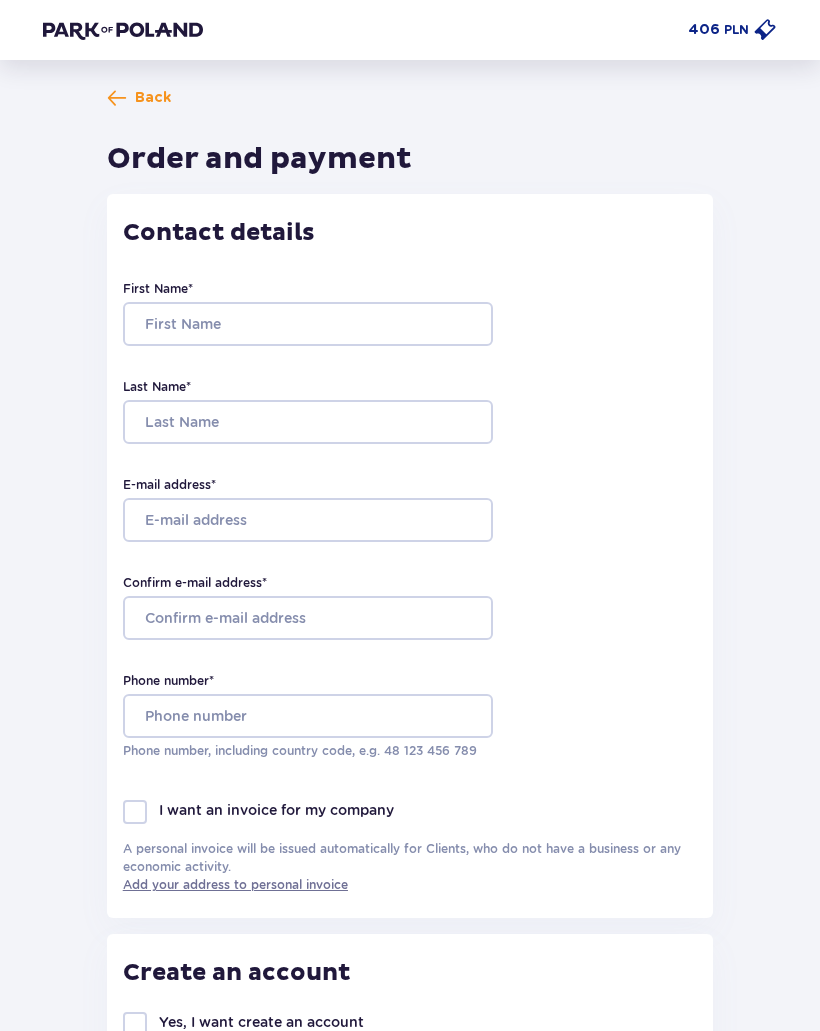 click on "Back" at bounding box center (139, 98) 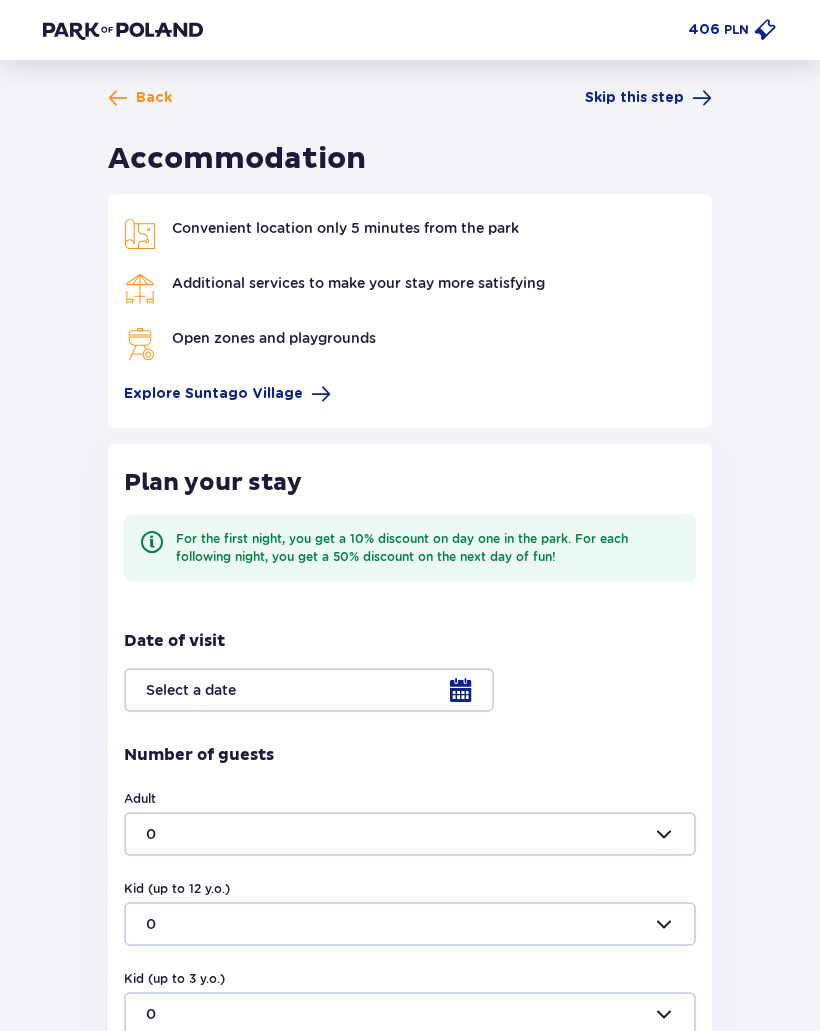 click on "Back Skip this step Accommodation Convenient location only 5 minutes from the park   Additional services to make your stay more satisfying   Open zones and playgrounds   Explore Suntago Village Plan your stay For the first night, you get a 10% discount on day one in the park. For each following night, you get a 50% discount on the next day of fun! Date of visit Number of guests Adult   0 Kid (up to 12 y.o.)   0 Kid (up to 3 y.o.)   0 Free! Continue Continue without accommodation" at bounding box center [410, 697] 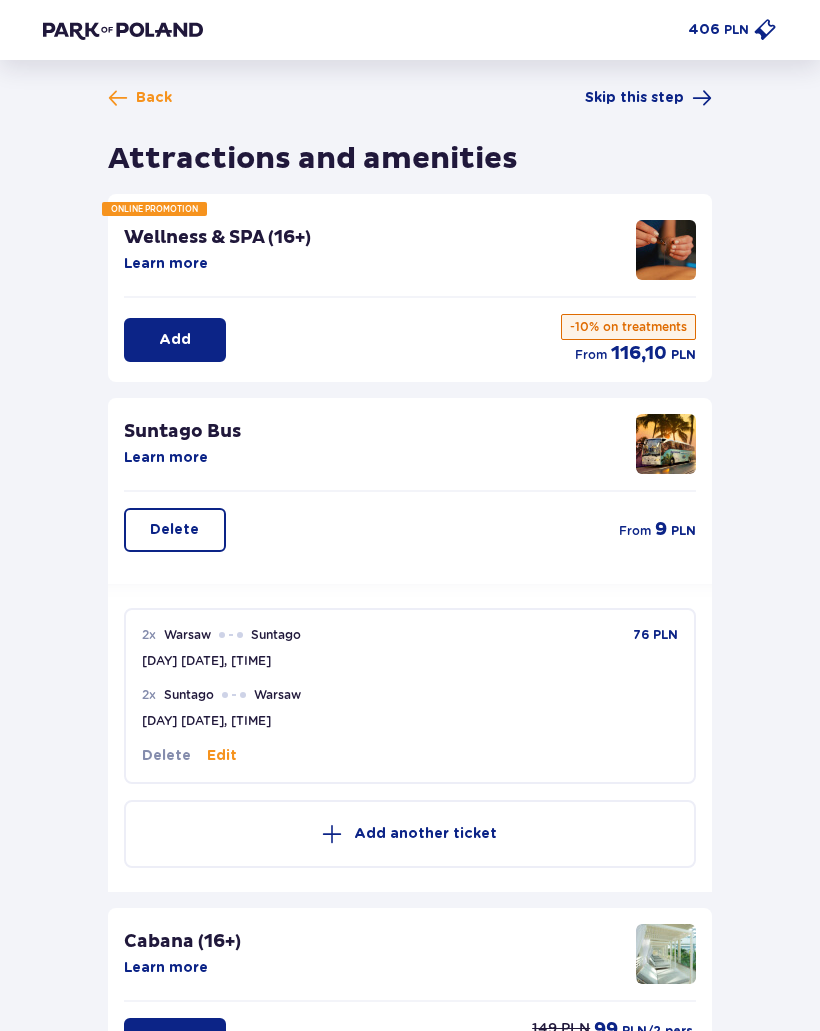 click on "Back" at bounding box center (140, 98) 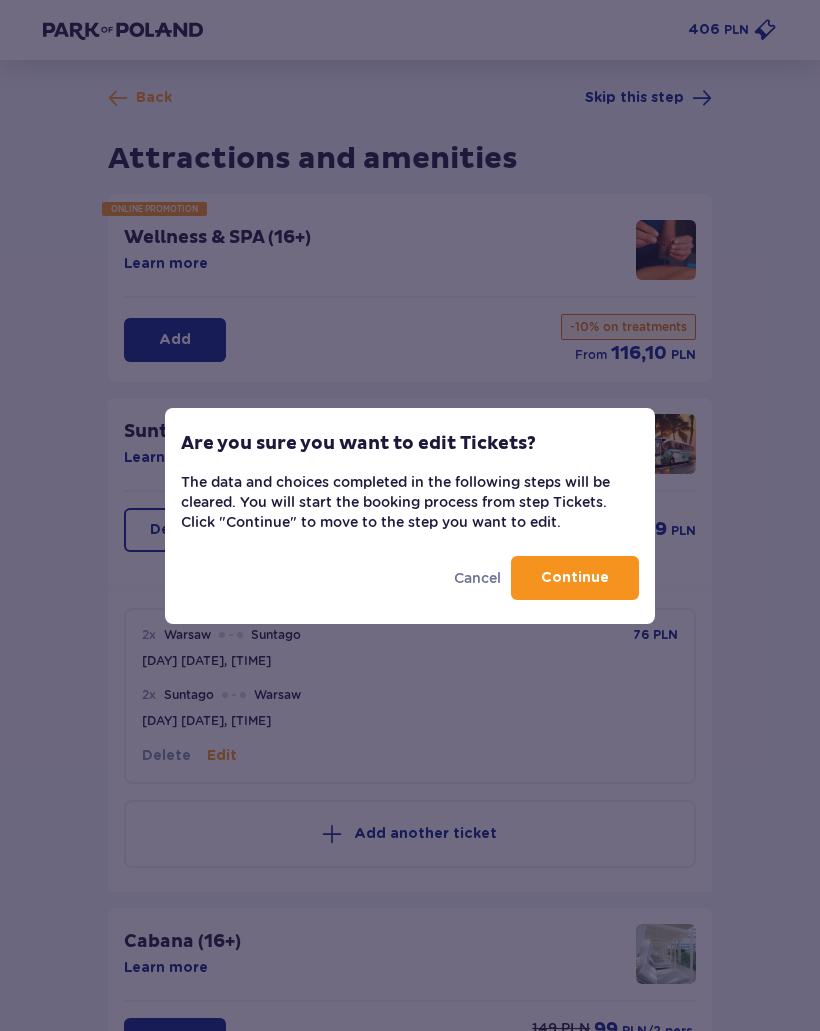 click on "Are you sure you want to edit Tickets? The data and choices completed in the following steps will be cleared. You will start the booking process from step Tickets. Click "Continue" to move to the step you want to edit. Cancel Continue" at bounding box center (410, 515) 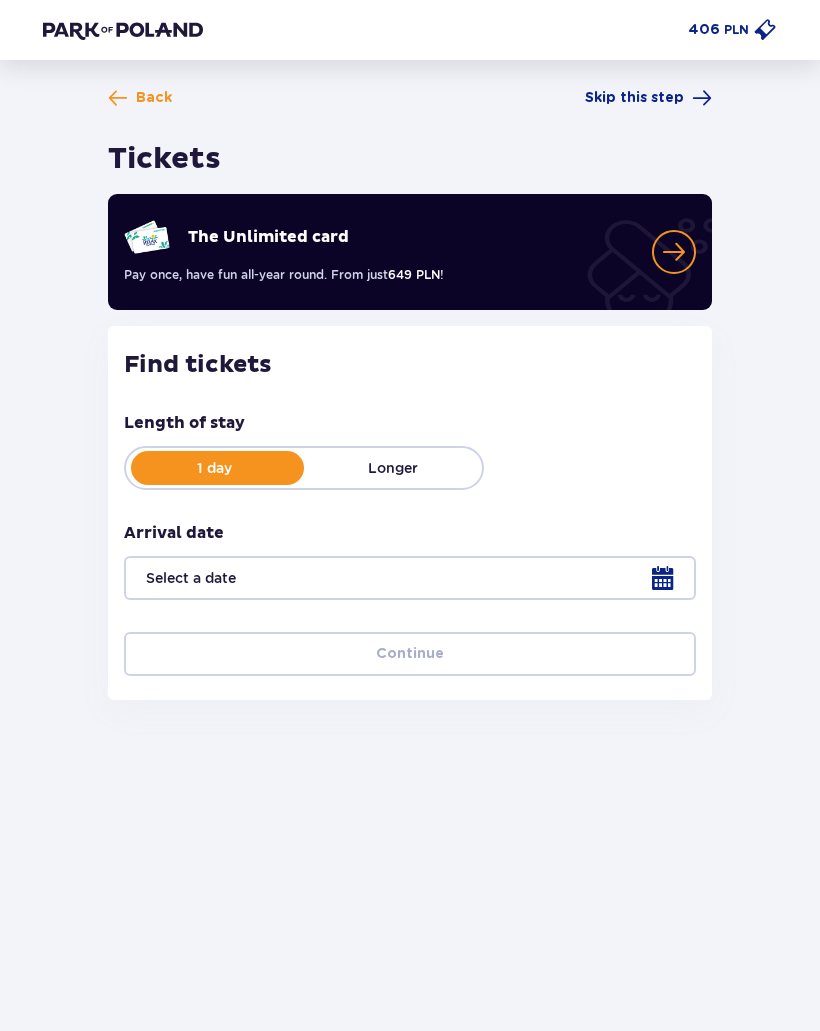 type on "16.08.25" 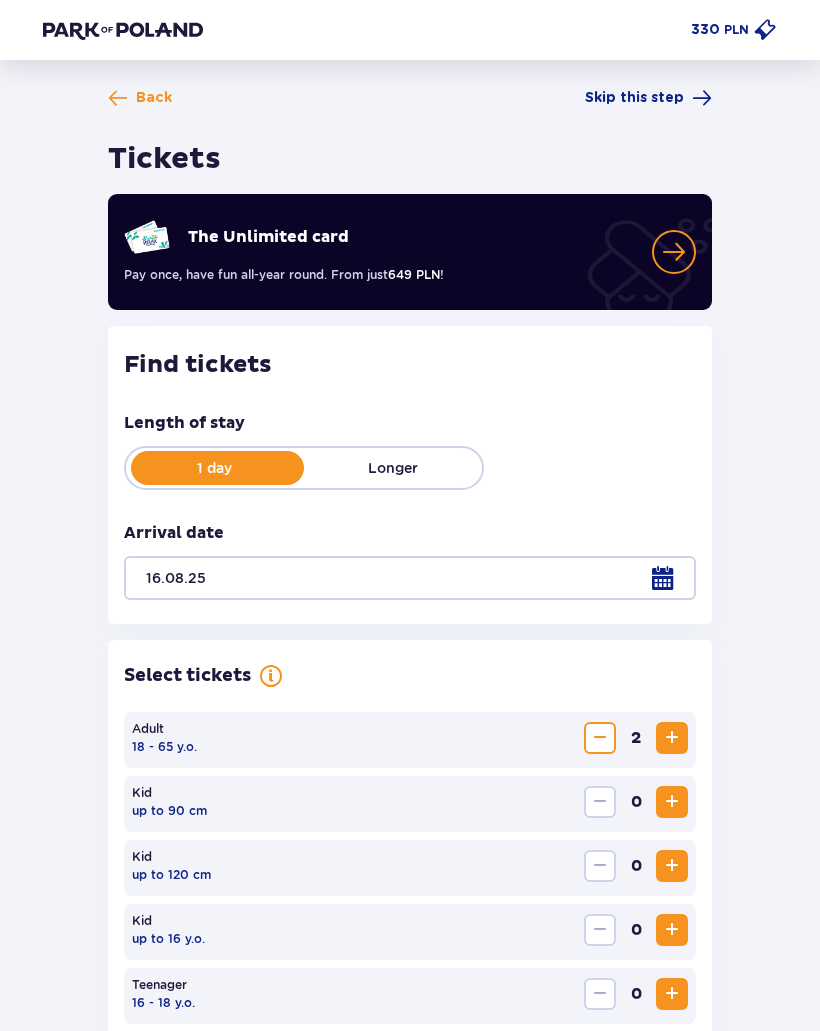 click at bounding box center [118, 98] 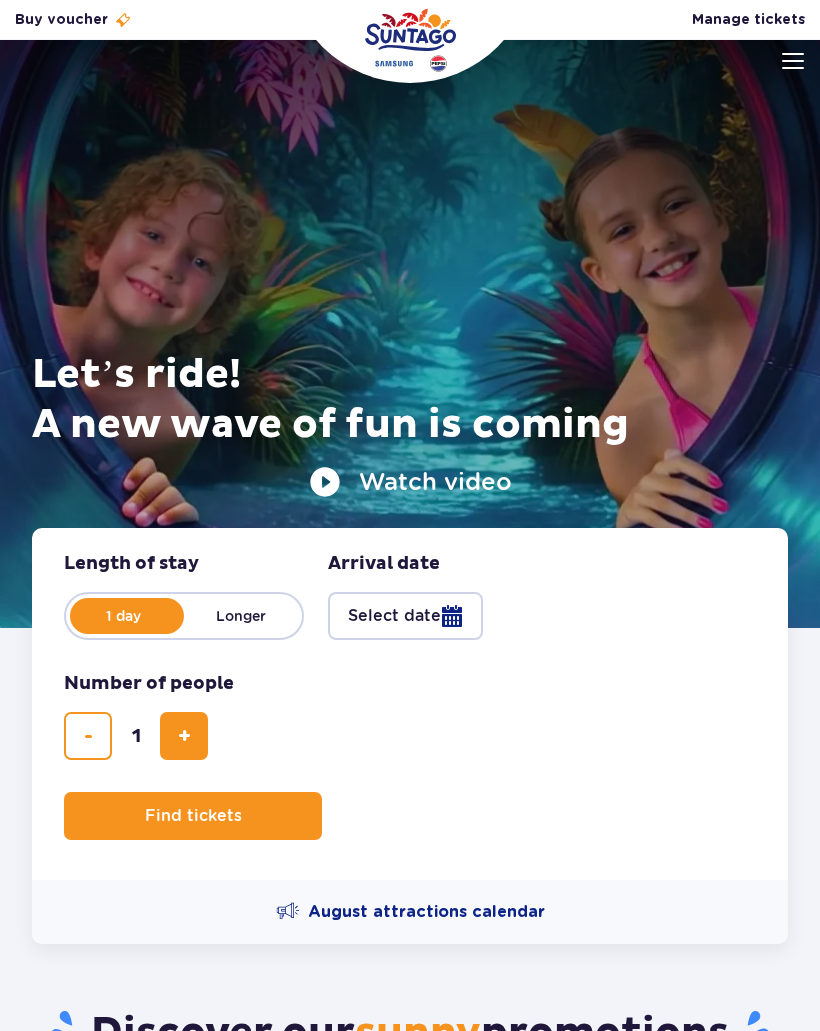 scroll, scrollTop: 0, scrollLeft: 0, axis: both 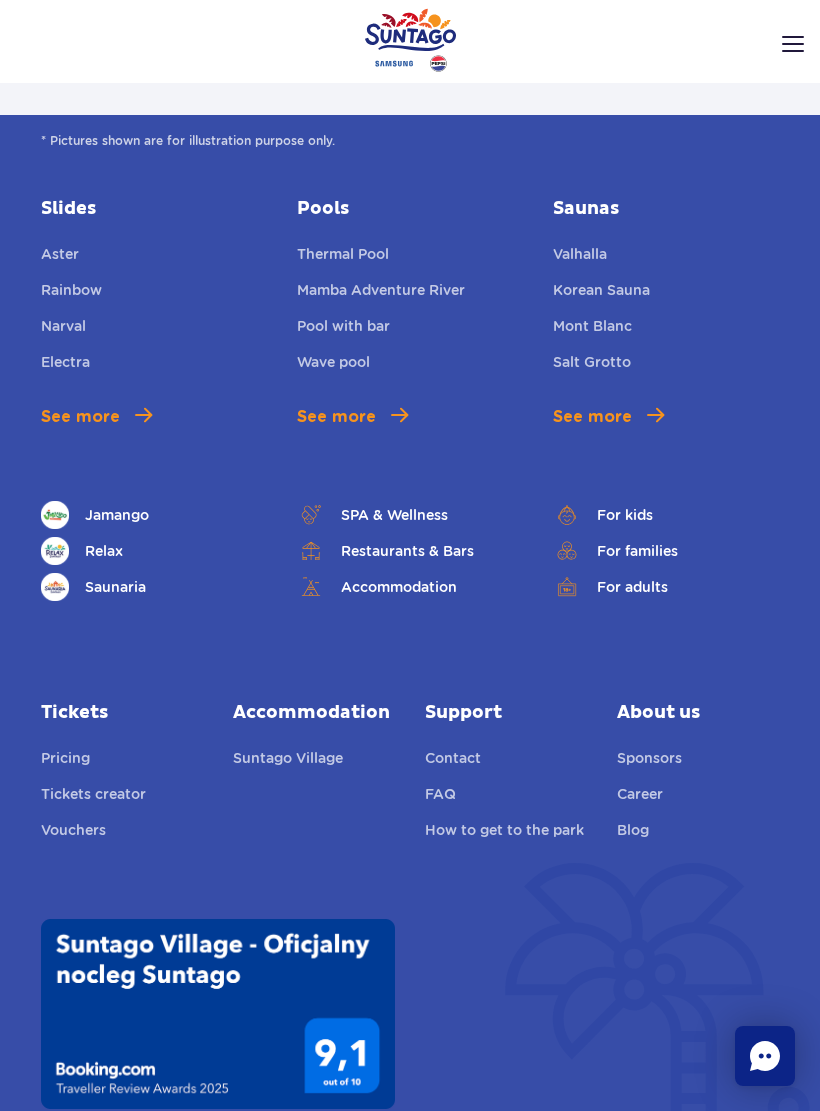 click on "Pricing" at bounding box center [65, 761] 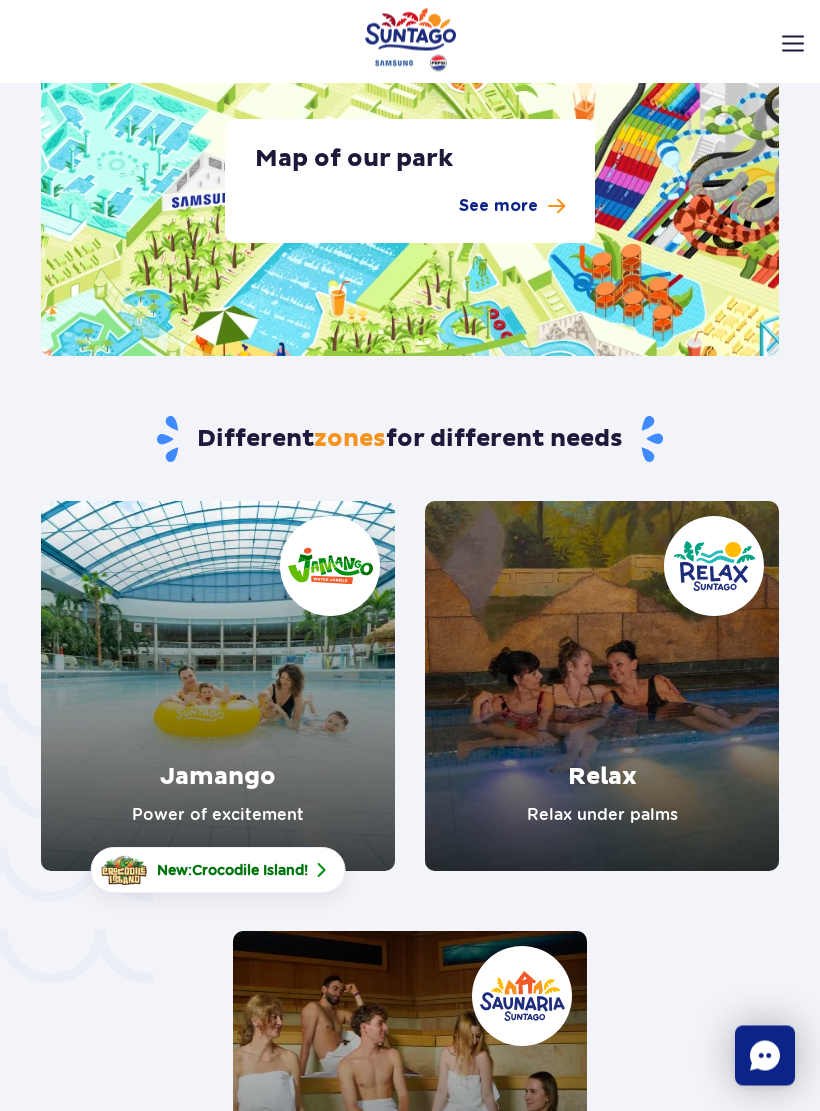 scroll, scrollTop: 4622, scrollLeft: 0, axis: vertical 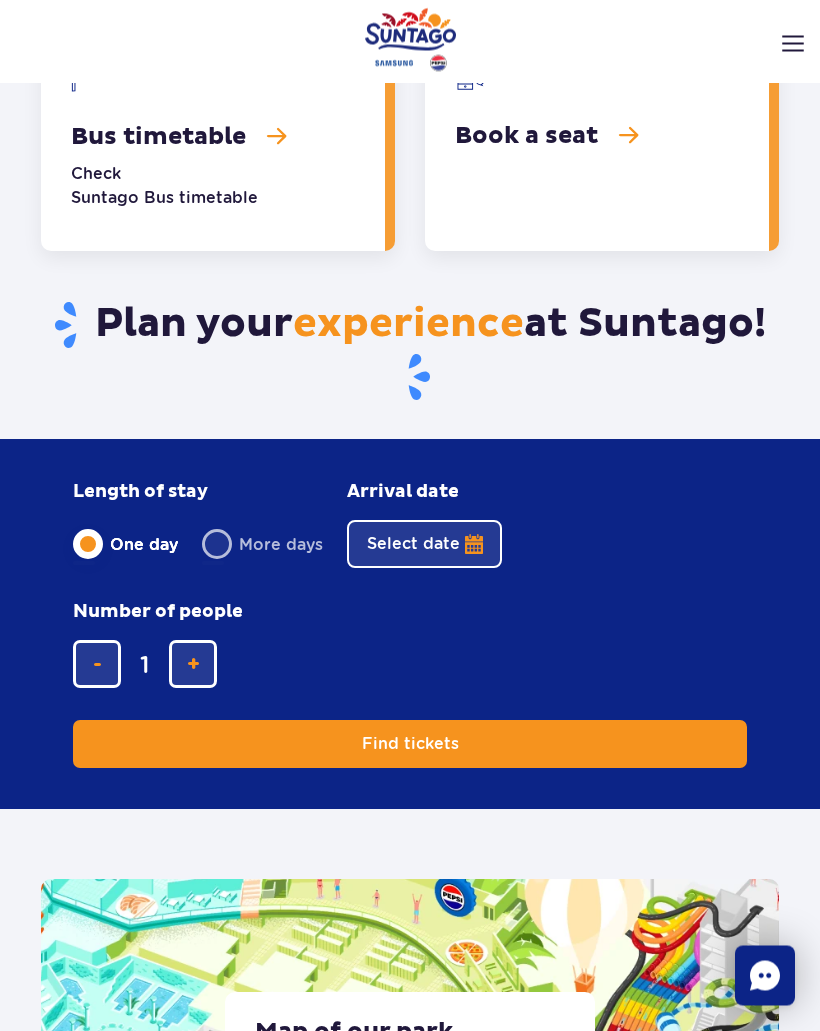 click at bounding box center [193, 665] 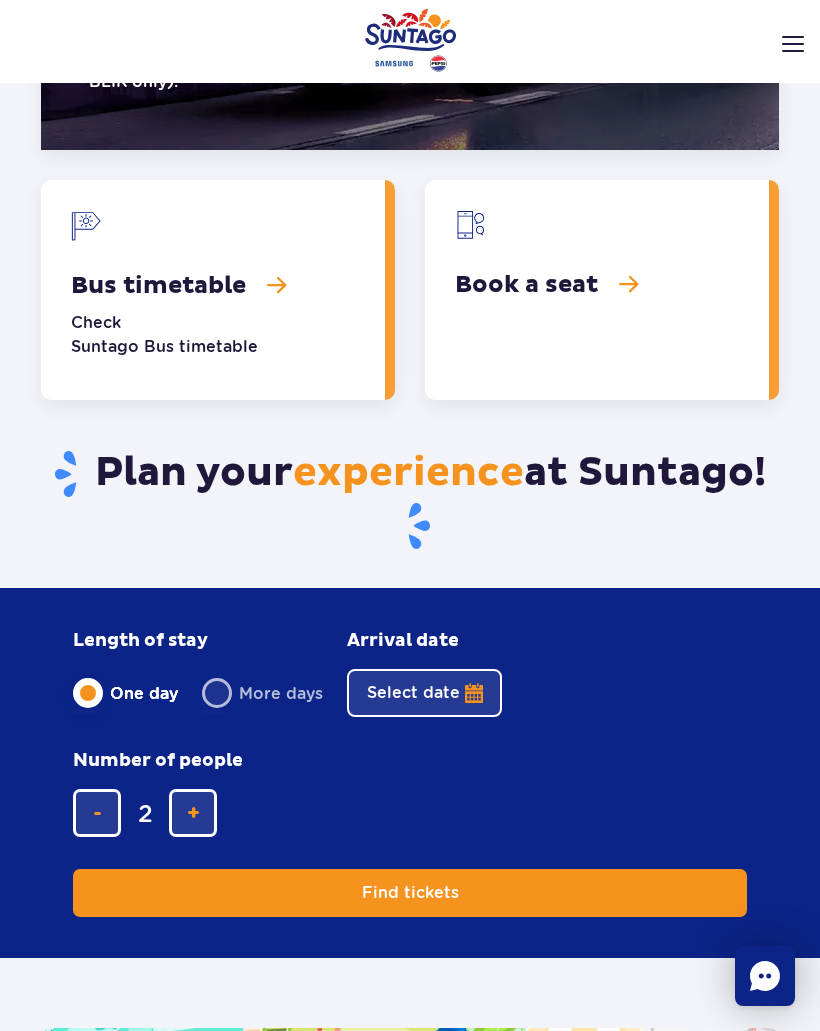 scroll, scrollTop: 3599, scrollLeft: 0, axis: vertical 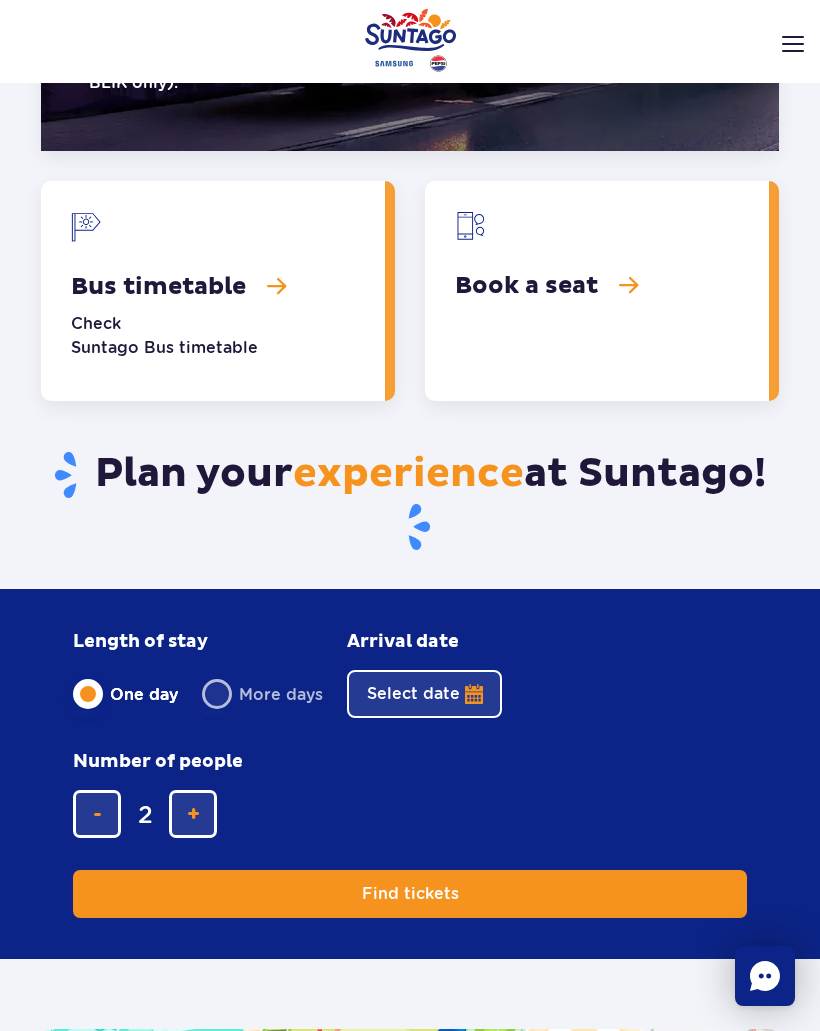 click on "Select date" at bounding box center (424, 694) 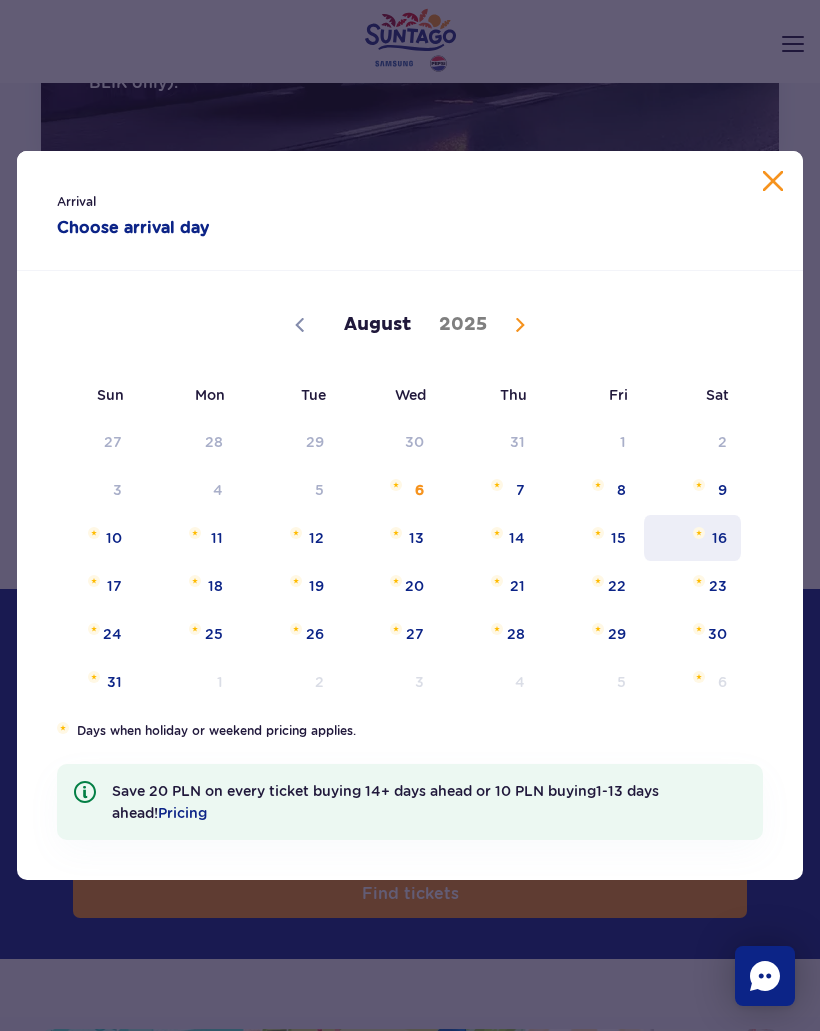 click on "16" at bounding box center [692, 538] 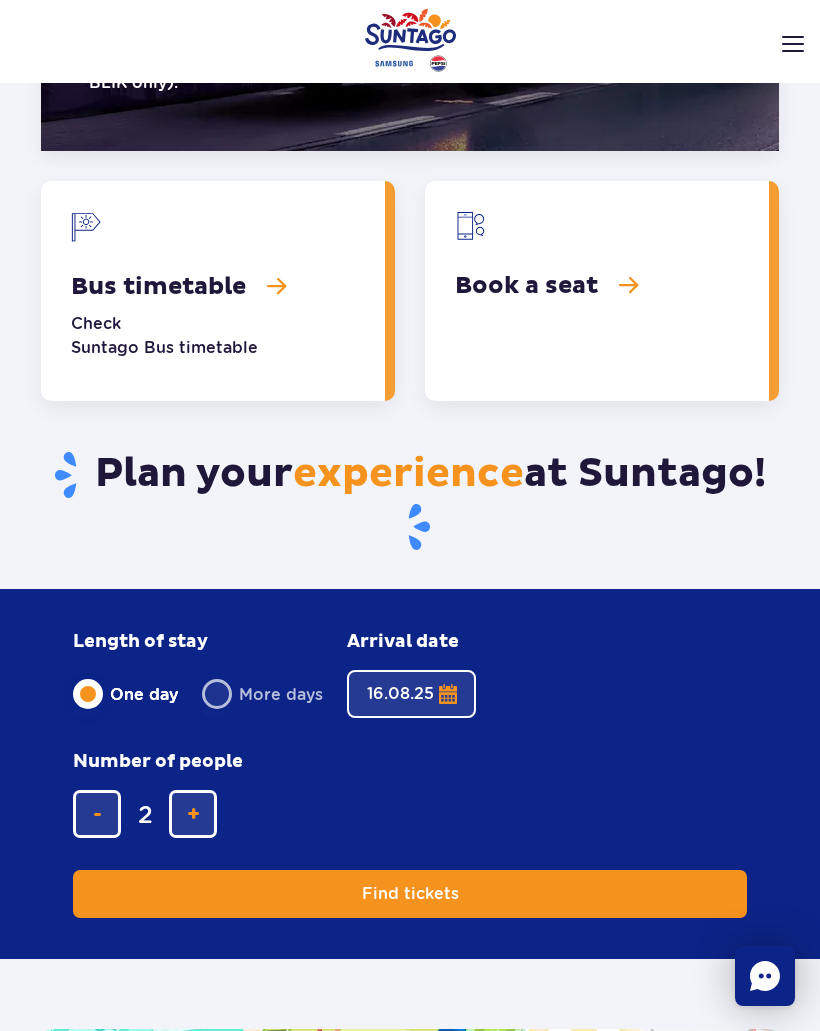 click on "Find tickets" at bounding box center [410, 894] 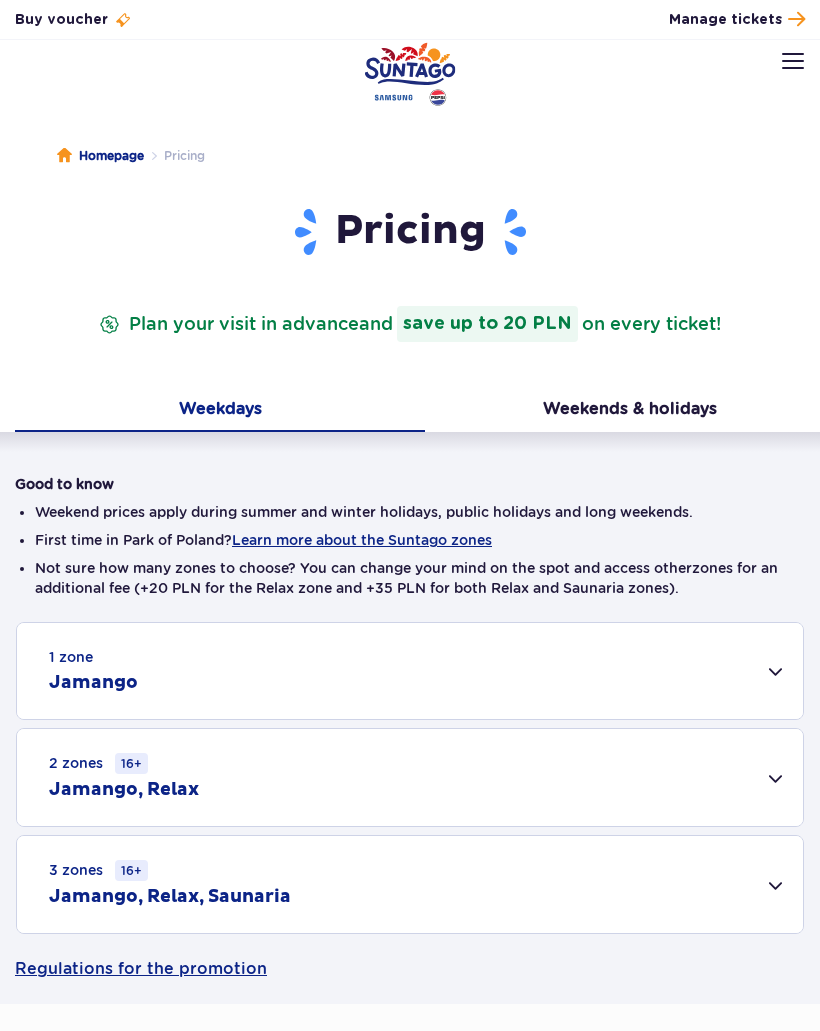 scroll, scrollTop: 0, scrollLeft: 0, axis: both 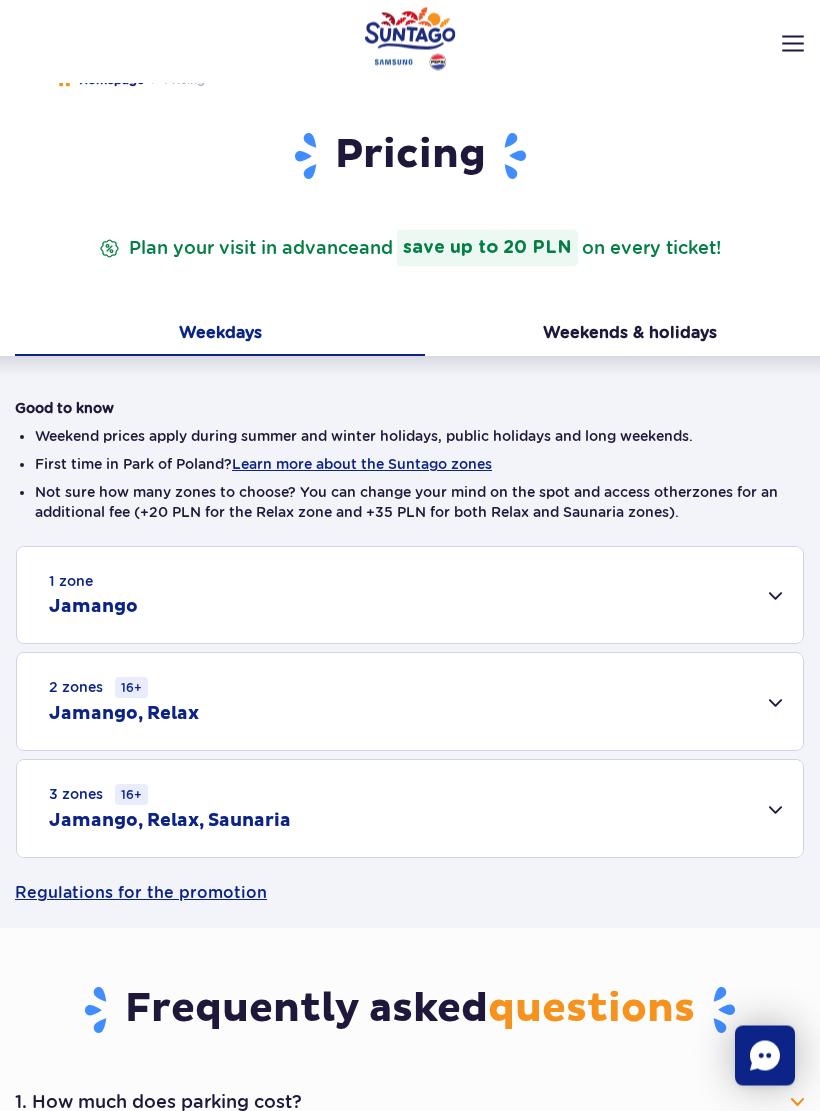 click on "2 zones  16+
Jamango, Relax" at bounding box center [410, 702] 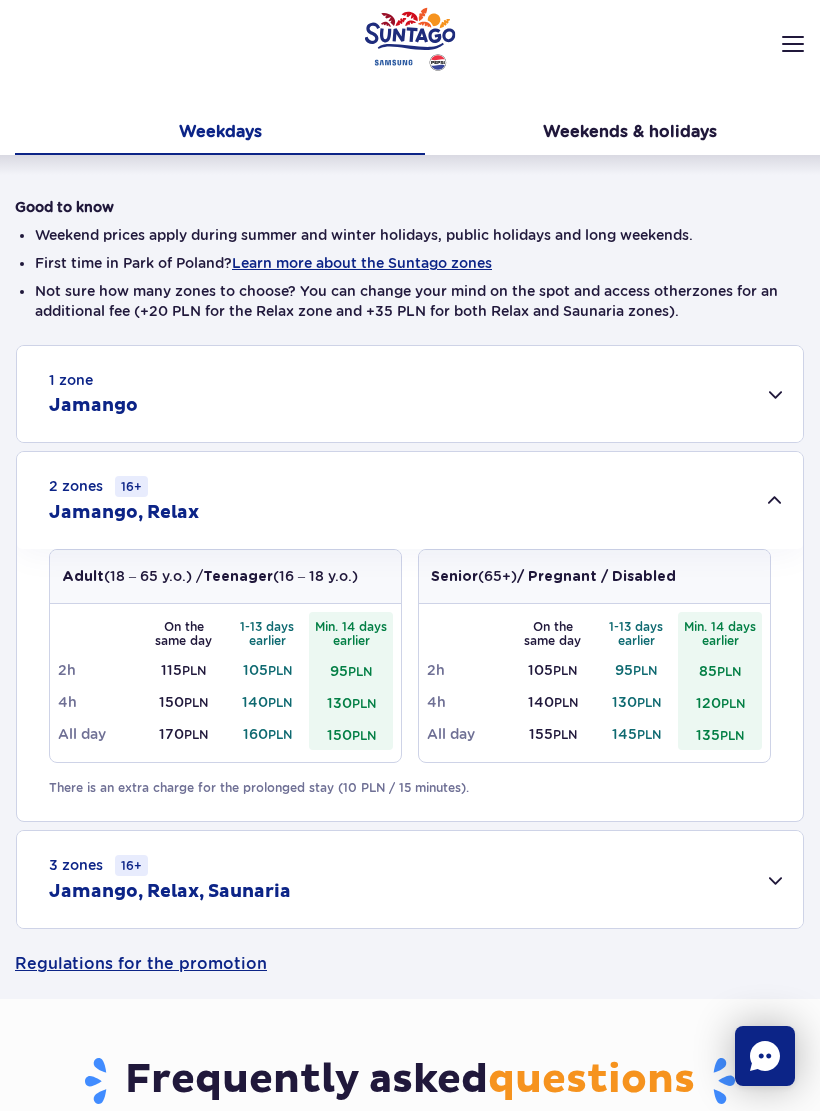scroll, scrollTop: 293, scrollLeft: 0, axis: vertical 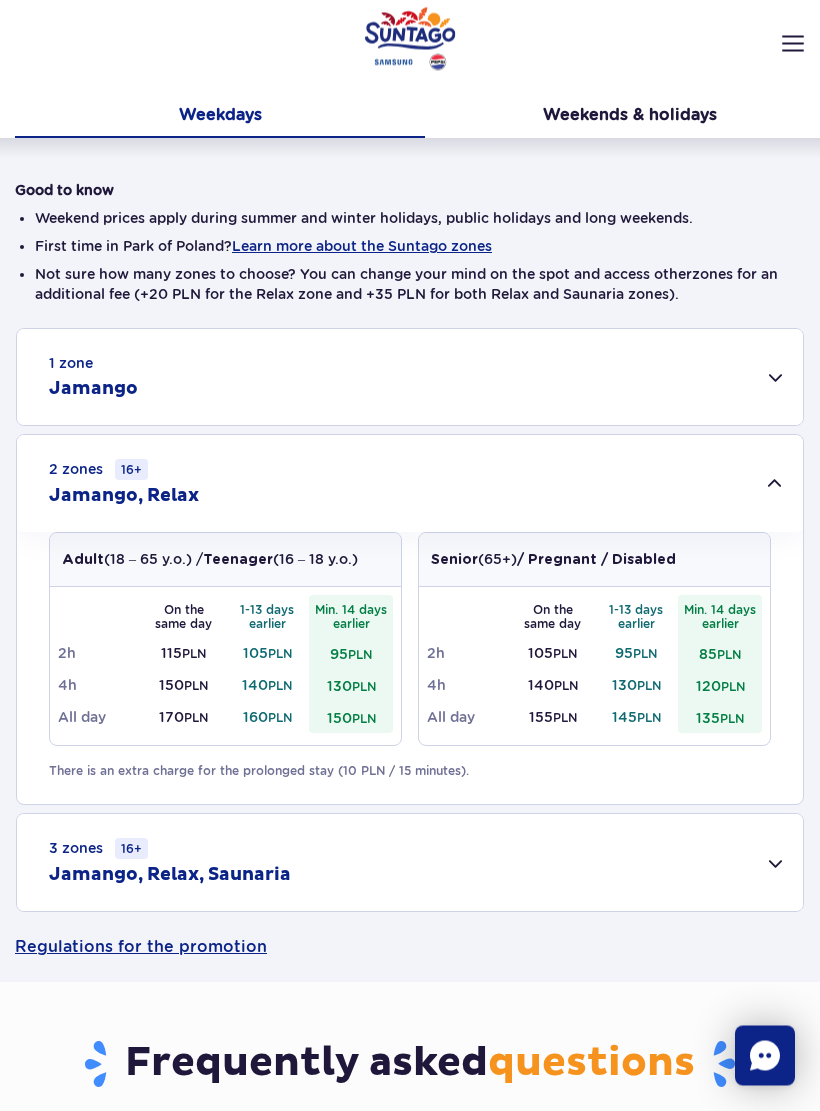 click on "160  PLN" at bounding box center [268, 718] 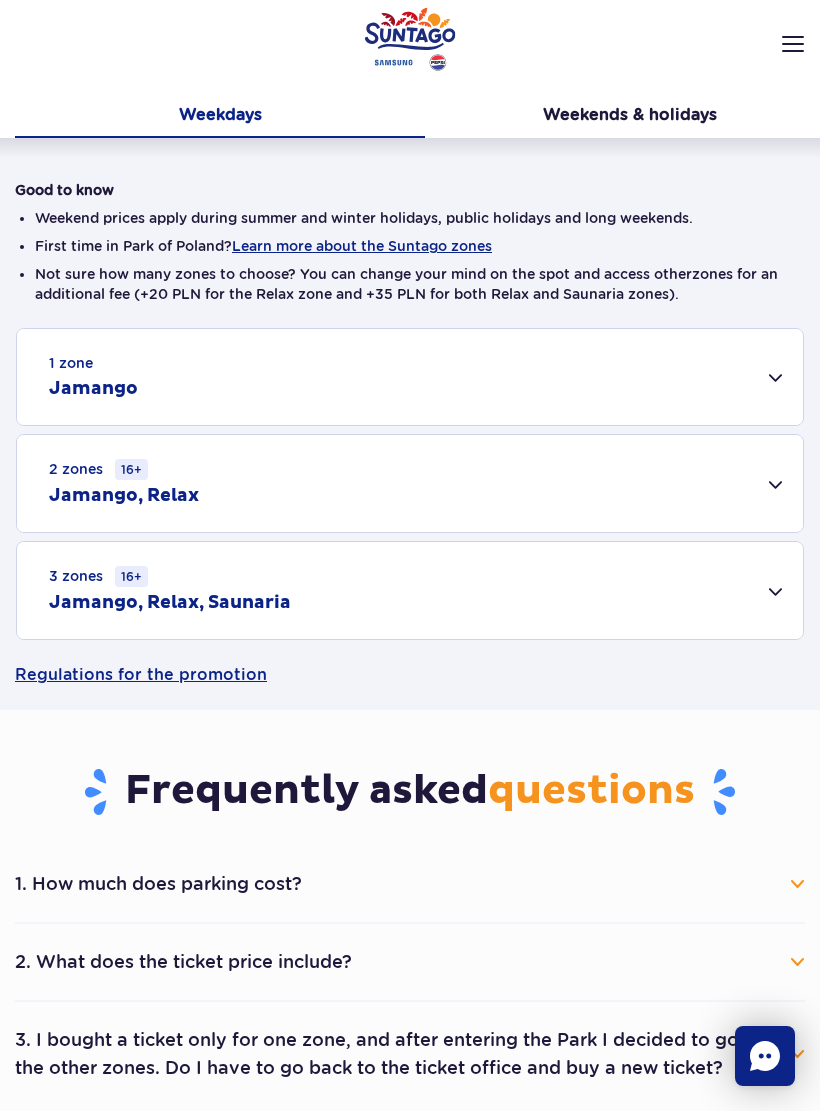 click on "Regulations for the promotion" at bounding box center (410, 675) 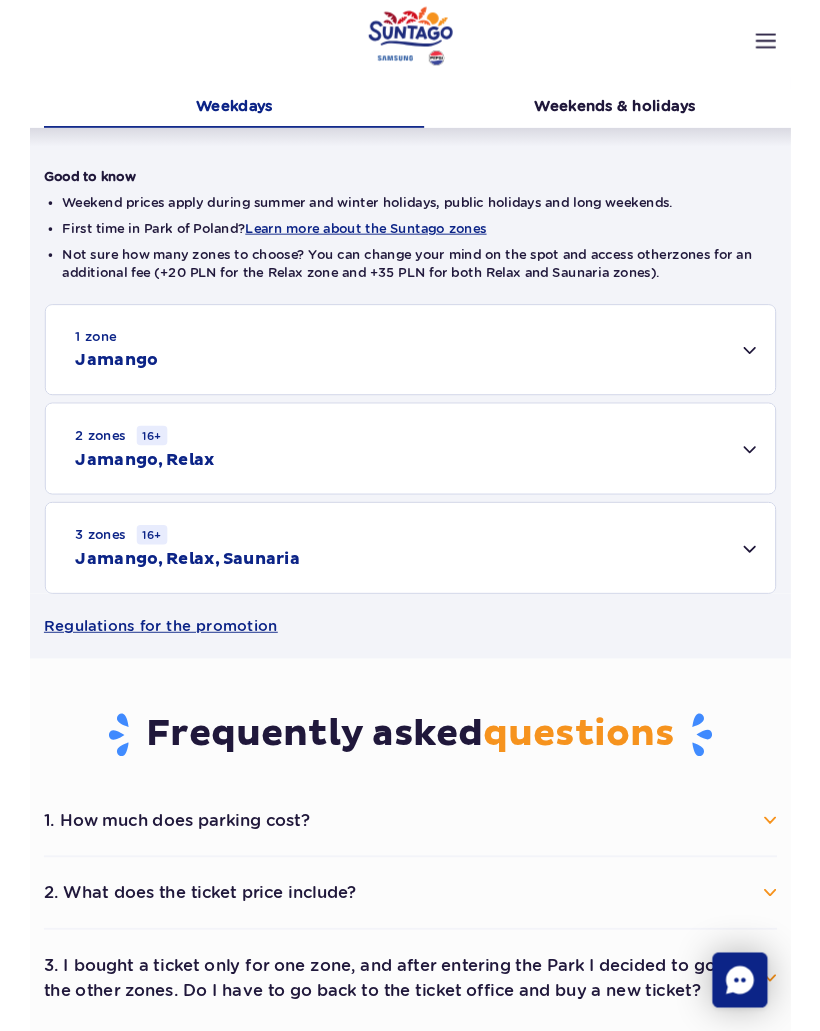scroll, scrollTop: 374, scrollLeft: 0, axis: vertical 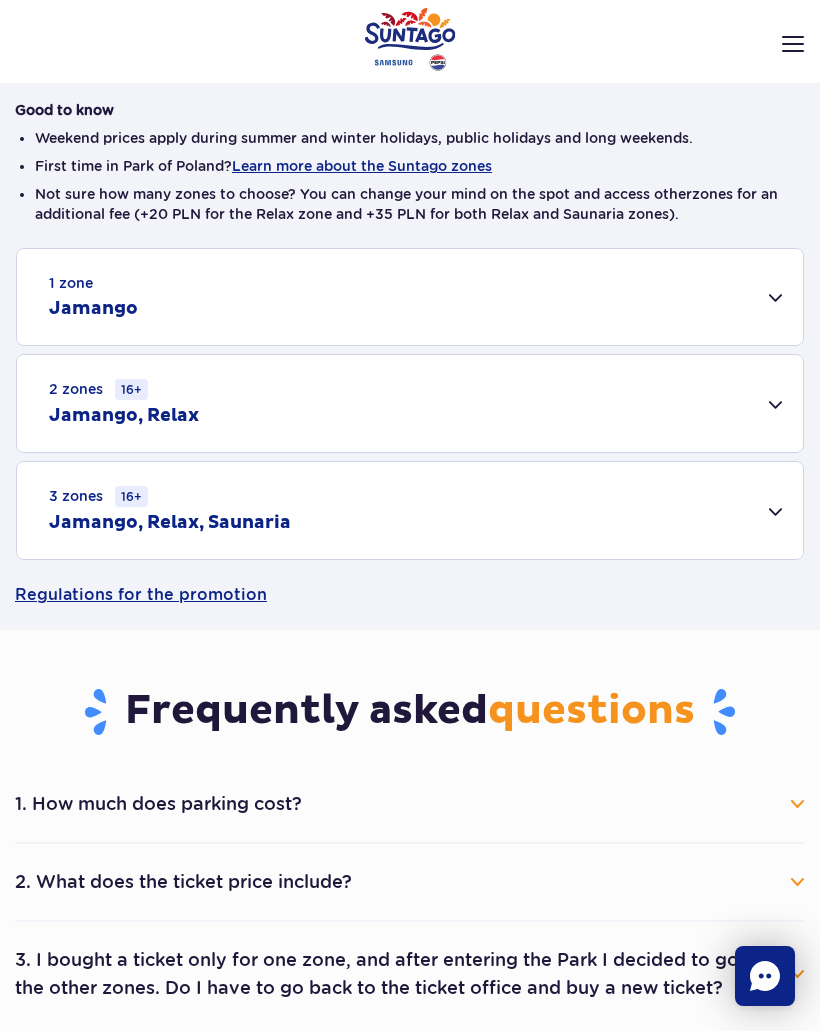 click on "2 zones  16+
Jamango, Relax" at bounding box center [410, 403] 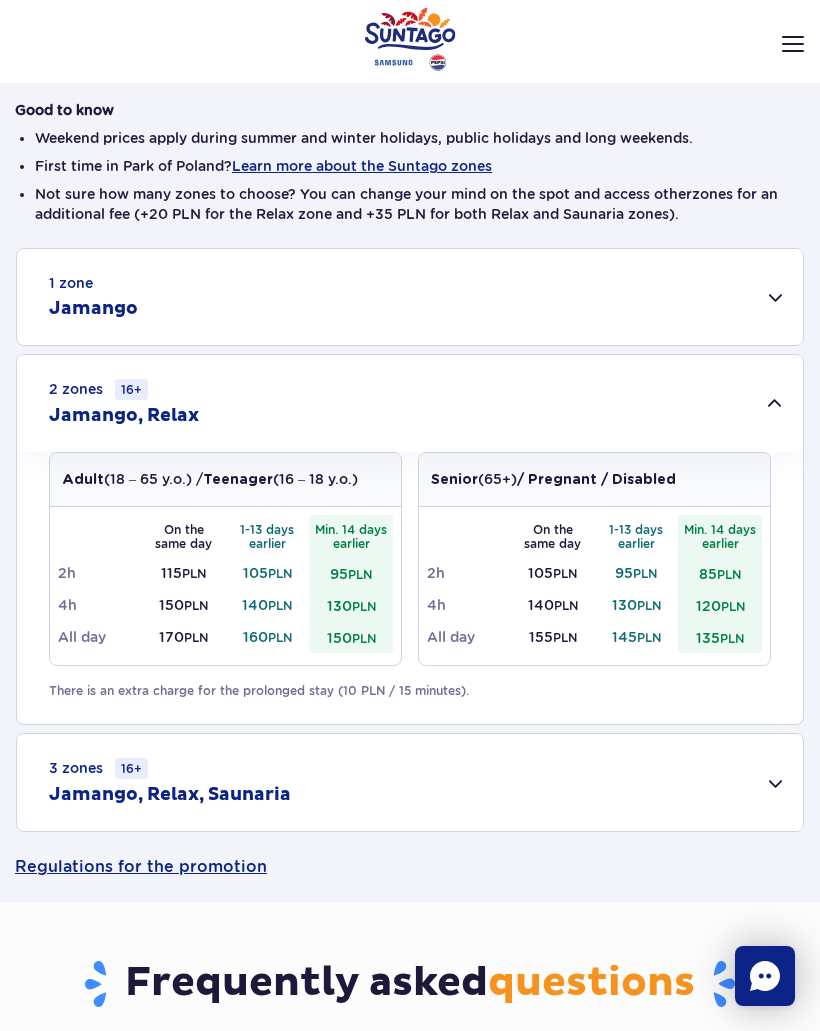 click on "PLN" at bounding box center [360, 574] 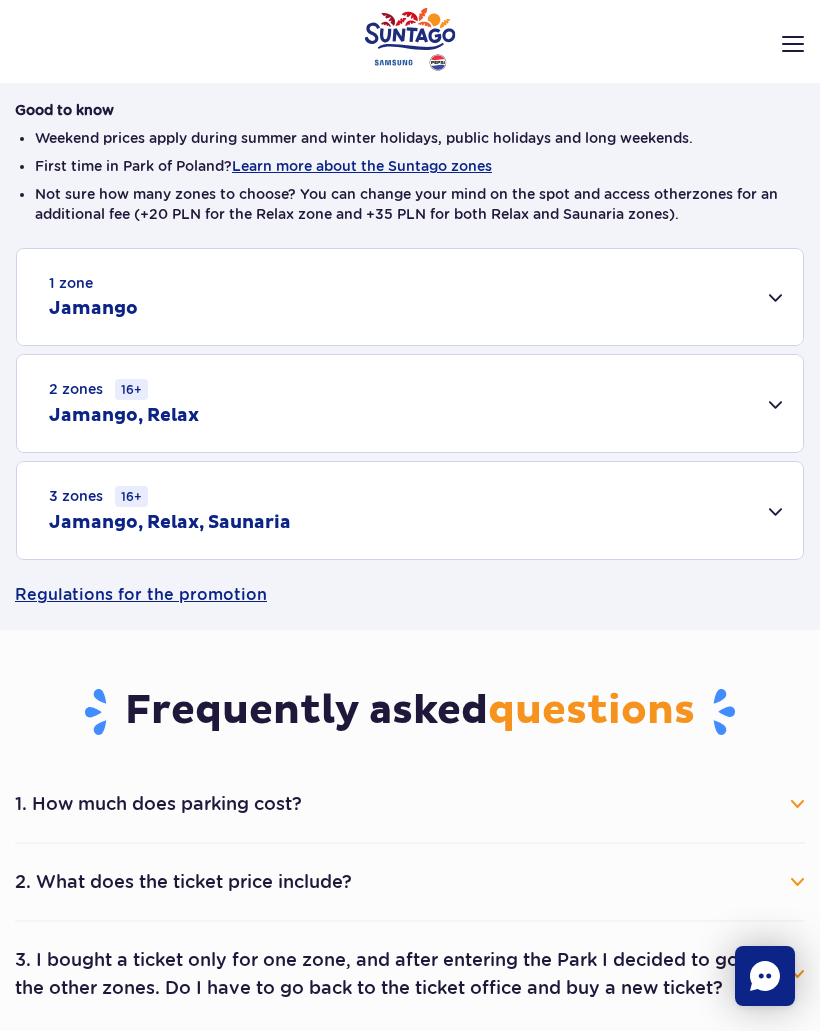 click on "2 zones  16+
Jamango, Relax" at bounding box center (410, 403) 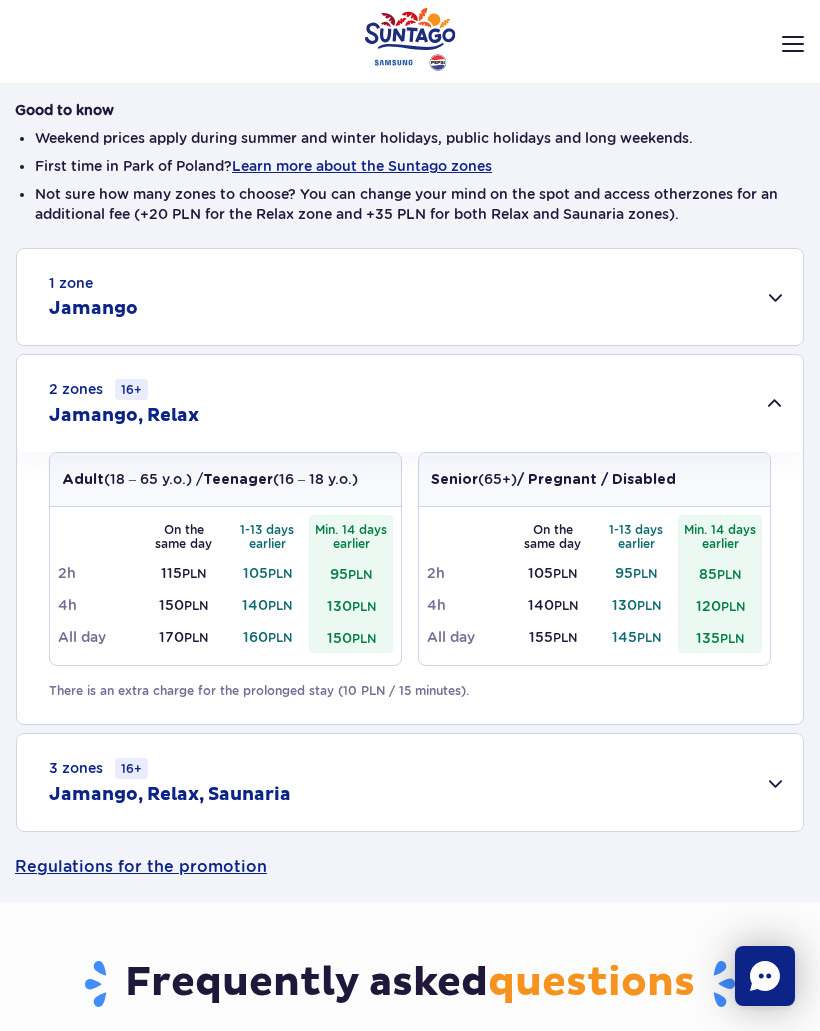 click on "2 zones  16+
Jamango, Relax" at bounding box center [410, 403] 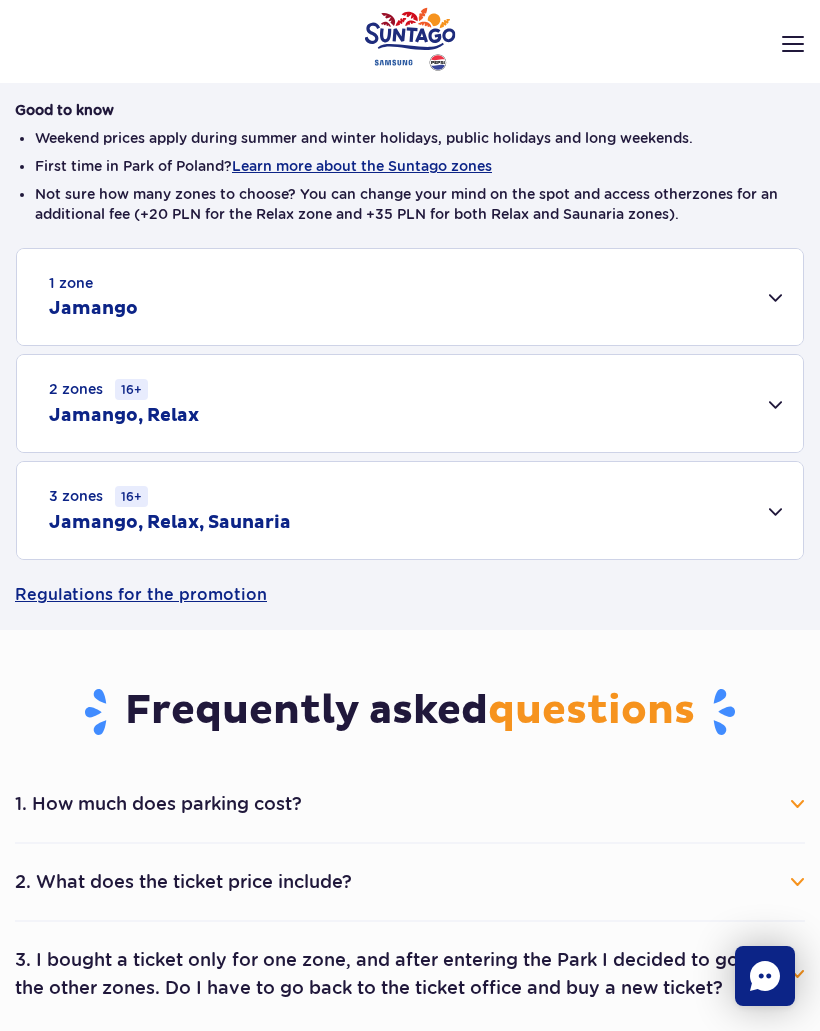 click on "2 zones  16+
Jamango, Relax" at bounding box center [410, 403] 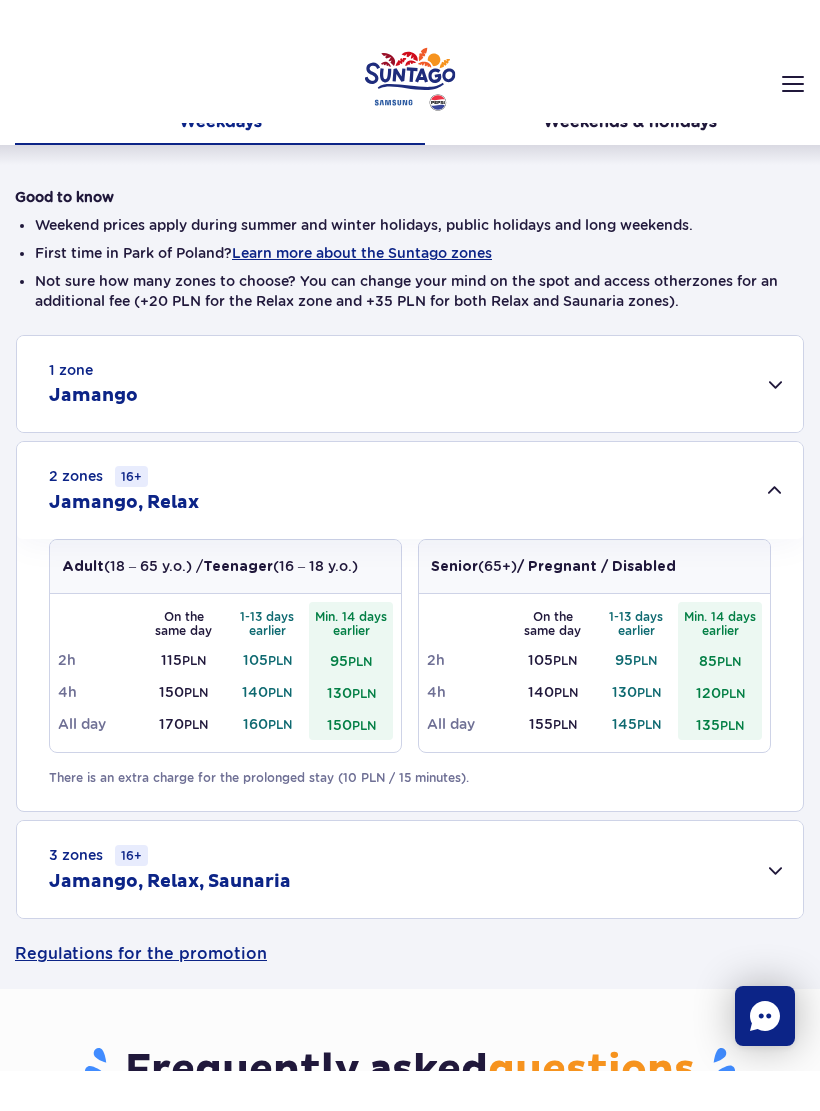 scroll, scrollTop: 248, scrollLeft: 0, axis: vertical 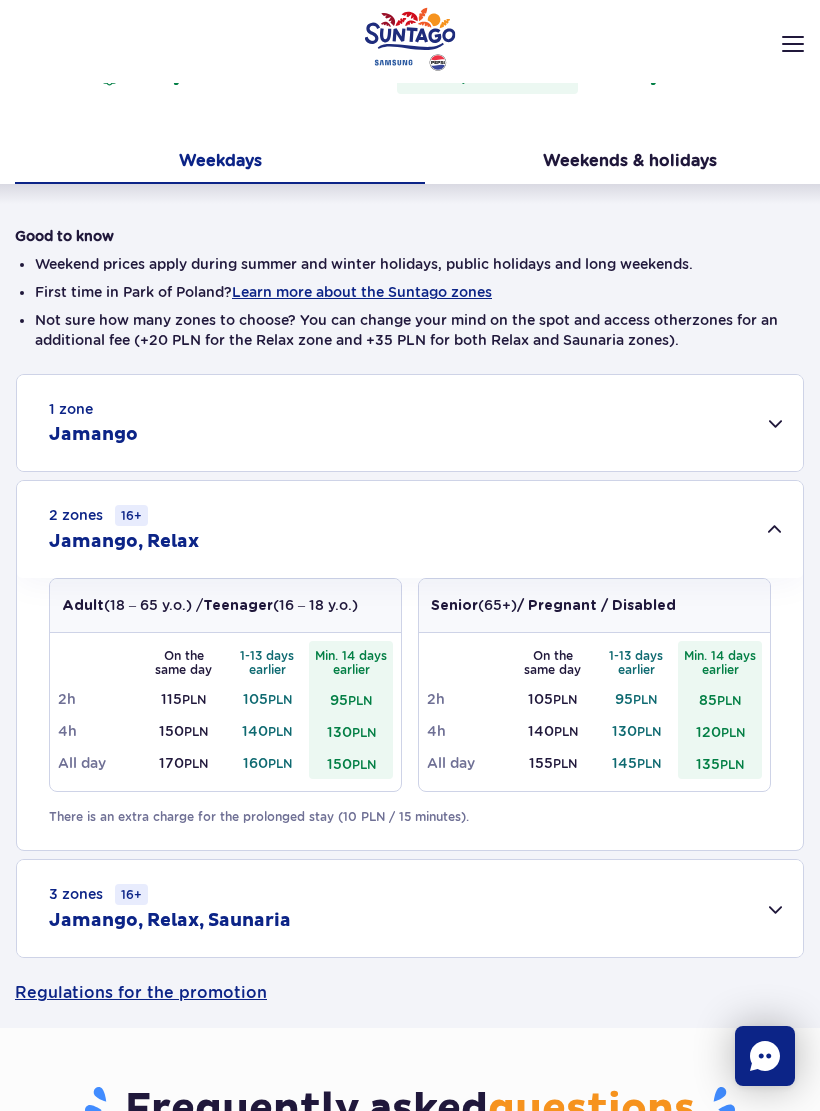 click on "Adult  (18 – 65 y.o.) /  Teenager  (16 – 18 y.o.)
On the same day
1-13 days earlier
Min. 14 days earlier
2h 115  PLN 105  PLN 95  PLN
4h 150  PLN 140  PLN 130  PLN
All day 170  PLN 160  PLN 150  PLN
Senior  (65+)  / Pregnant / Disabled
On the same day
1-13 days earlier
Min. 14 days earlier
2h 105  PLN 95  PLN 85  PLN
4h 140  PLN 130  PLN 120  PLN
All day 155  PLN 145  PLN 135  PLN
There is an extra charge for the prolonged stay (10 PLN / 15 minutes)." at bounding box center (410, 714) 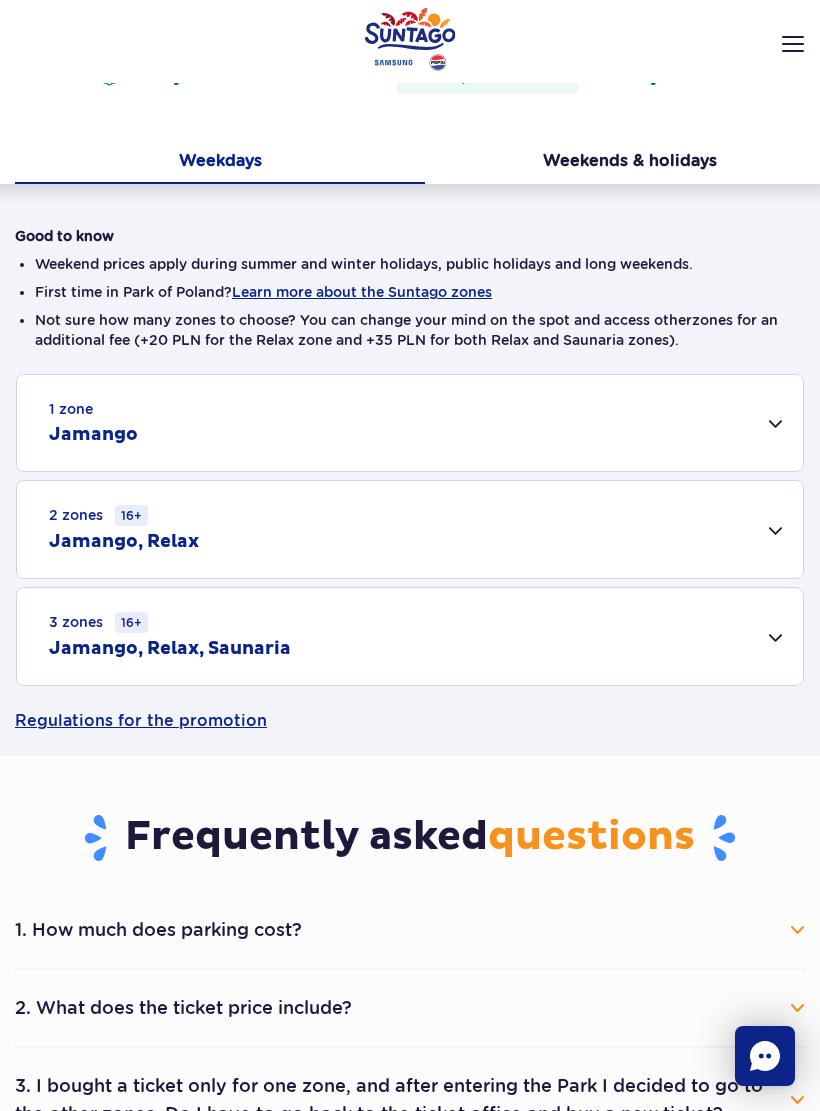 click on "2 zones  16+
Jamango, Relax" at bounding box center (410, 529) 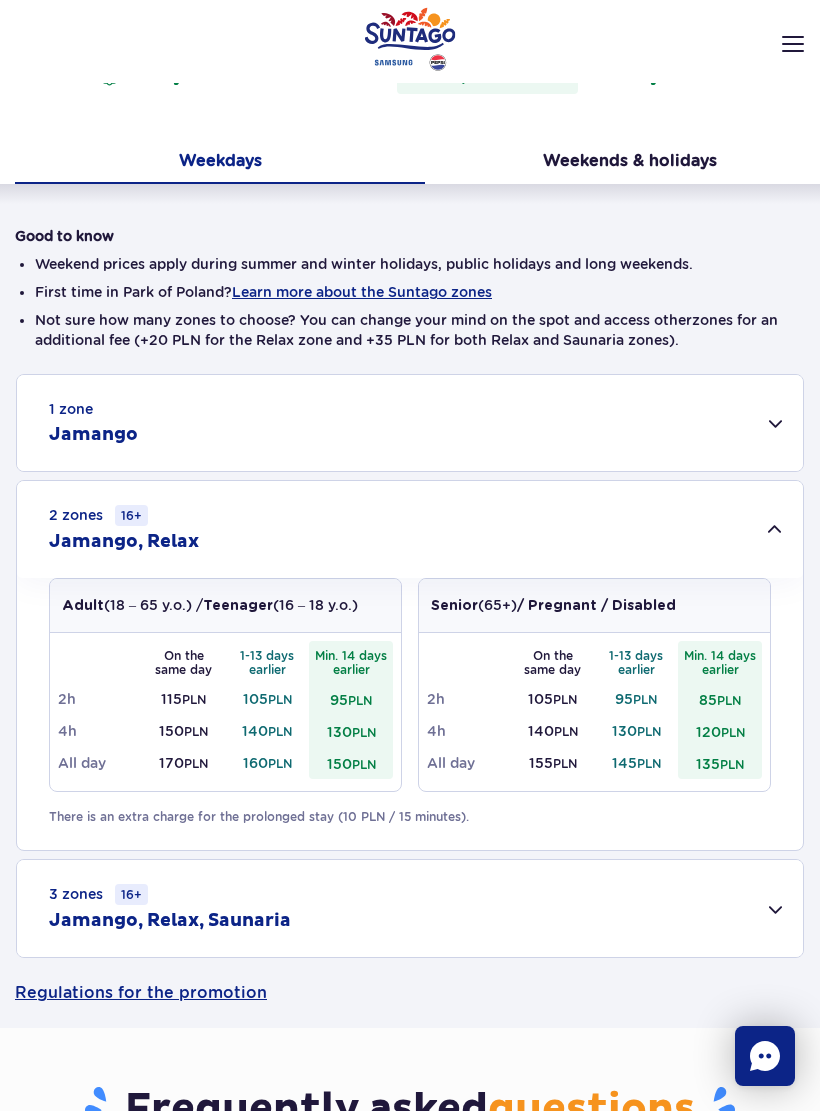 click on "PLN" at bounding box center [360, 700] 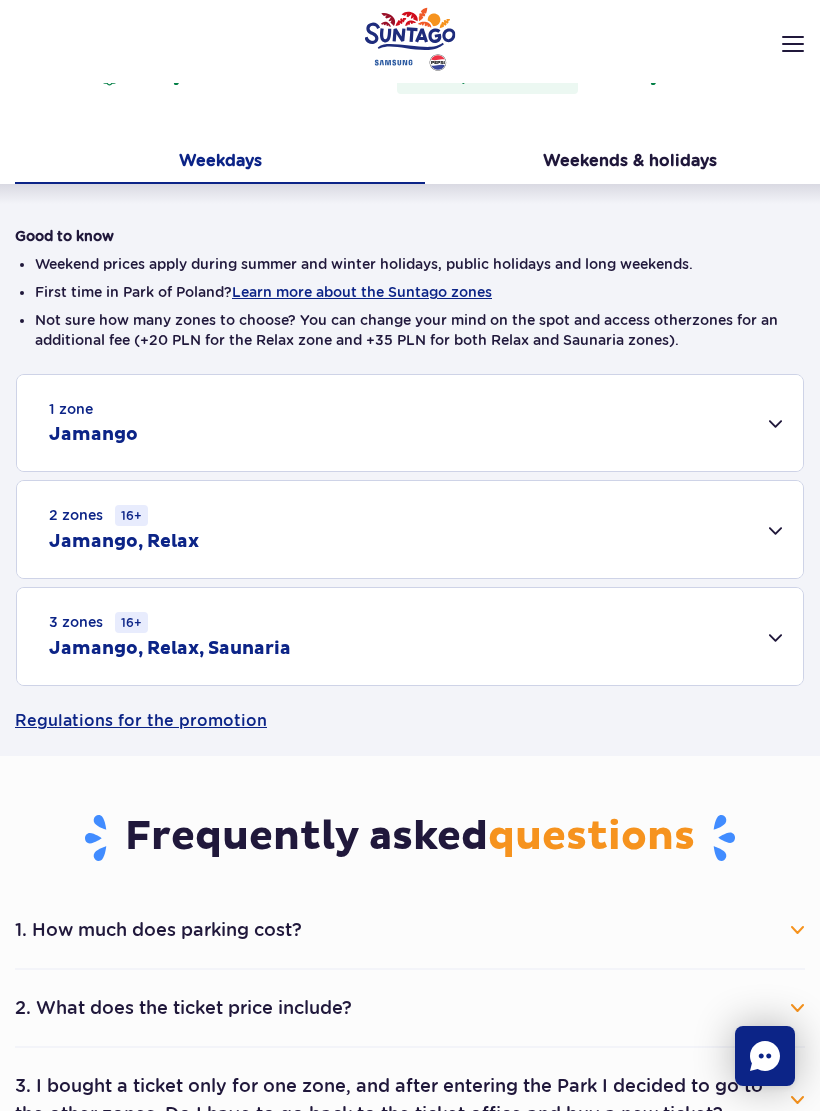 click on "2 zones  16+
Jamango, Relax" at bounding box center [410, 529] 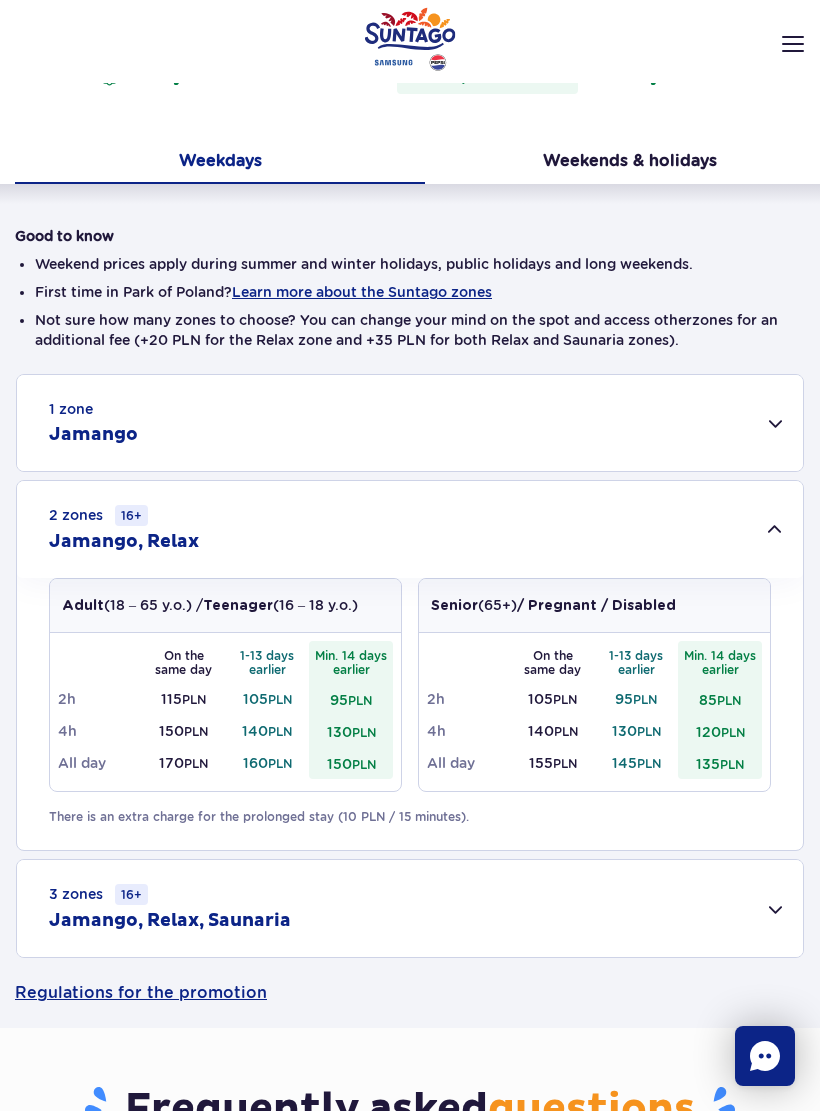 click on "Weekends & holidays" at bounding box center [630, 163] 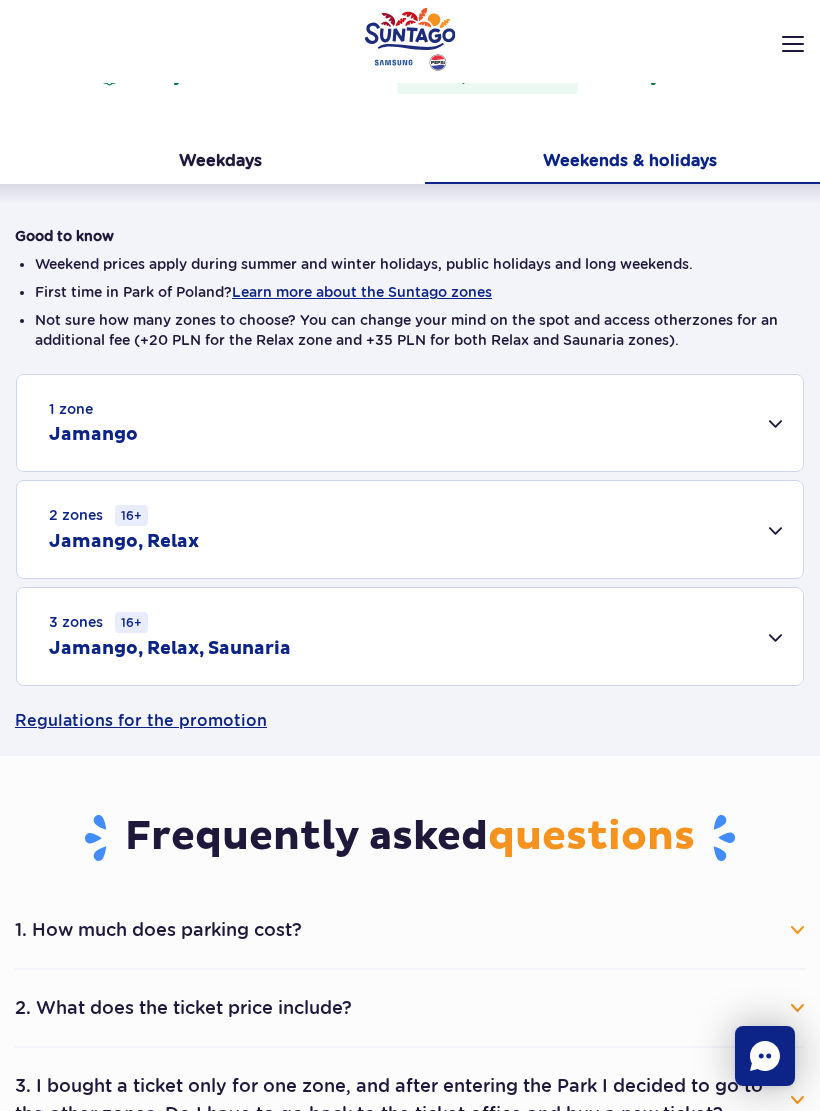 click on "2 zones  16+
Jamango, Relax" at bounding box center [410, 529] 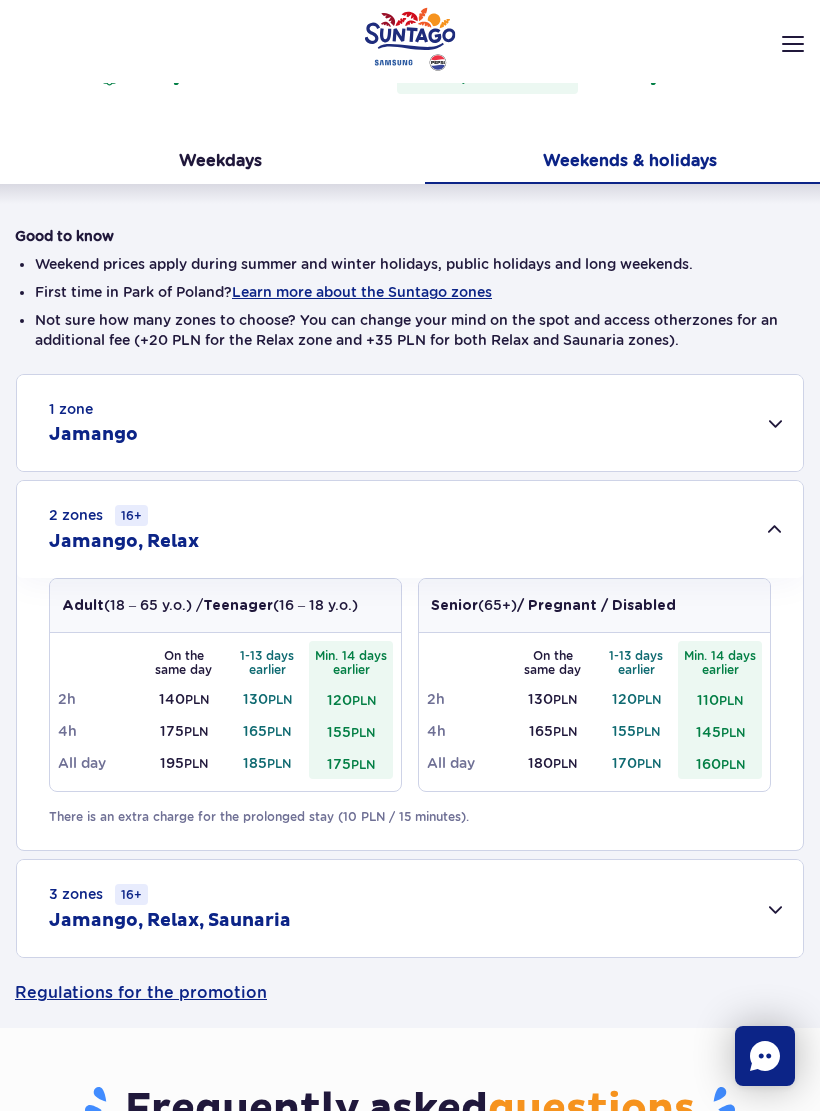 click on "Weekdays" at bounding box center (220, 163) 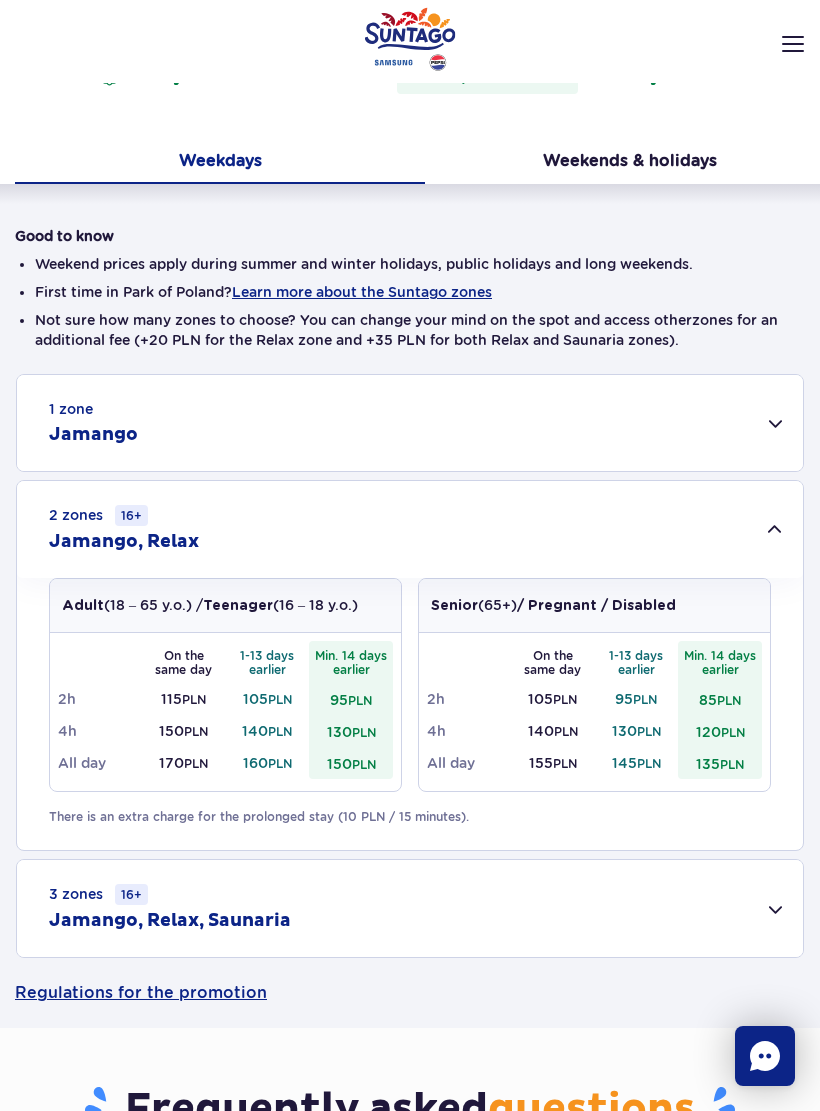 click on "Weekends & holidays" at bounding box center (630, 163) 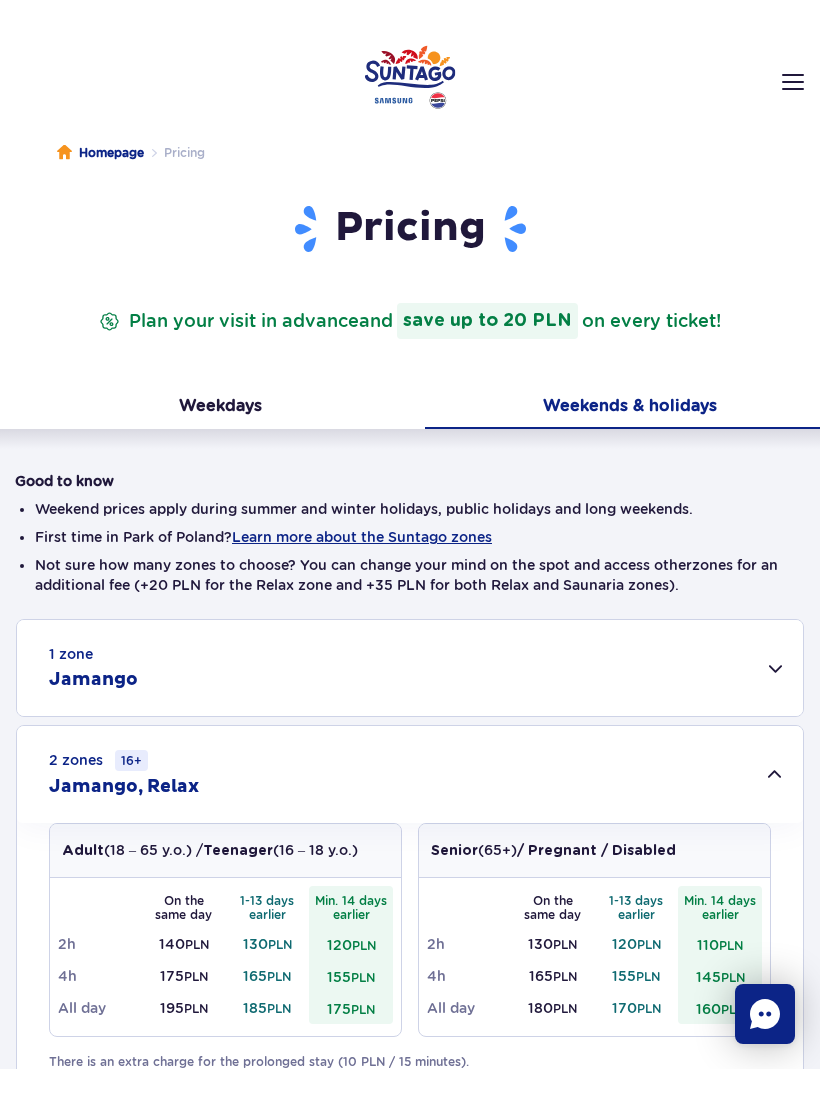 scroll, scrollTop: 0, scrollLeft: 0, axis: both 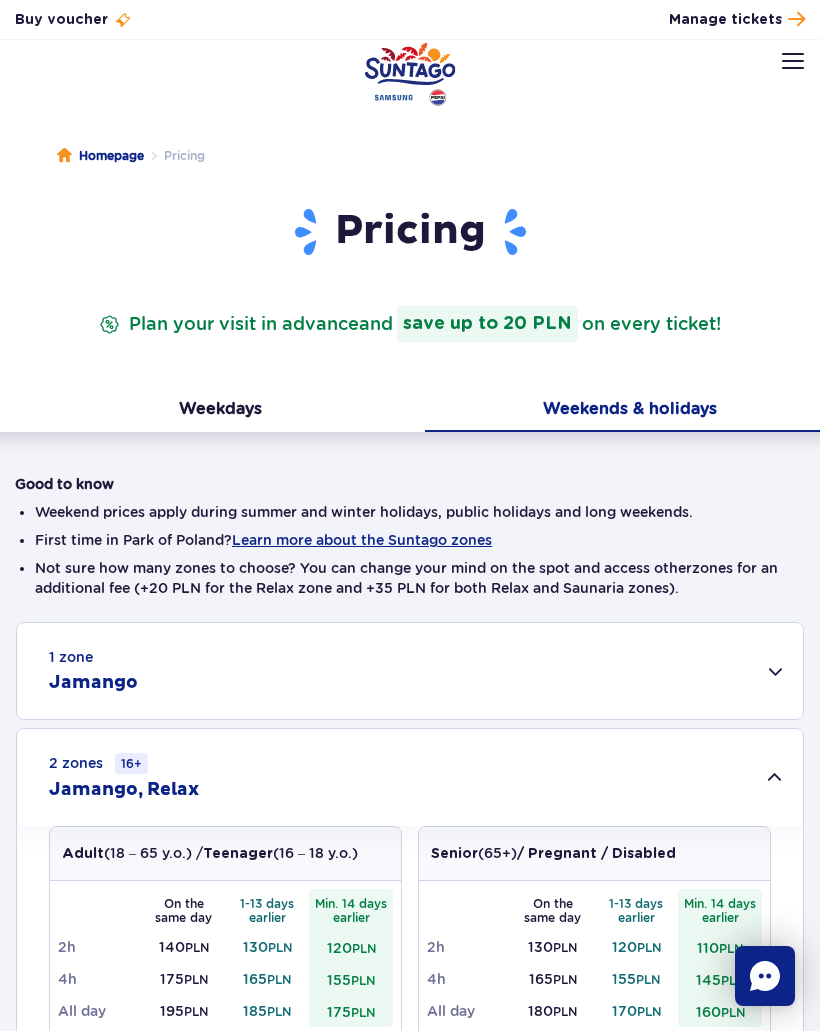 click on "Weekdays" at bounding box center (220, 411) 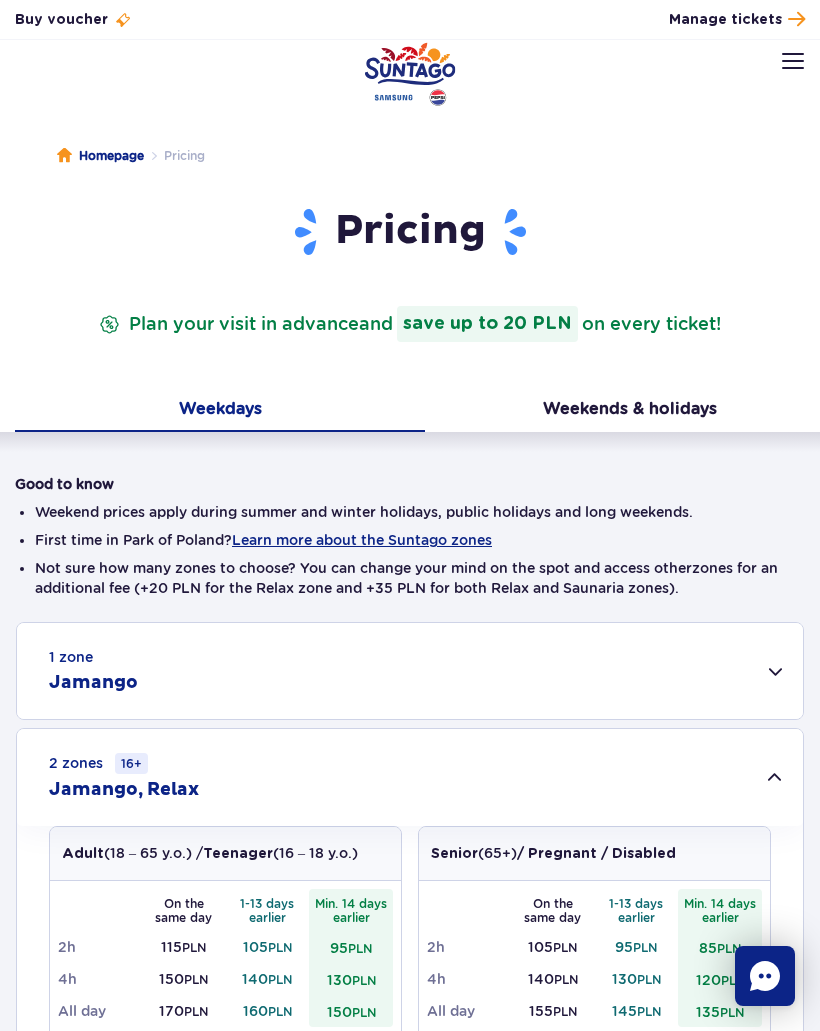 click on "Weekends & holidays" at bounding box center [630, 411] 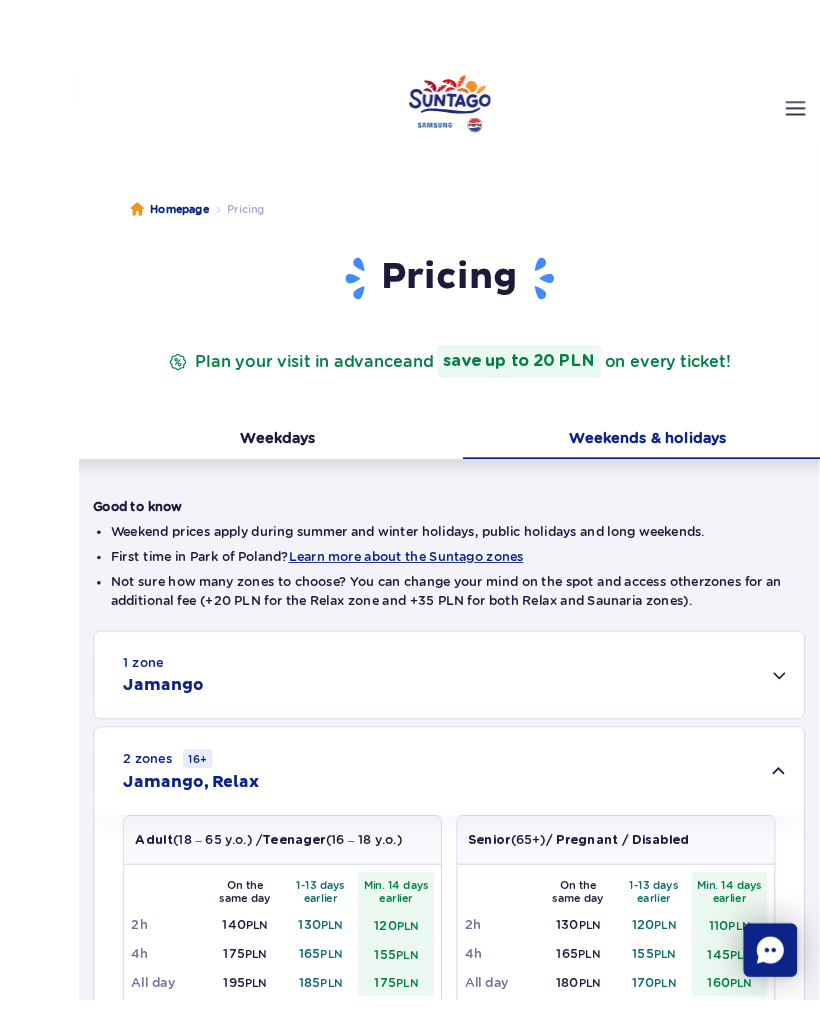scroll, scrollTop: 53, scrollLeft: 0, axis: vertical 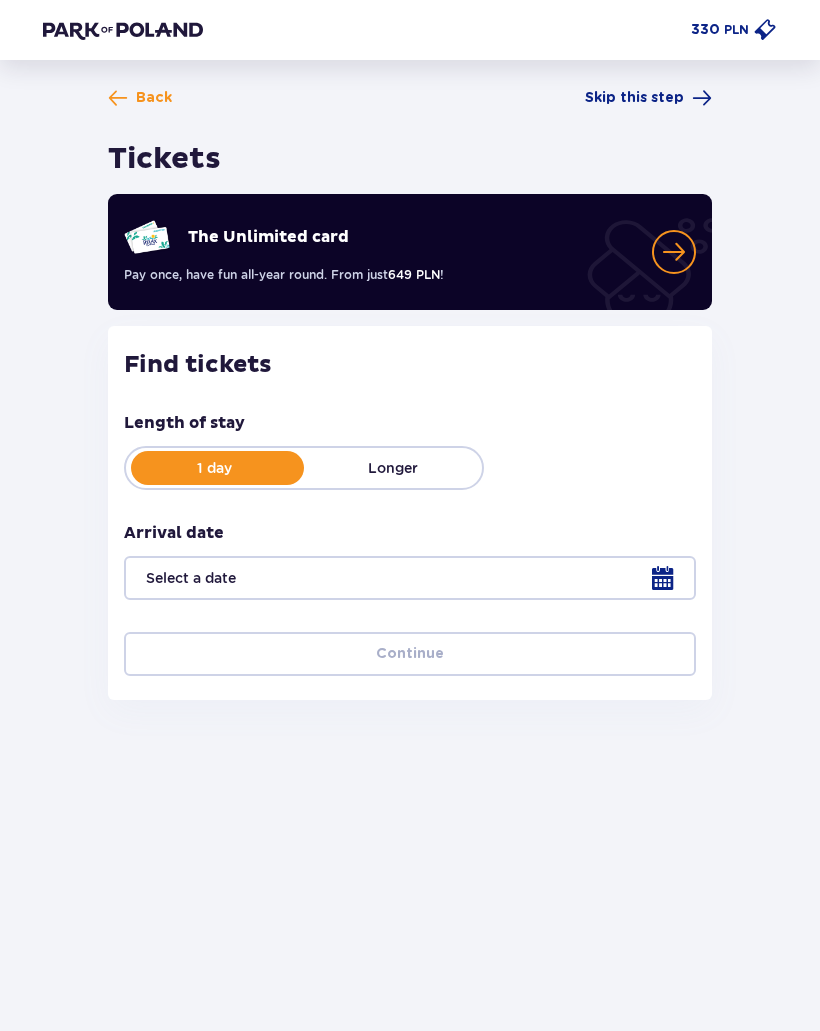type on "16.08.25" 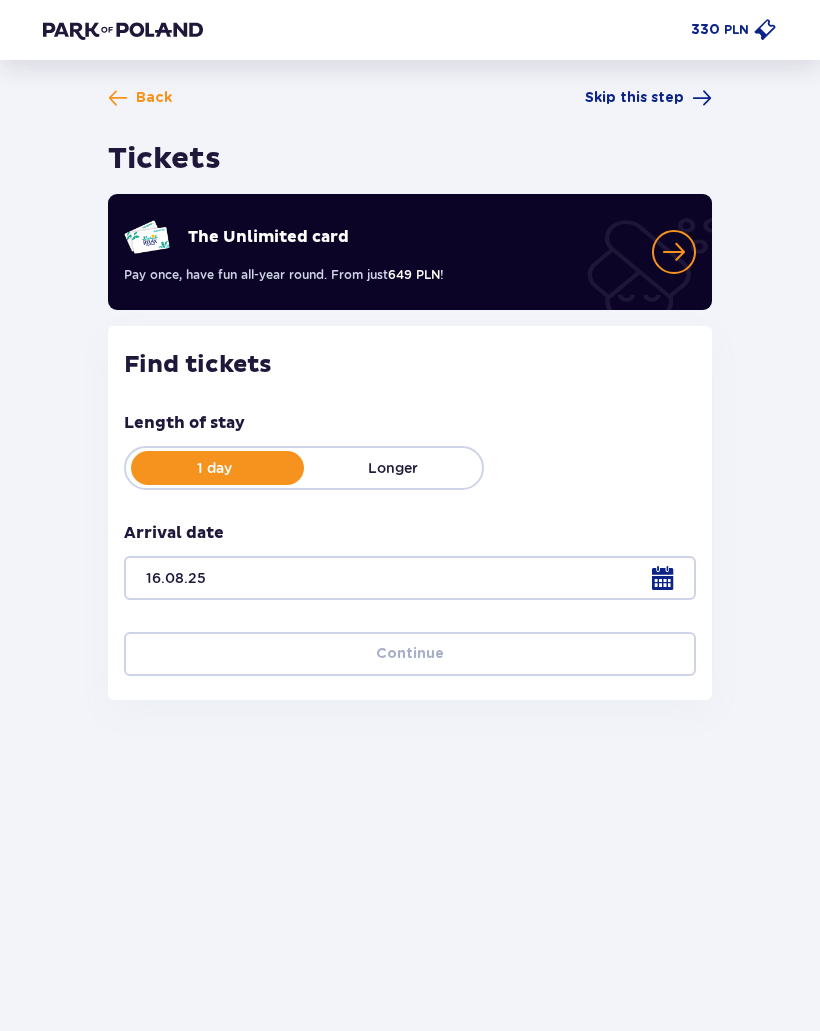 scroll, scrollTop: 0, scrollLeft: 0, axis: both 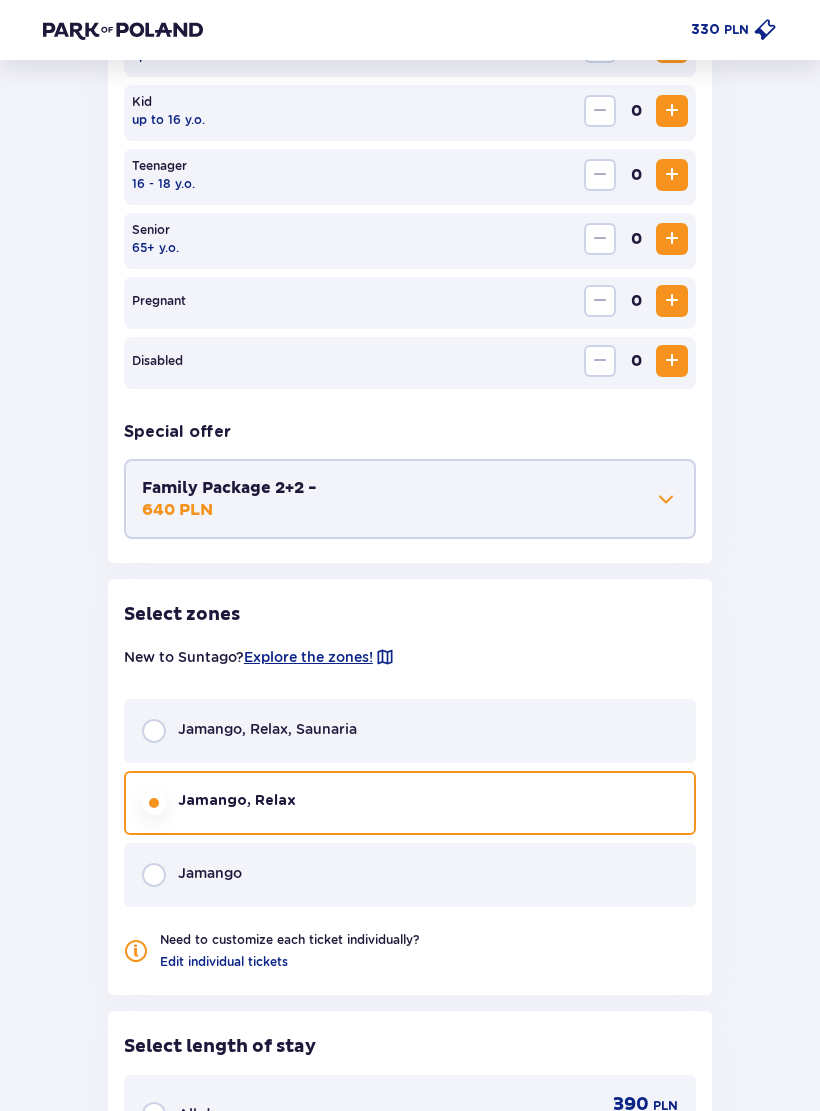 click on "Jamango, Relax" at bounding box center [410, 804] 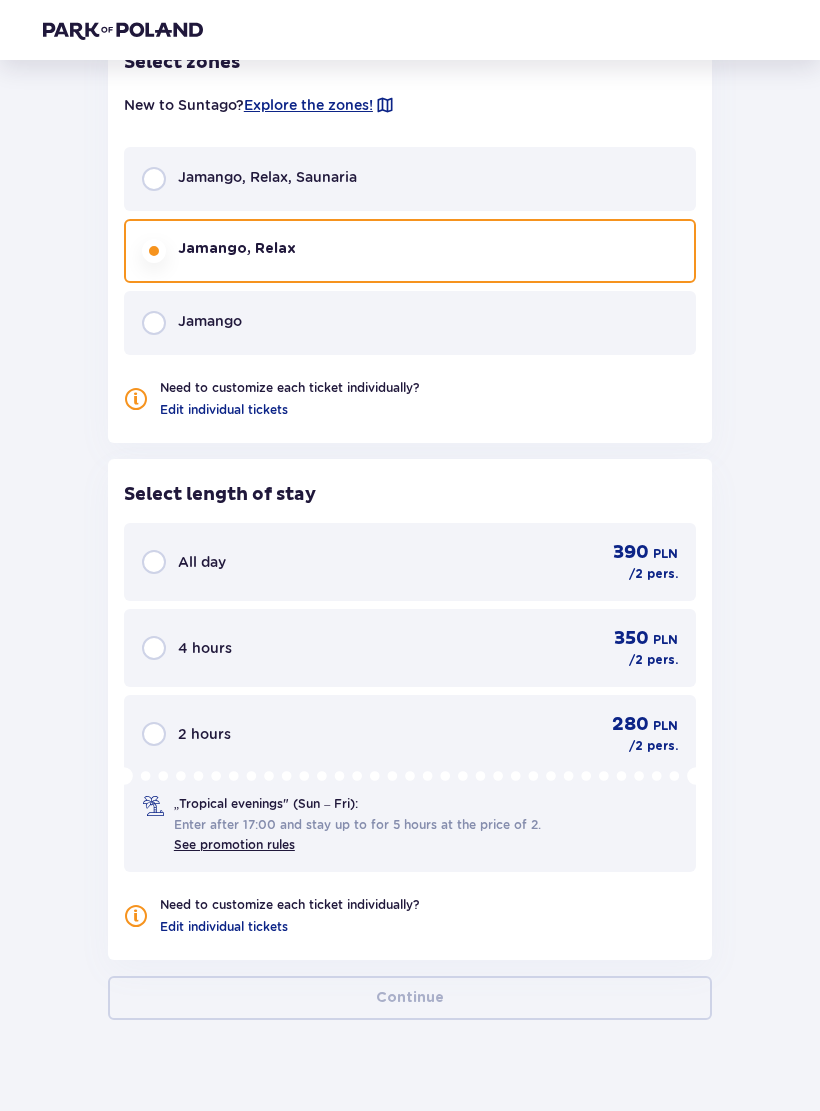 scroll, scrollTop: 1371, scrollLeft: 0, axis: vertical 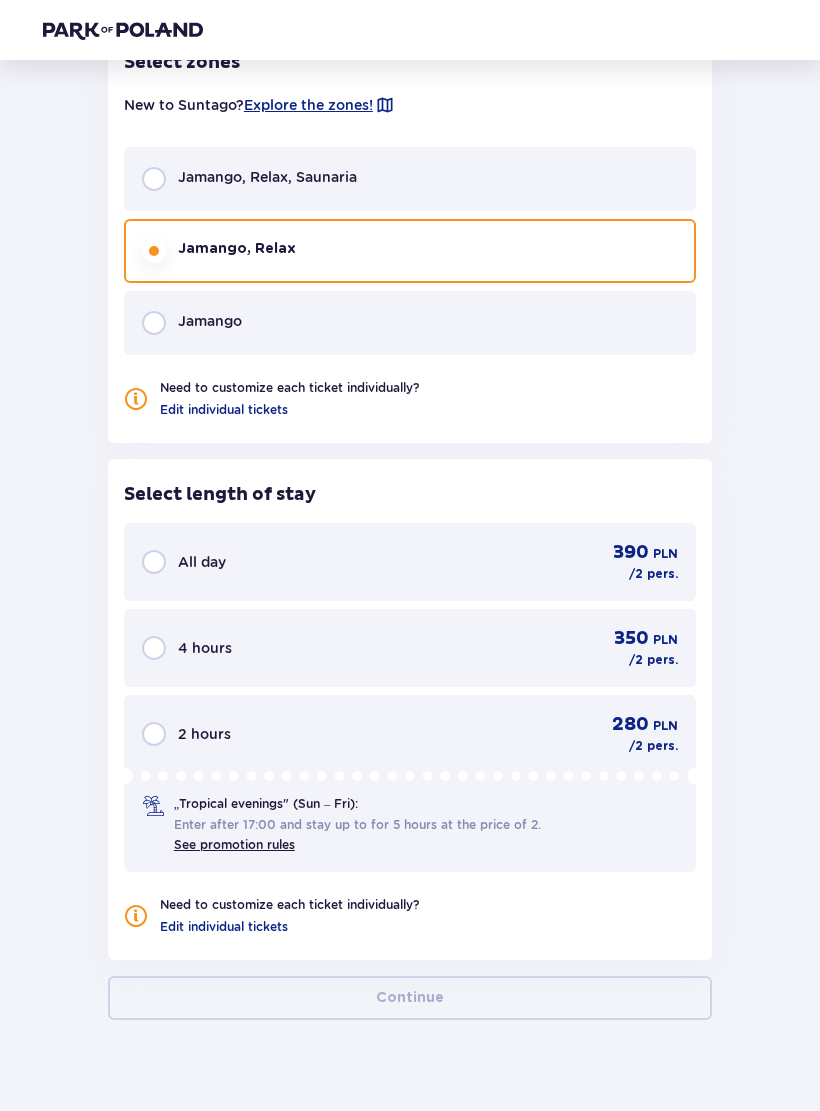 click on "280" at bounding box center [630, 725] 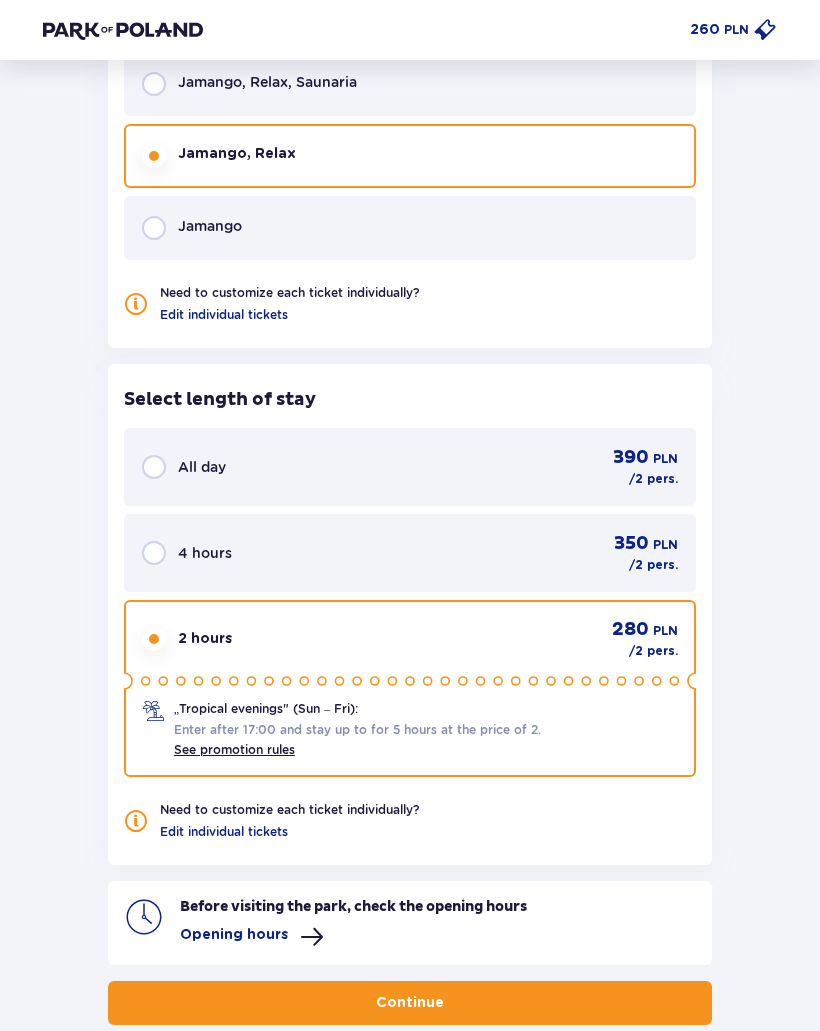 scroll, scrollTop: 1465, scrollLeft: 0, axis: vertical 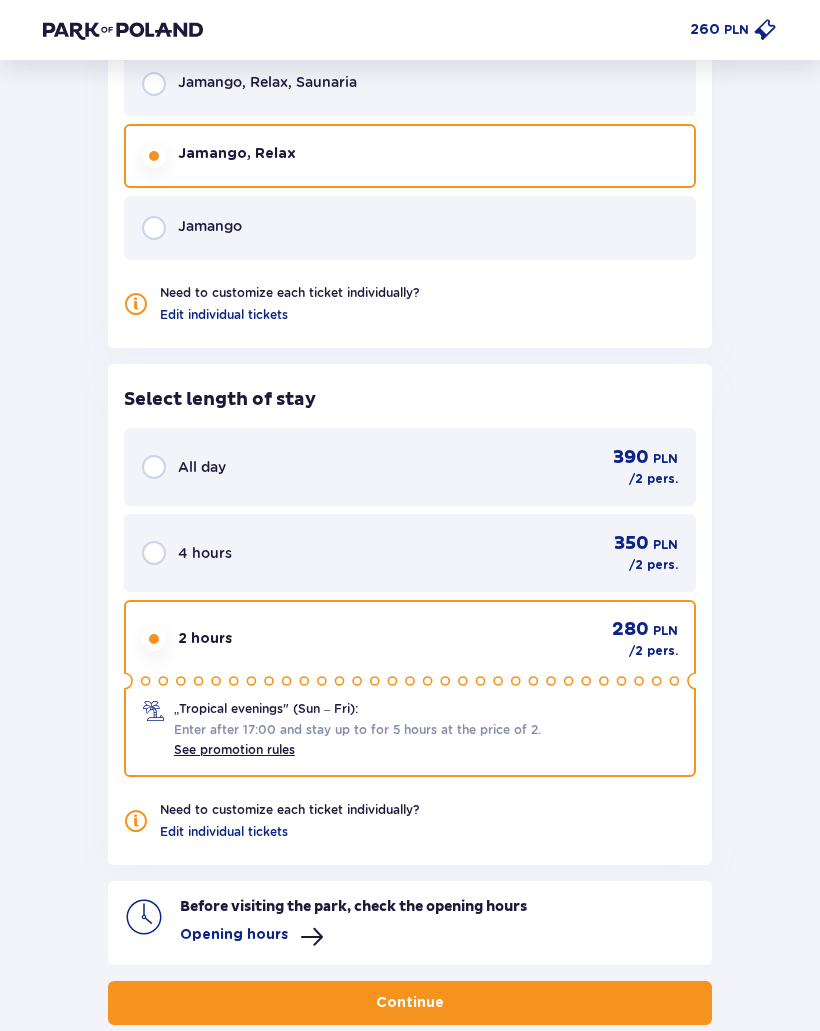 click on "/ 2 pers." at bounding box center (653, 566) 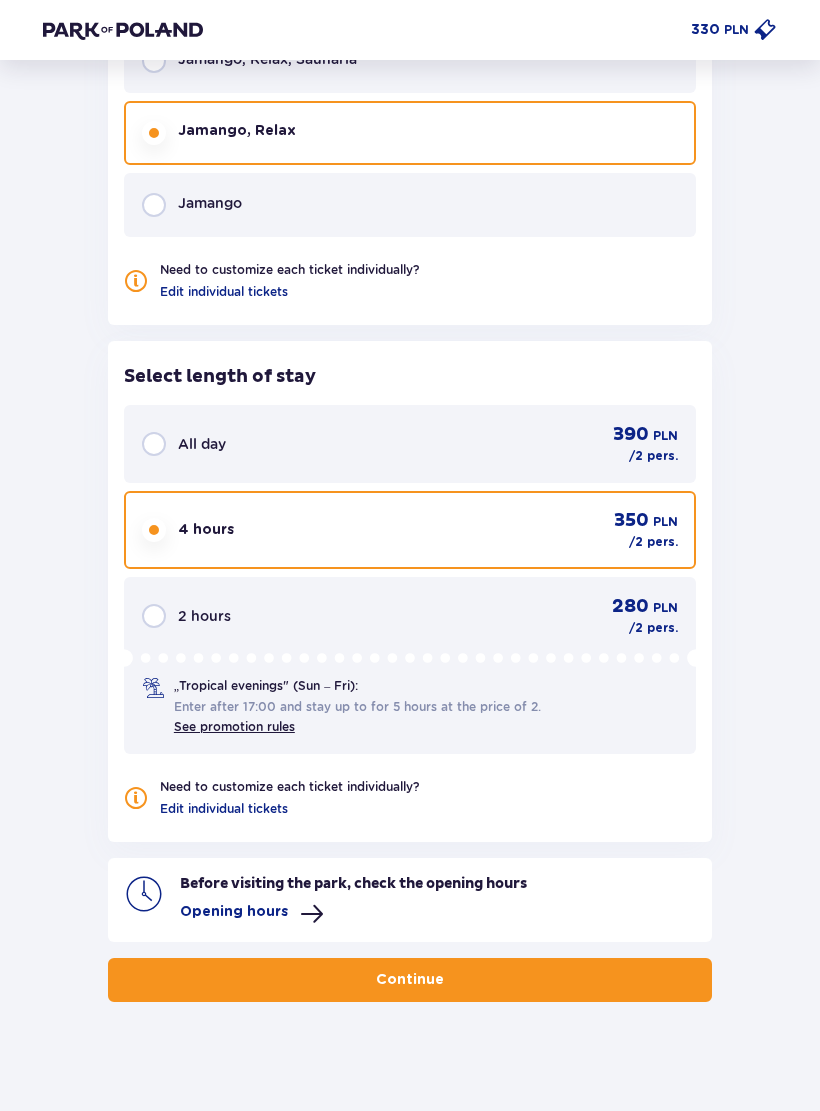 scroll, scrollTop: 1489, scrollLeft: 0, axis: vertical 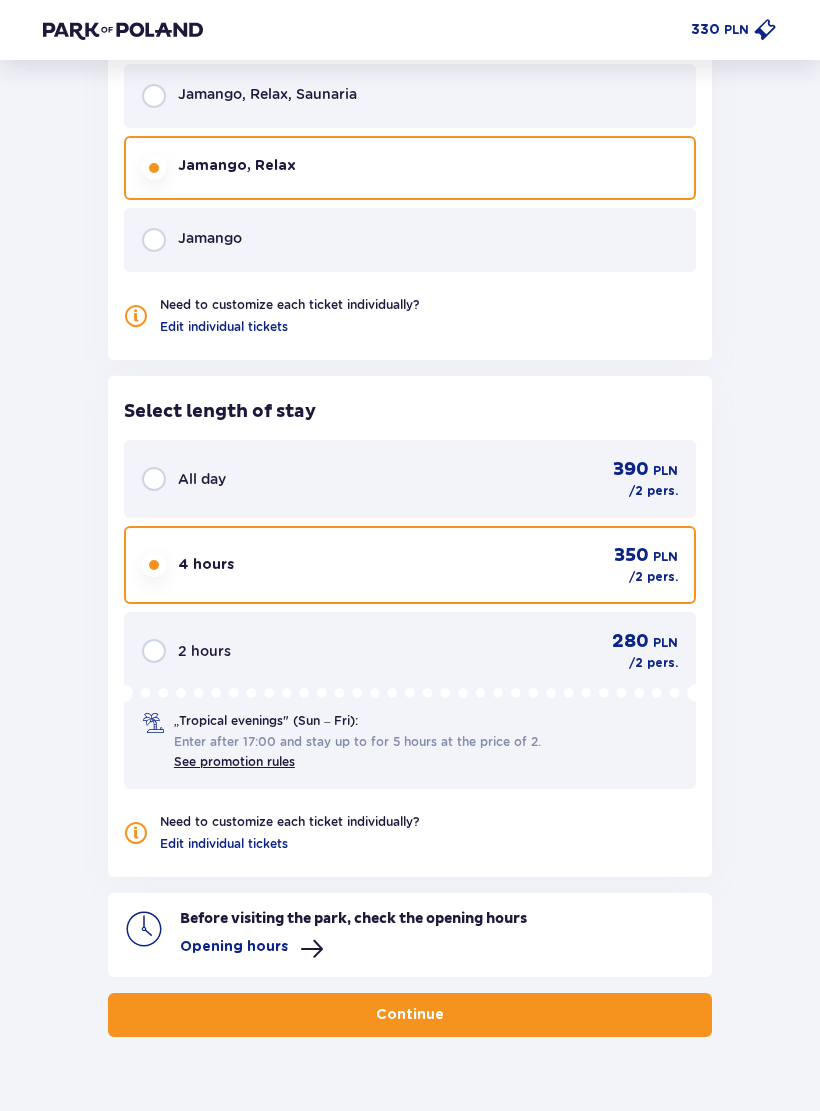 click on "280" at bounding box center (630, 642) 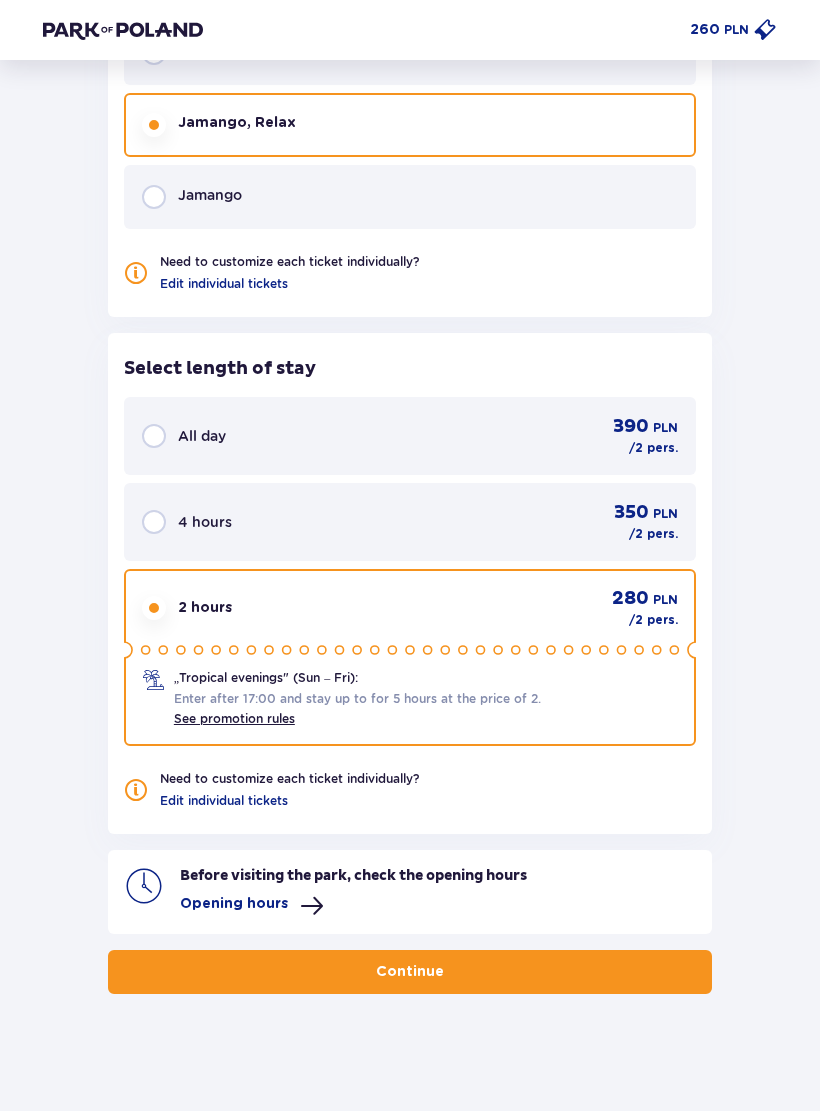scroll, scrollTop: 1500, scrollLeft: 0, axis: vertical 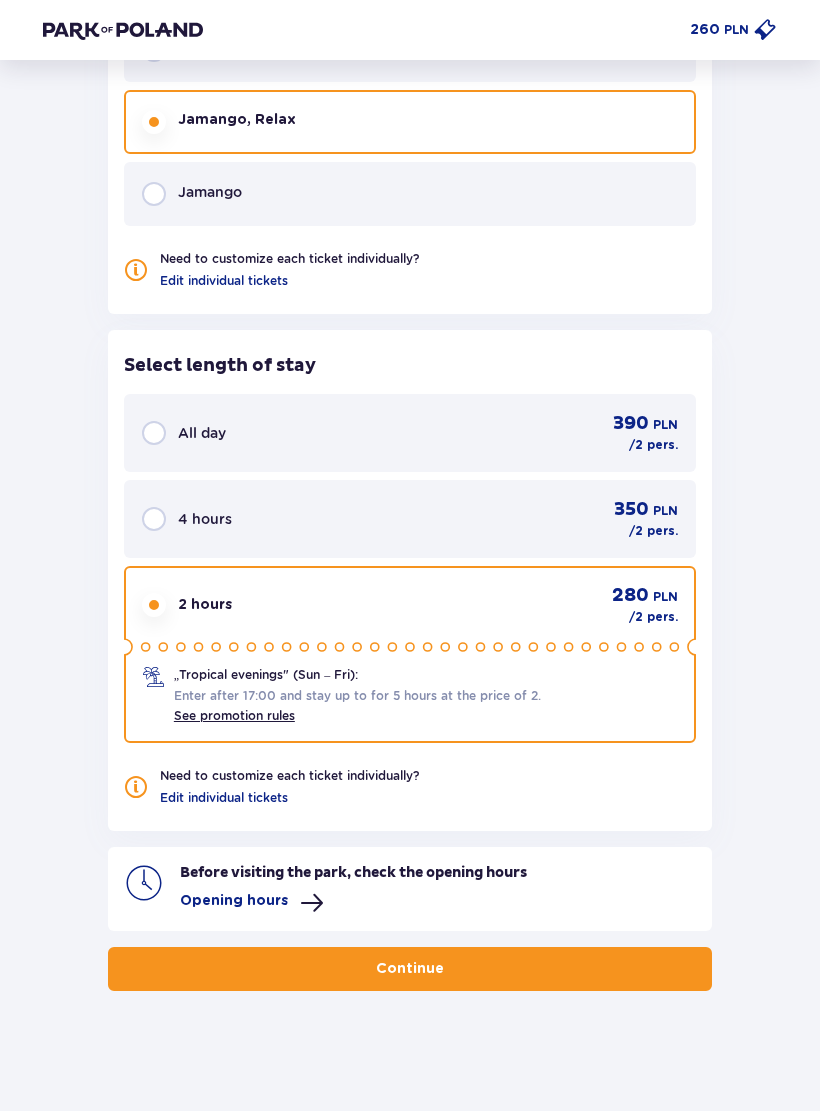 click on "Continue" at bounding box center (410, 969) 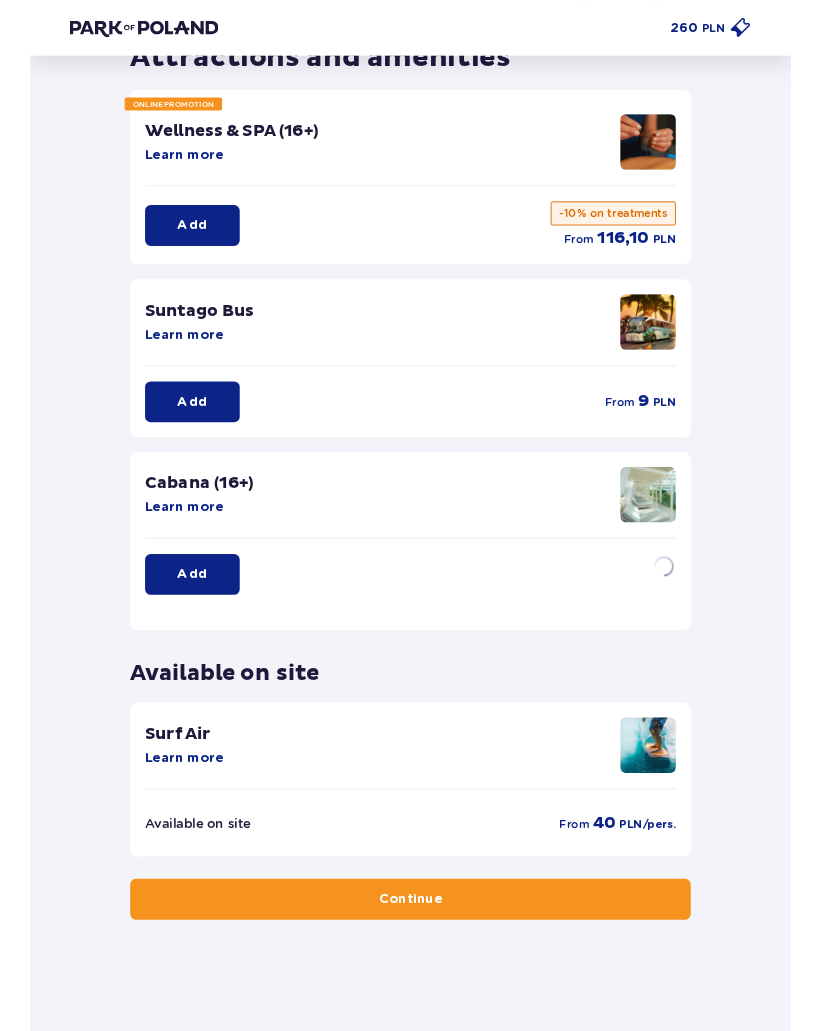 scroll, scrollTop: 0, scrollLeft: 0, axis: both 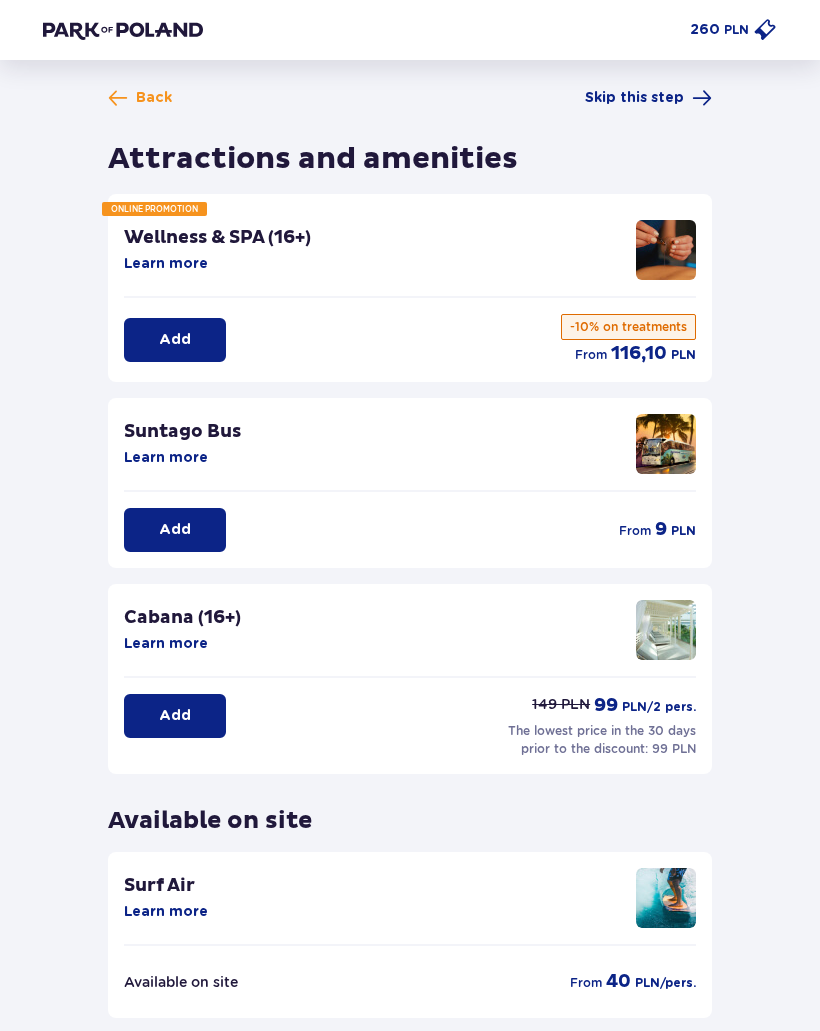 click on "Add" at bounding box center [175, 530] 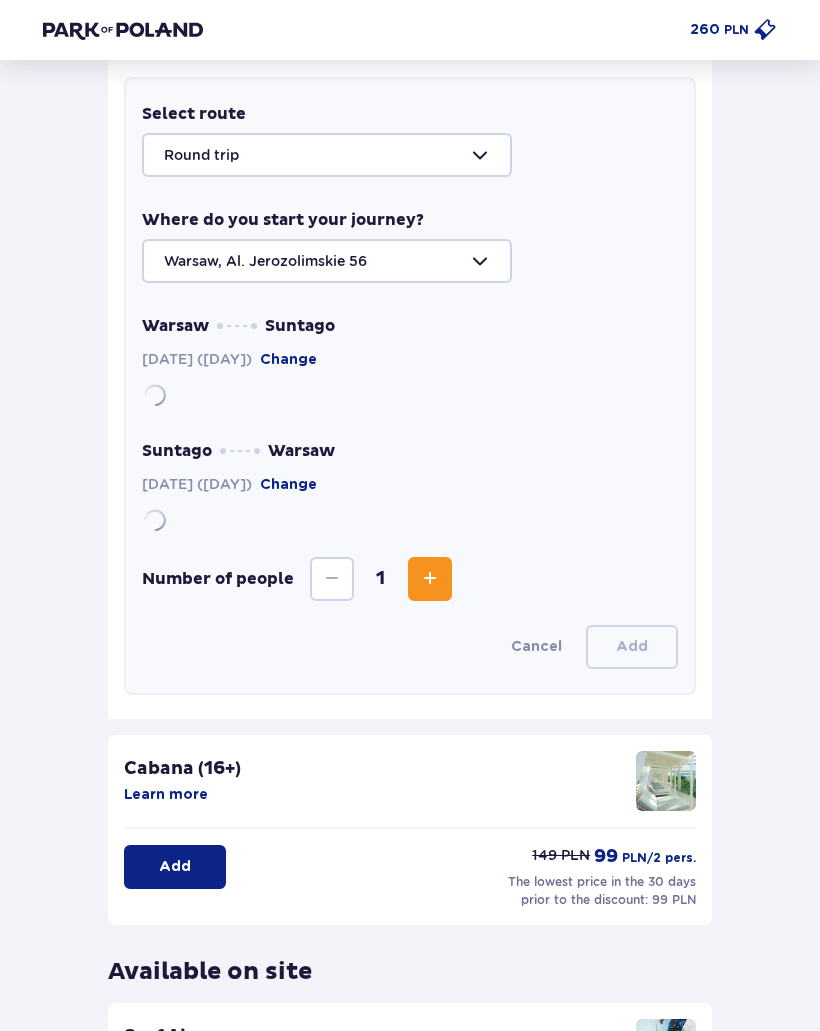 scroll, scrollTop: 532, scrollLeft: 0, axis: vertical 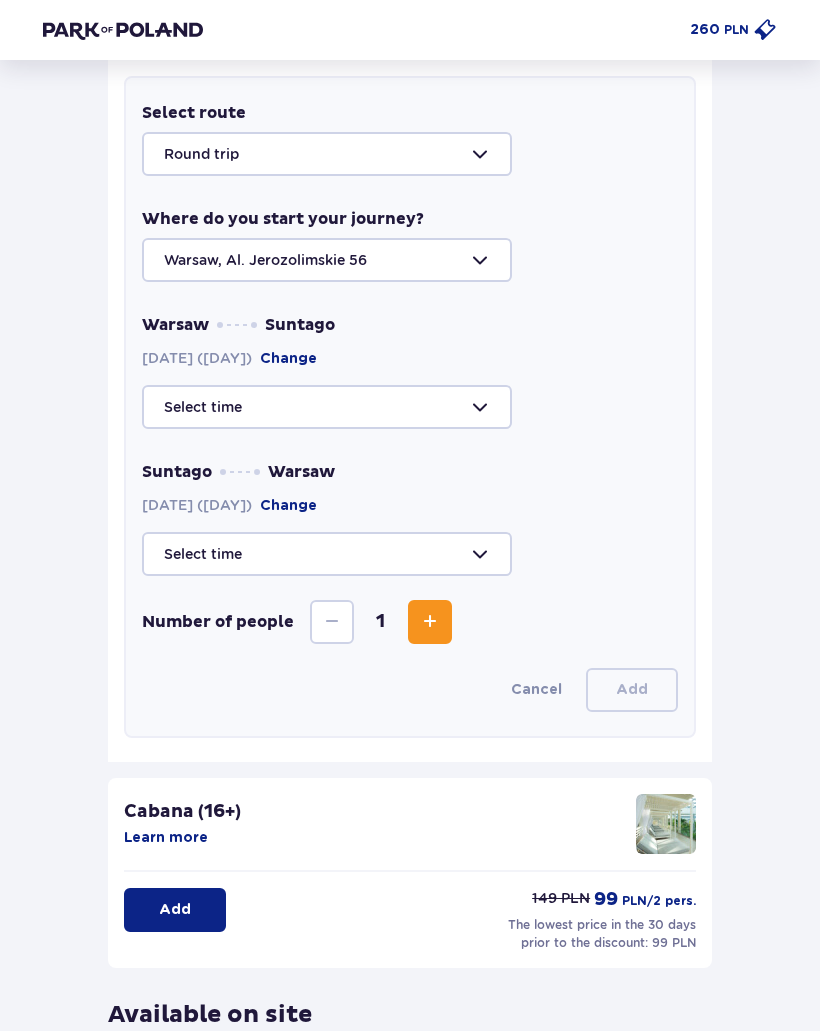 click at bounding box center [410, 407] 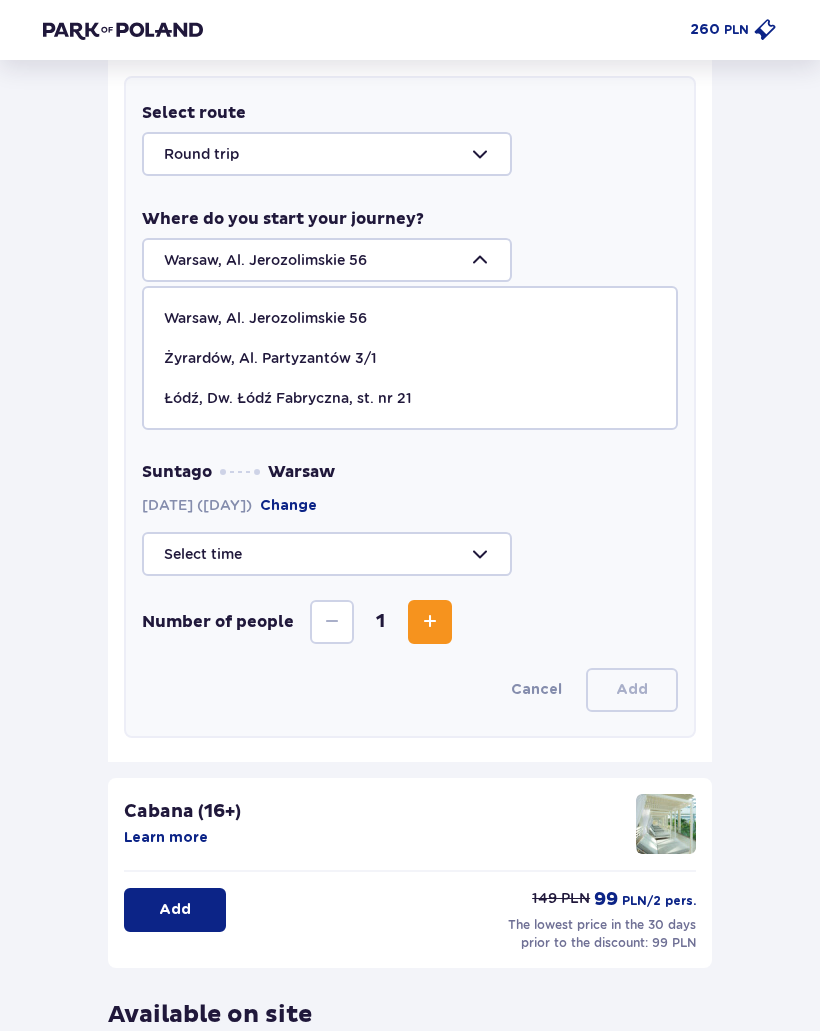 click on "Warsaw, Al. Jerozolimskie 56" at bounding box center (410, 318) 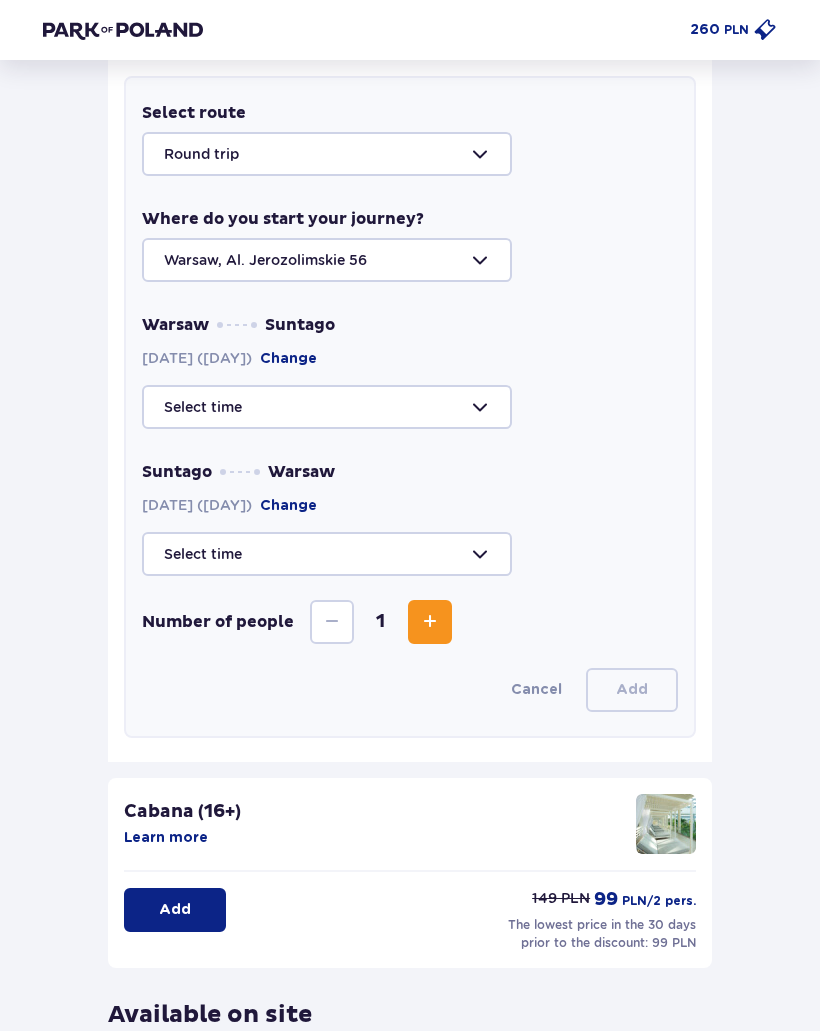 click at bounding box center (410, 407) 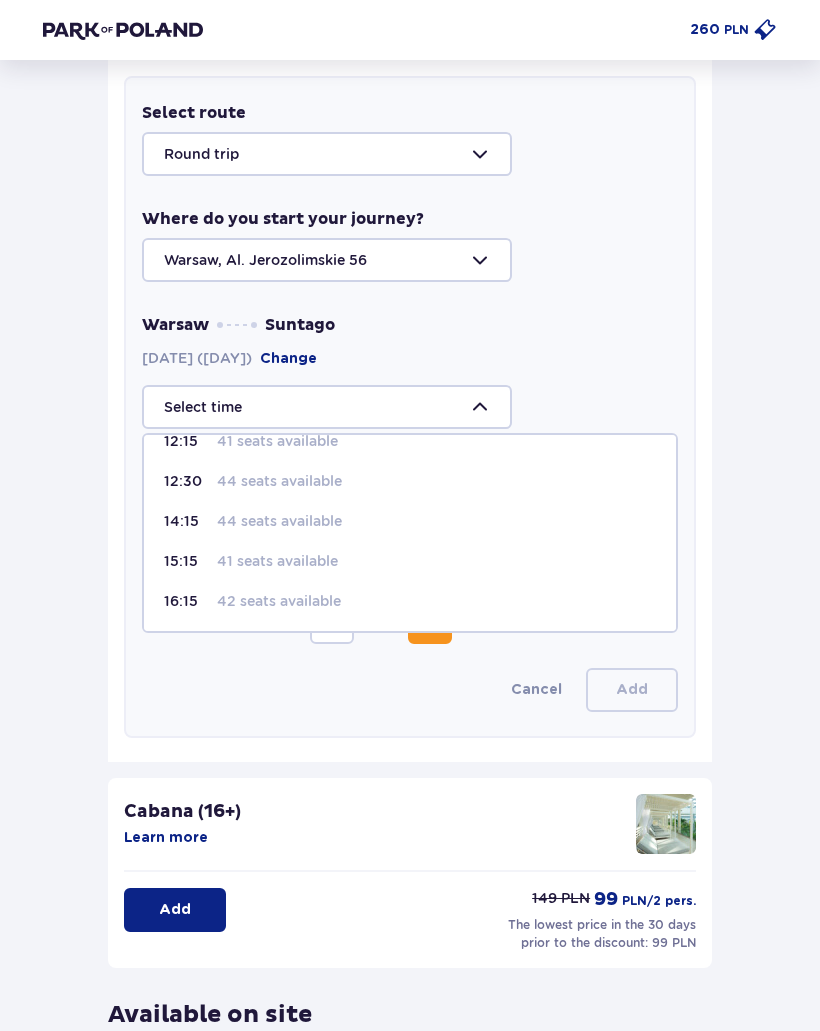 scroll, scrollTop: 264, scrollLeft: 0, axis: vertical 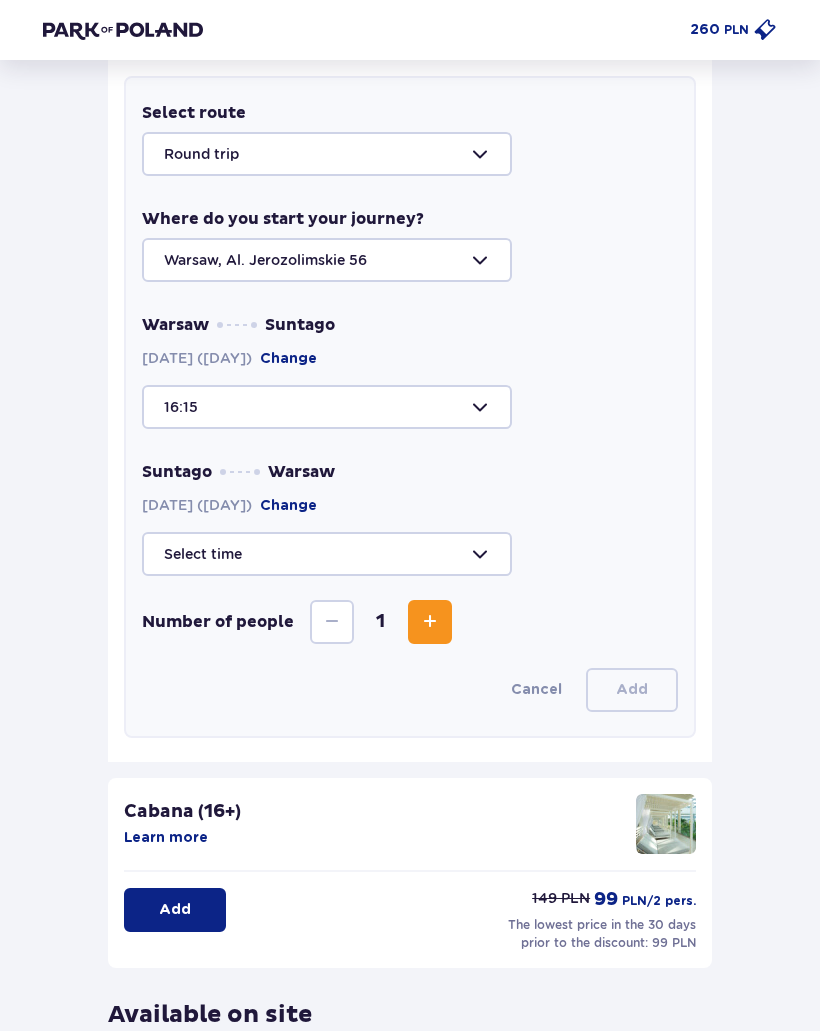 type on "16:15" 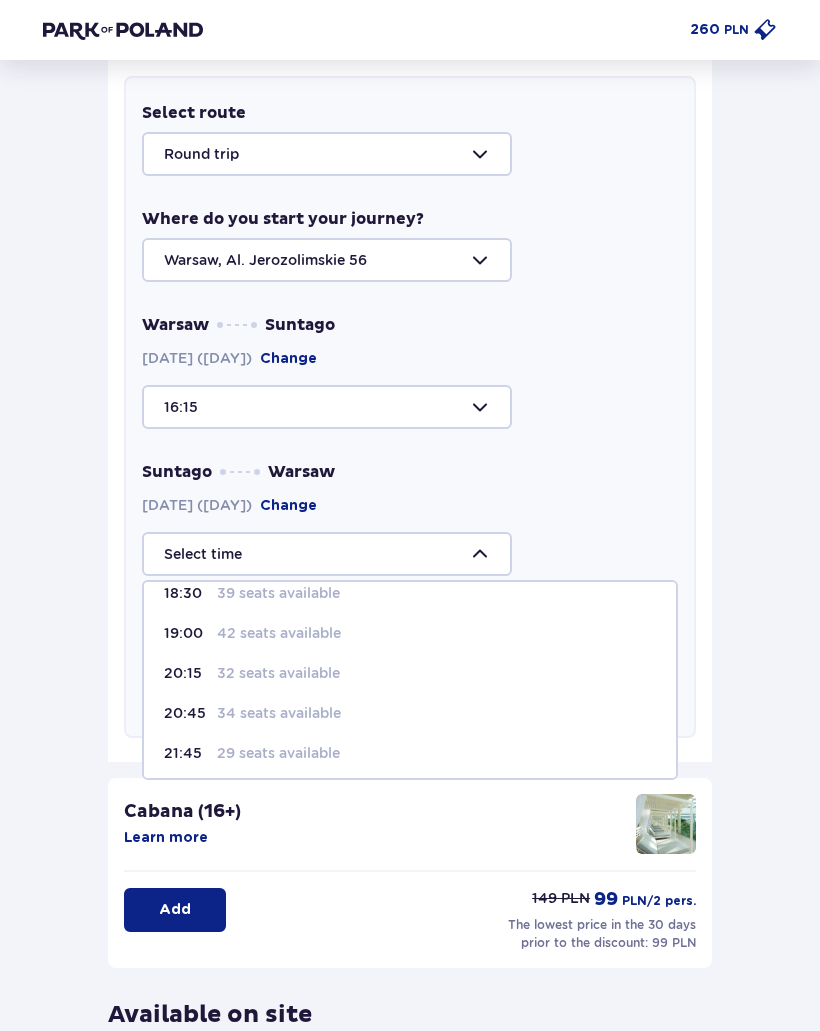 scroll, scrollTop: 95, scrollLeft: 0, axis: vertical 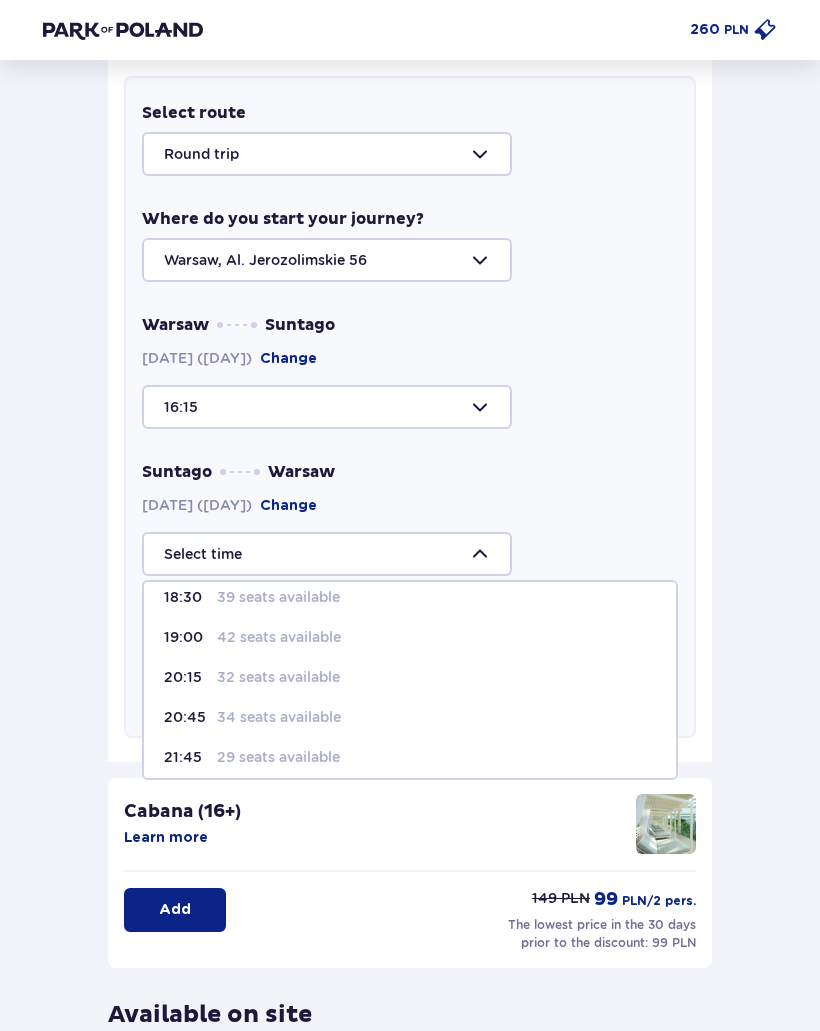 click on "32 seats available" at bounding box center (278, 677) 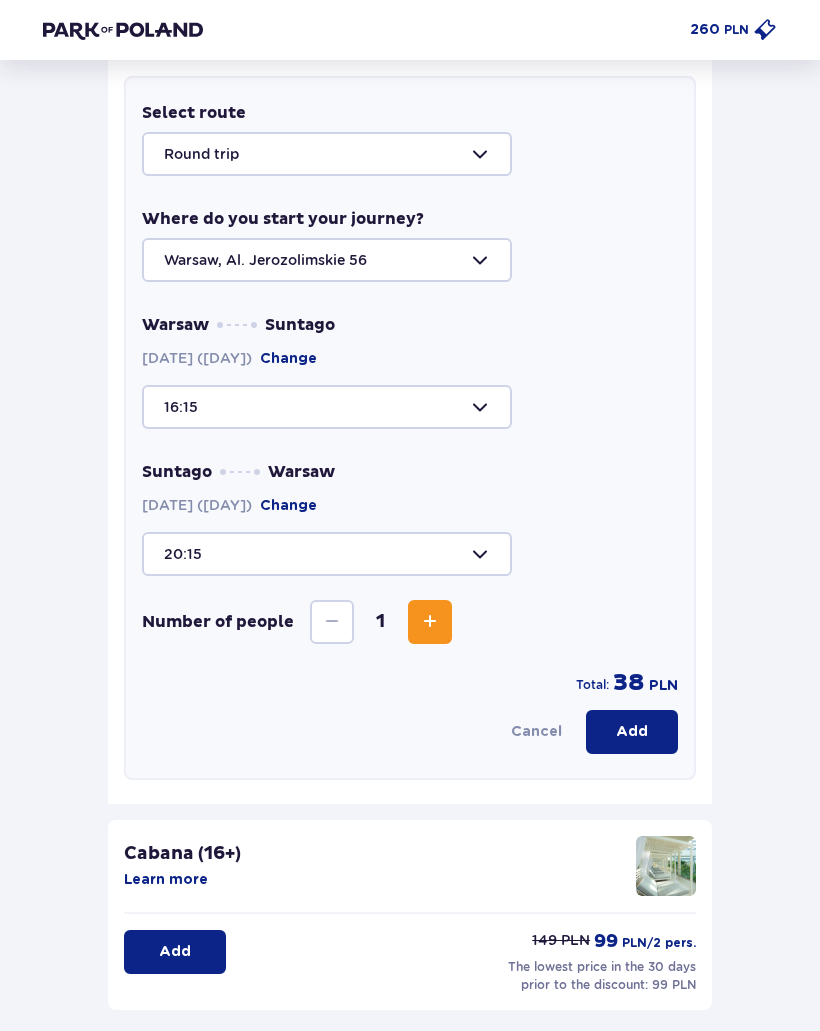 type on "20:15" 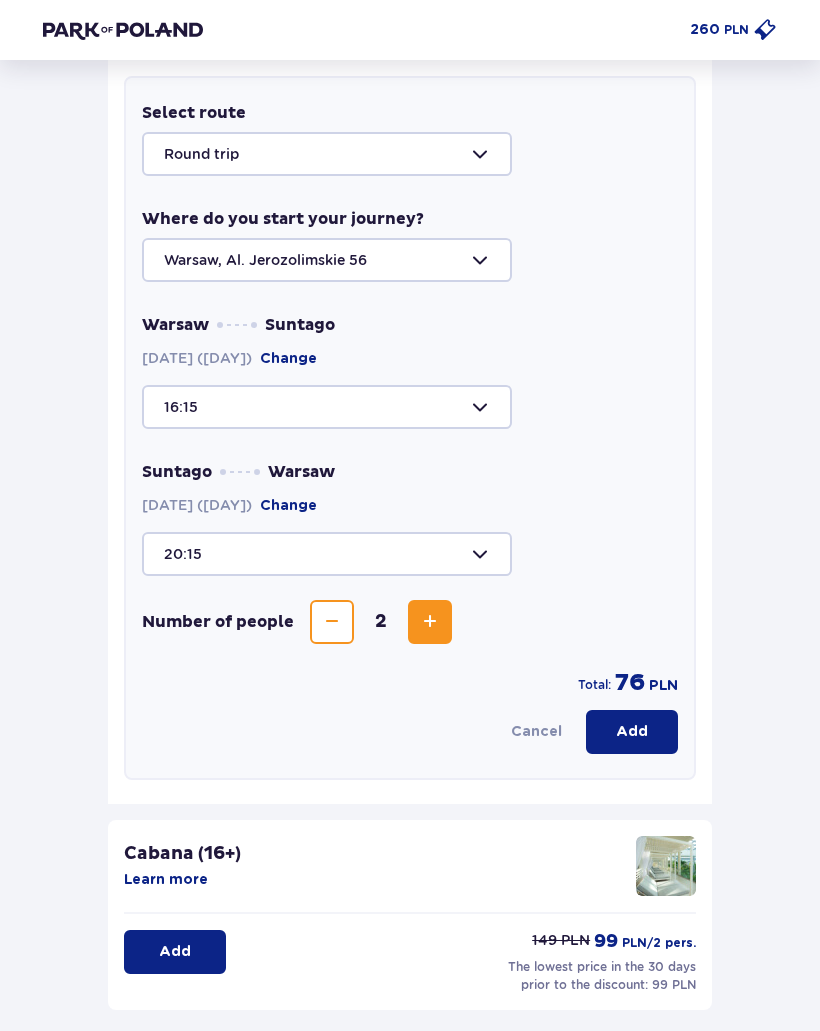 click on "Add" at bounding box center [632, 732] 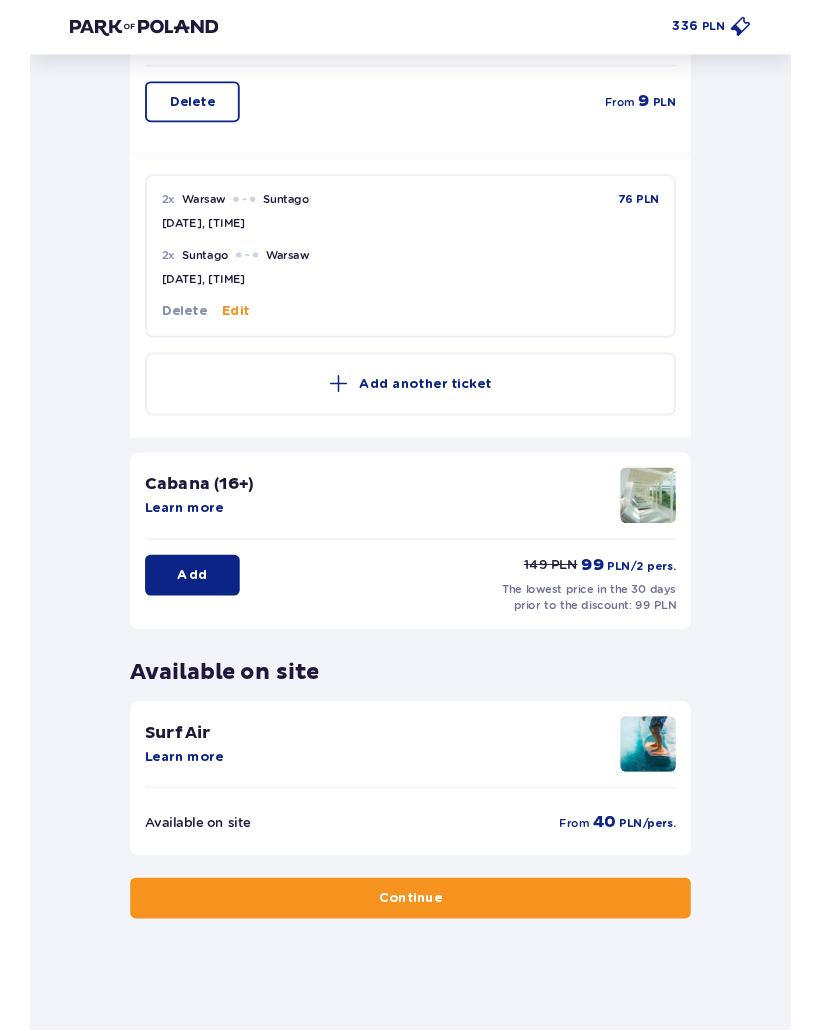 scroll, scrollTop: 499, scrollLeft: 0, axis: vertical 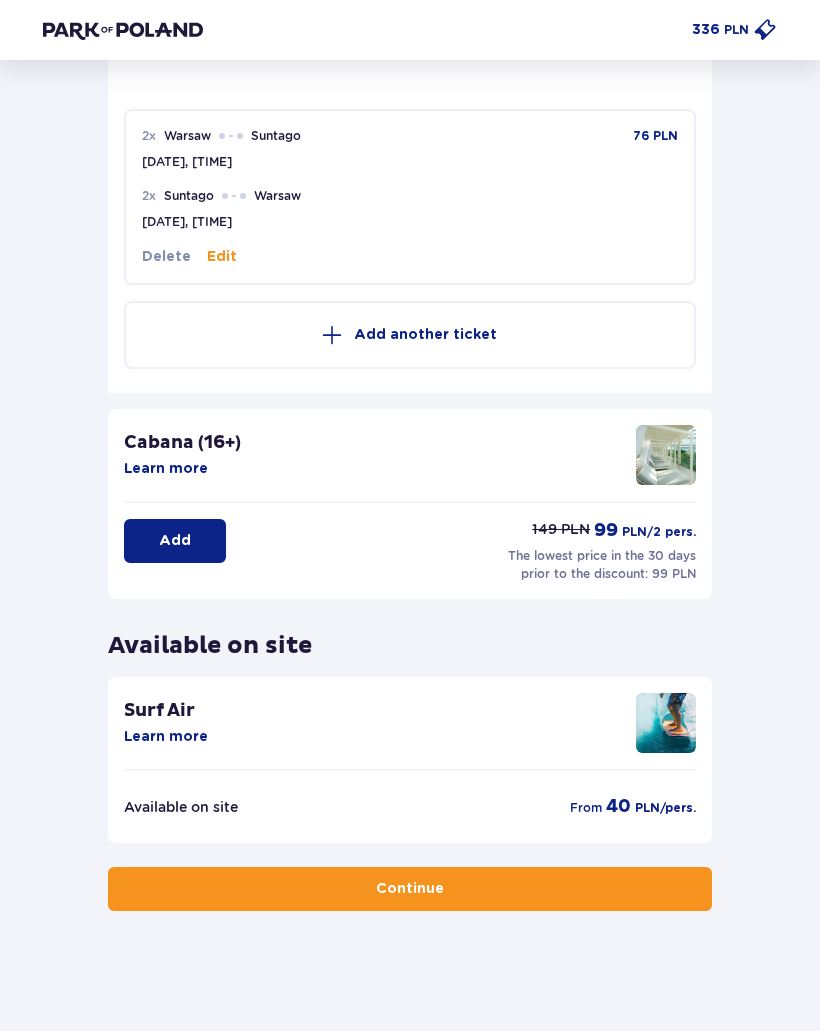 click on "Continue" at bounding box center (410, 889) 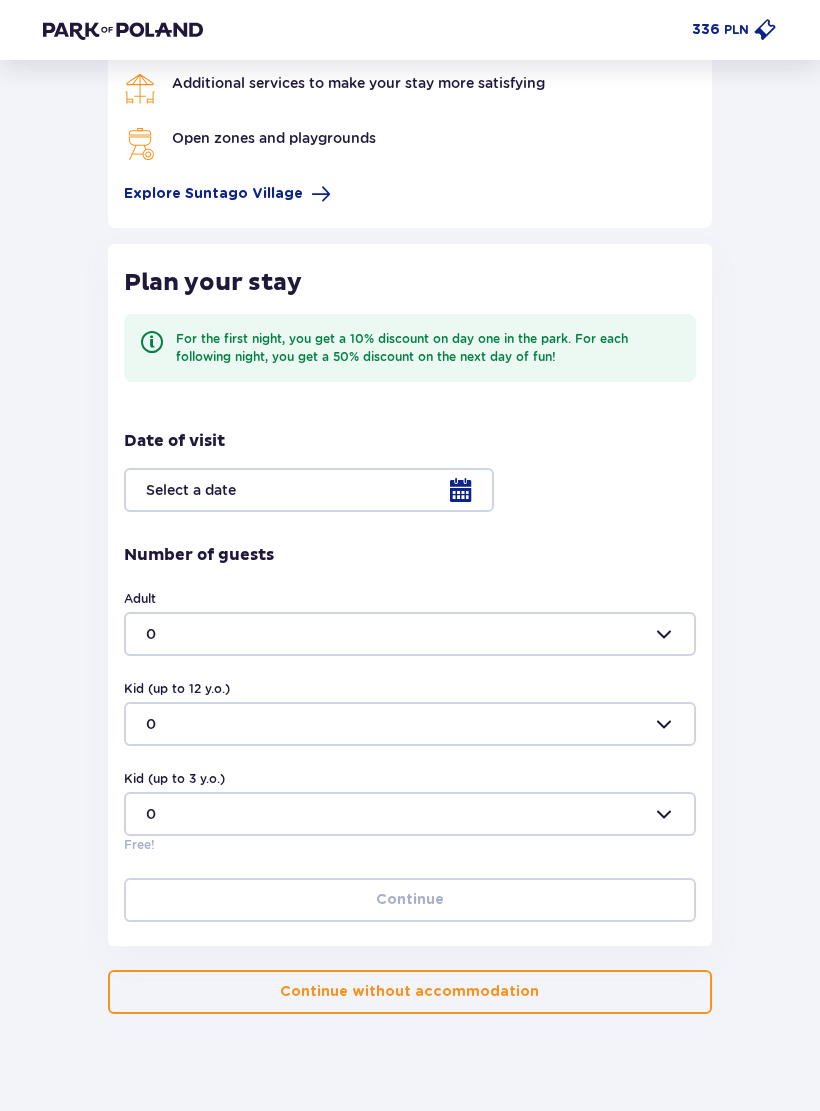scroll, scrollTop: 201, scrollLeft: 0, axis: vertical 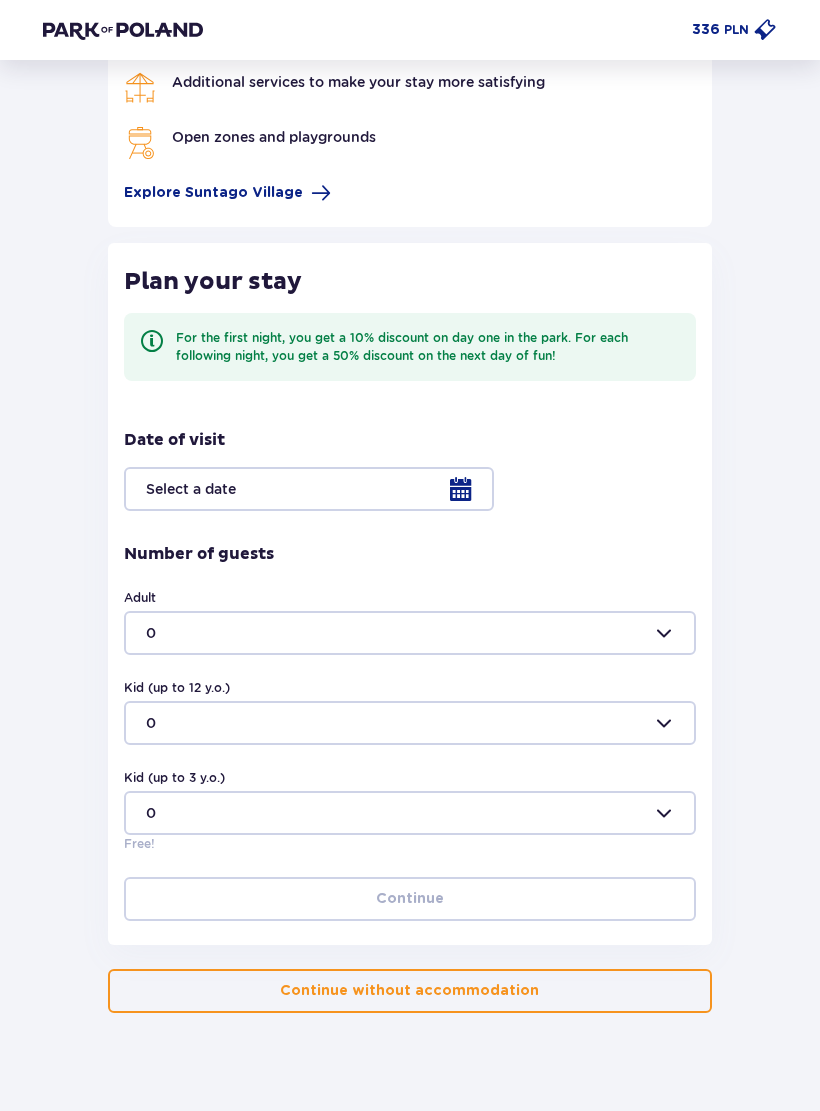 click at bounding box center (410, 489) 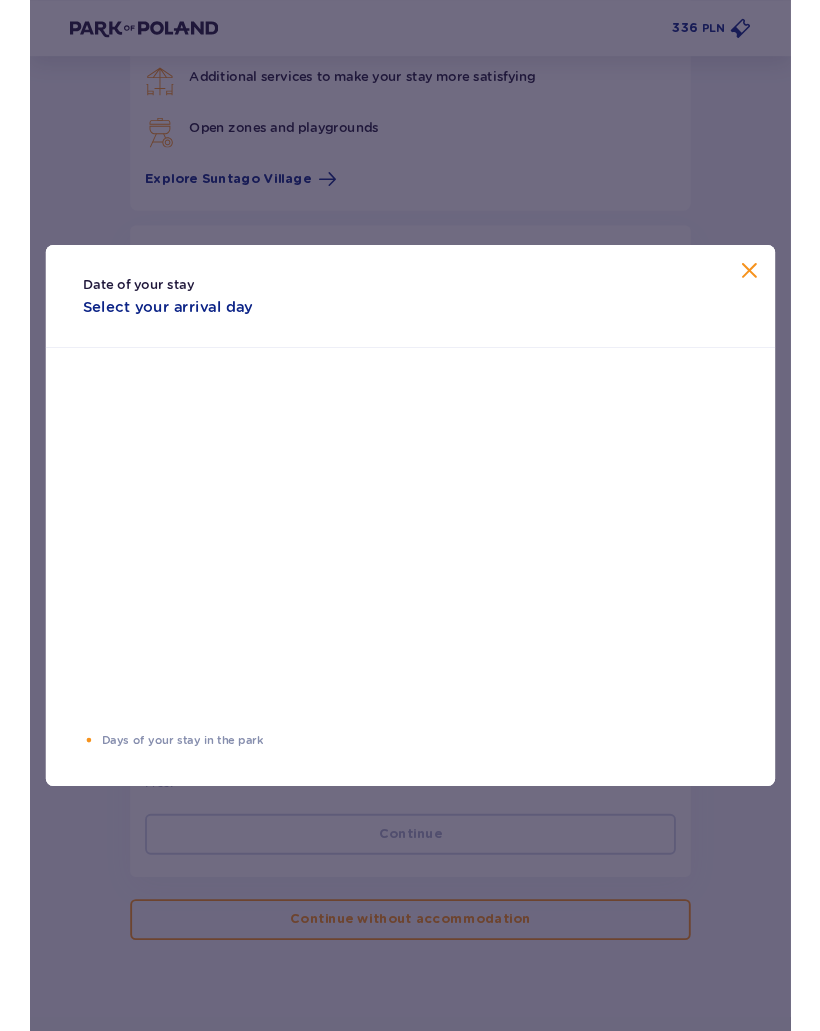 scroll, scrollTop: 281, scrollLeft: 0, axis: vertical 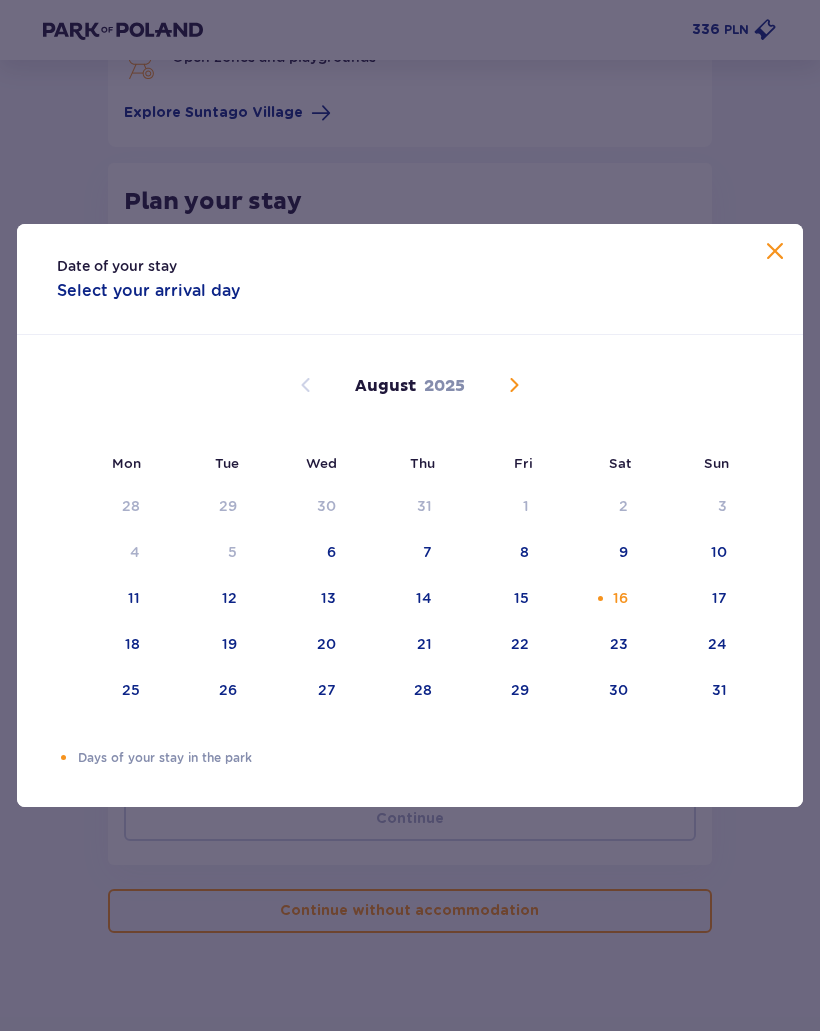 click at bounding box center (775, 252) 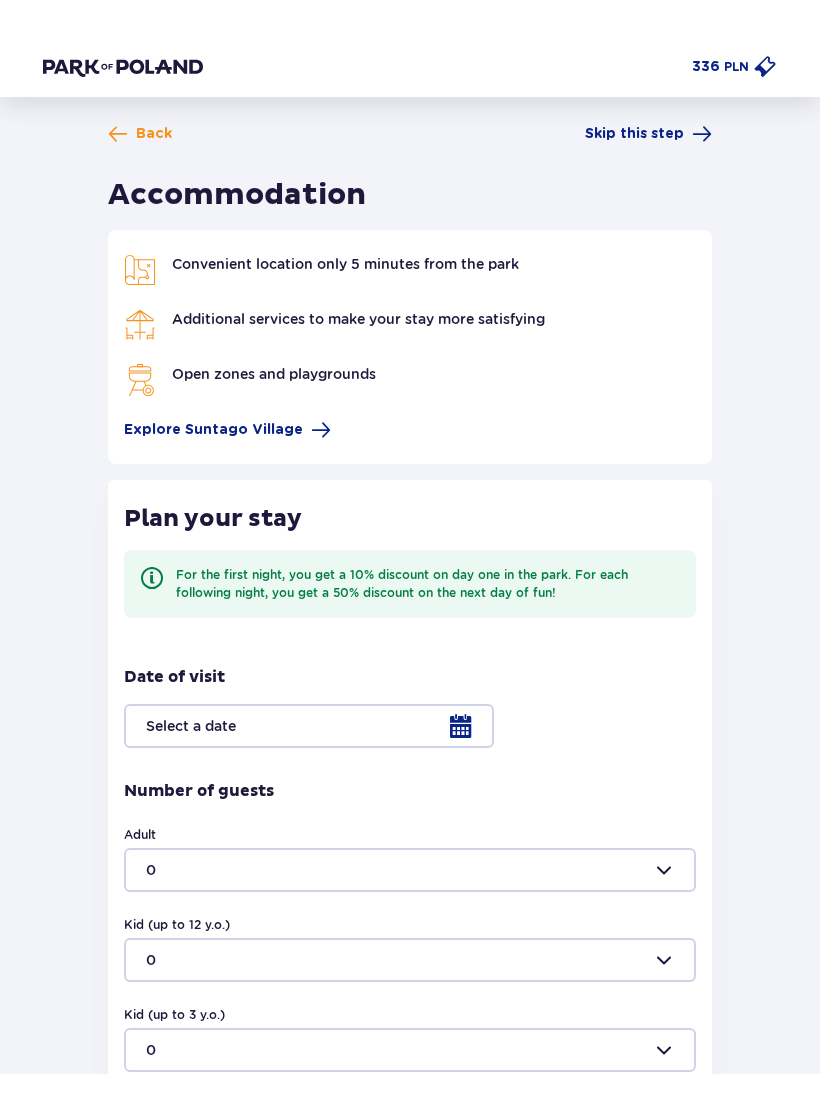 scroll, scrollTop: 0, scrollLeft: 0, axis: both 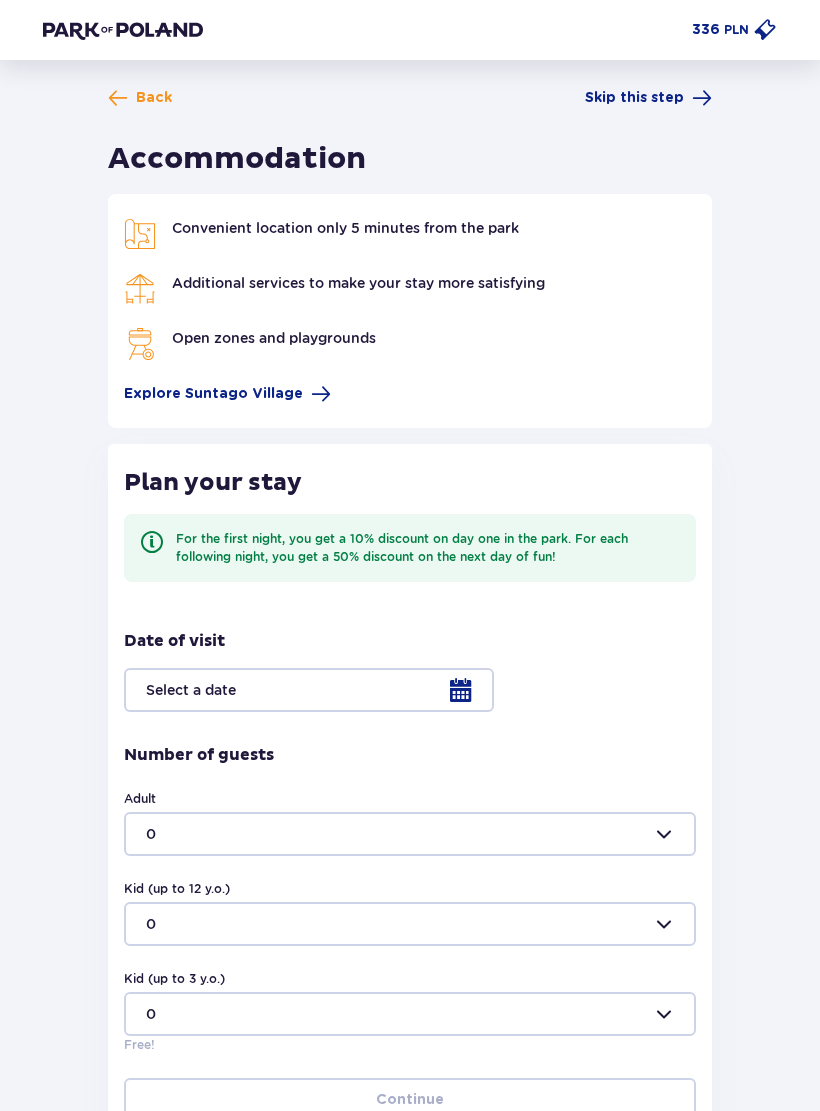 click at bounding box center (702, 98) 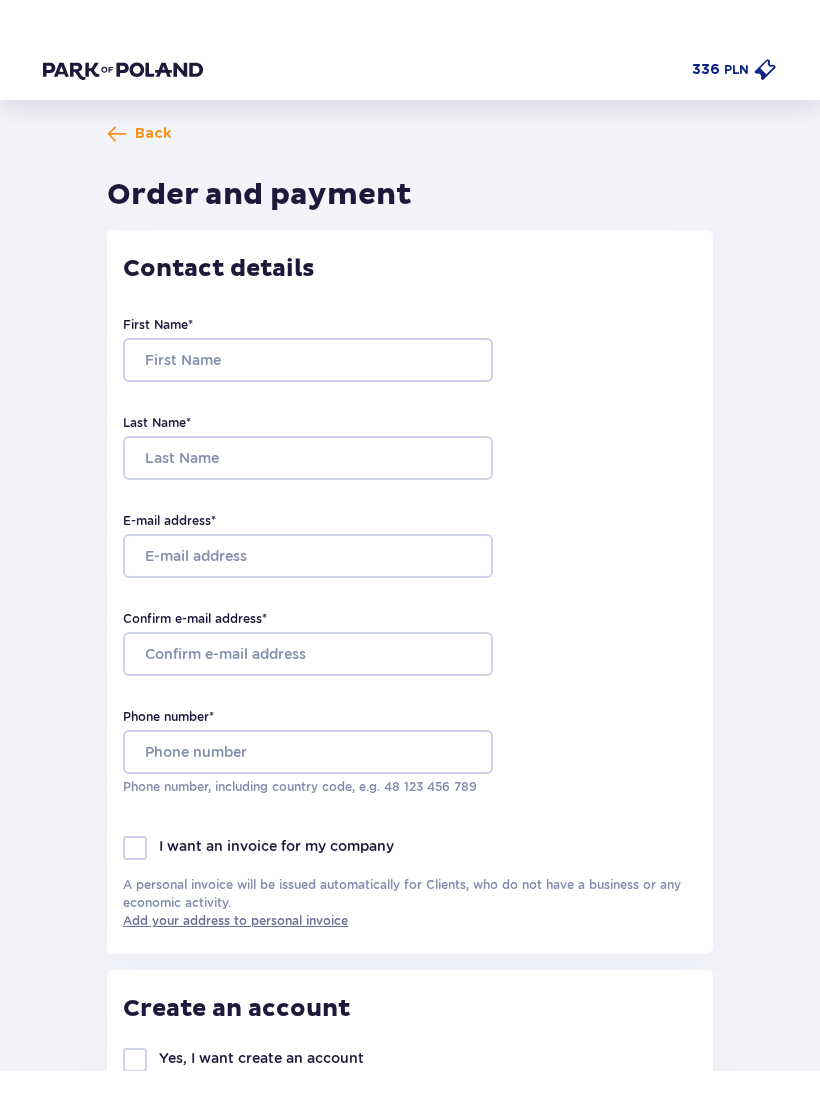 scroll, scrollTop: 0, scrollLeft: 0, axis: both 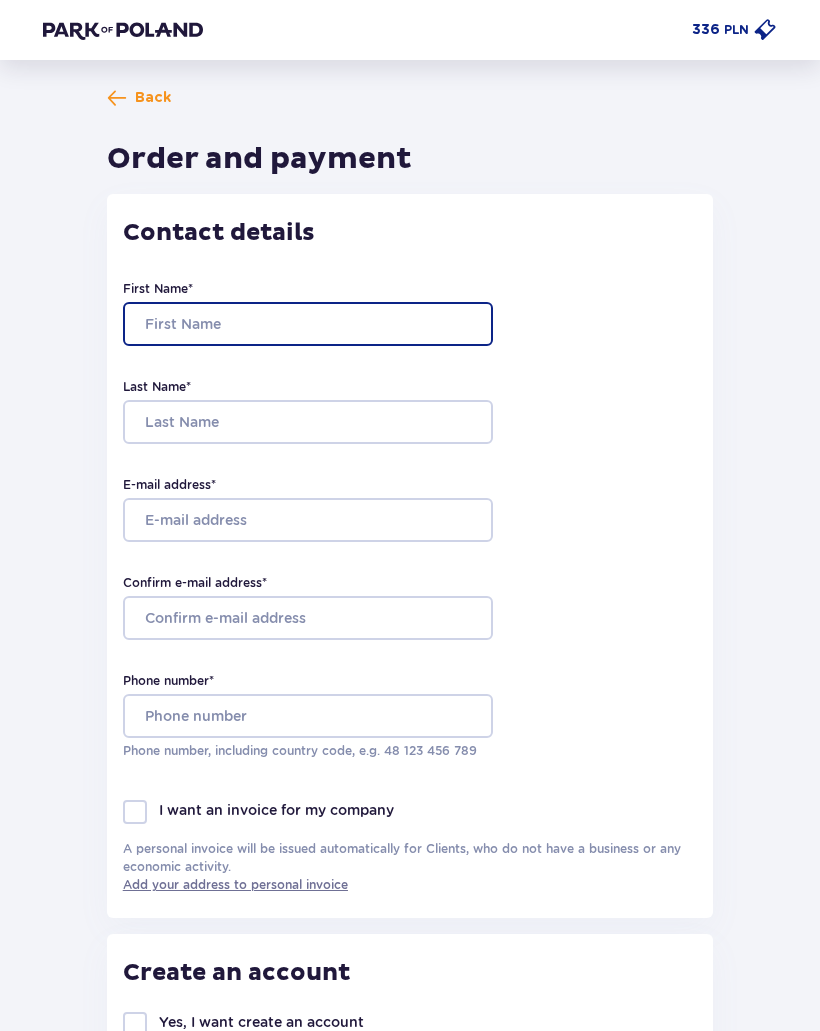 click on "First Name *" at bounding box center (308, 324) 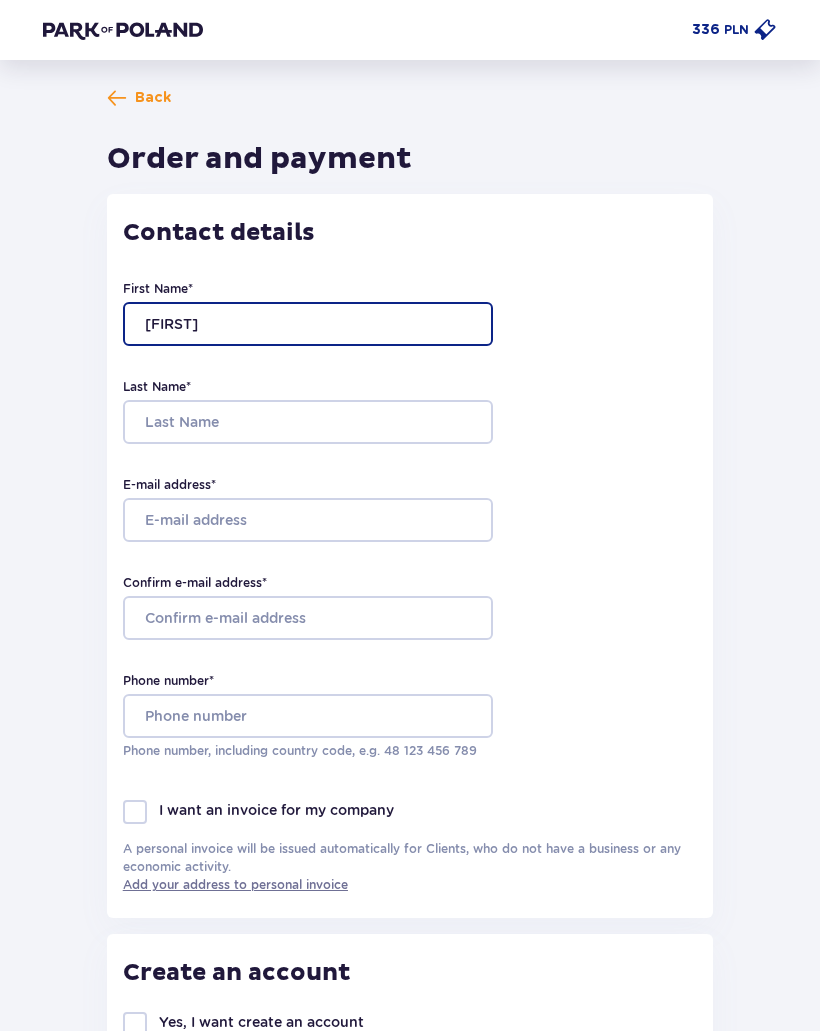 type on "Celine" 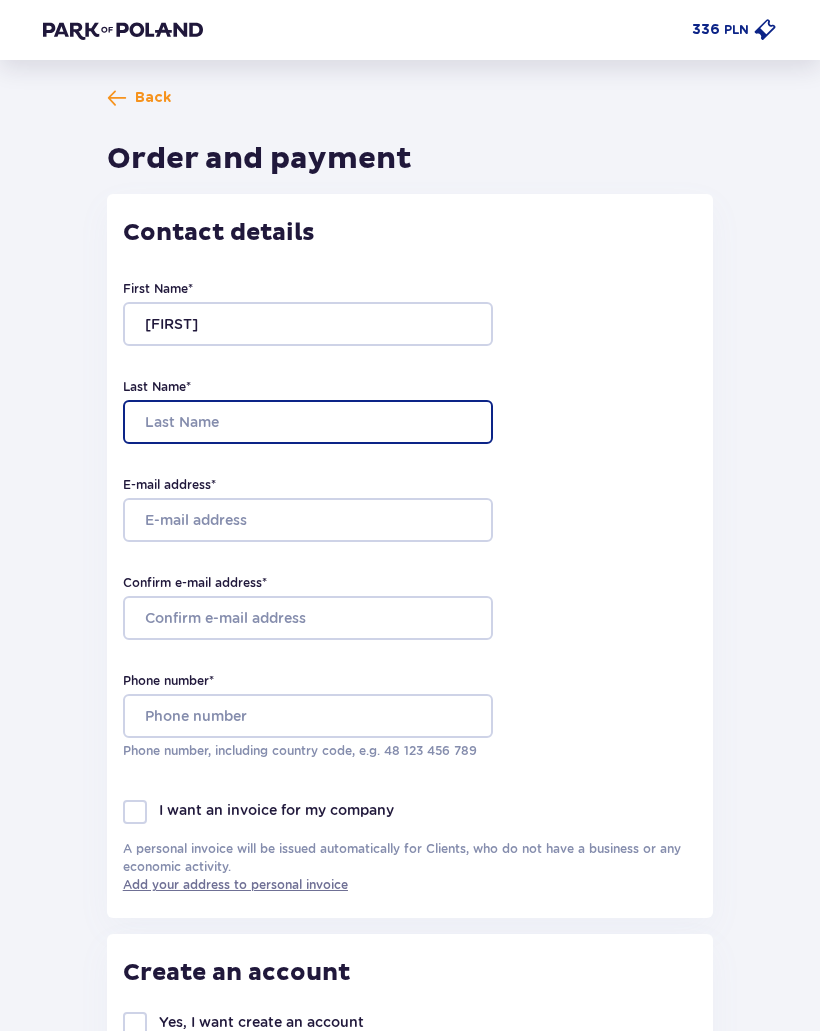 click on "Last Name *" at bounding box center [308, 422] 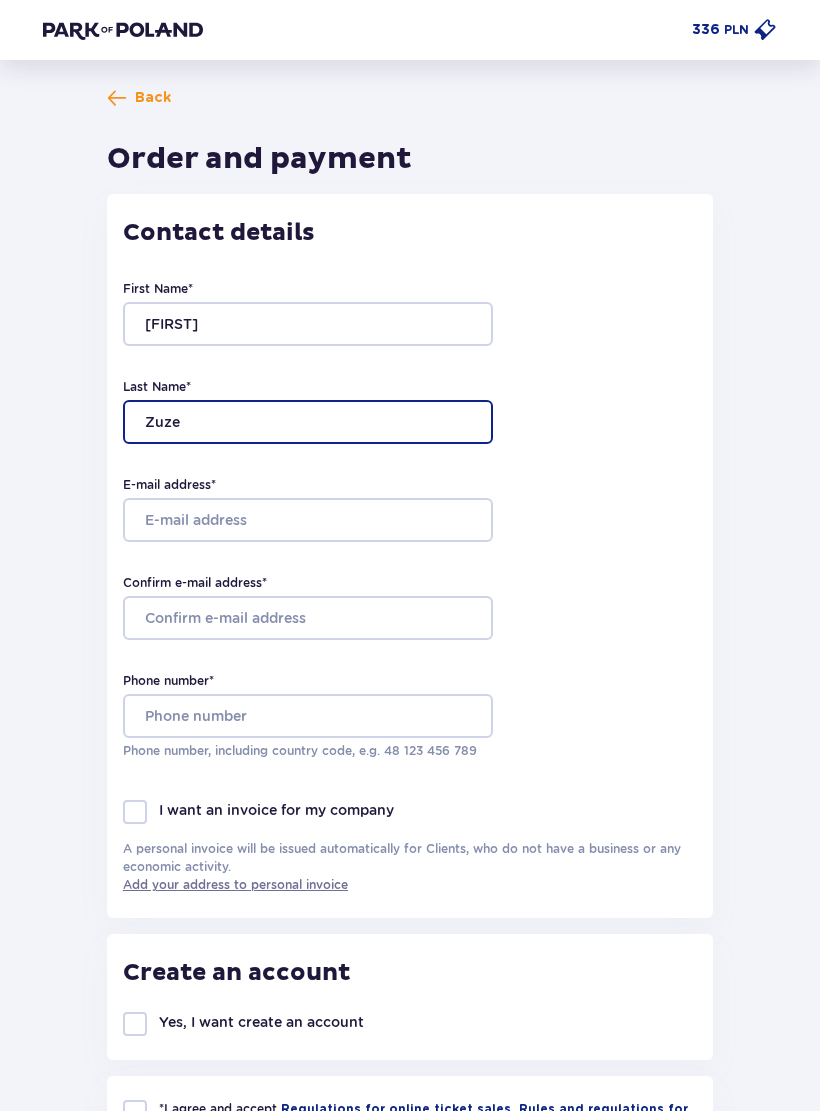 type on "Zuze" 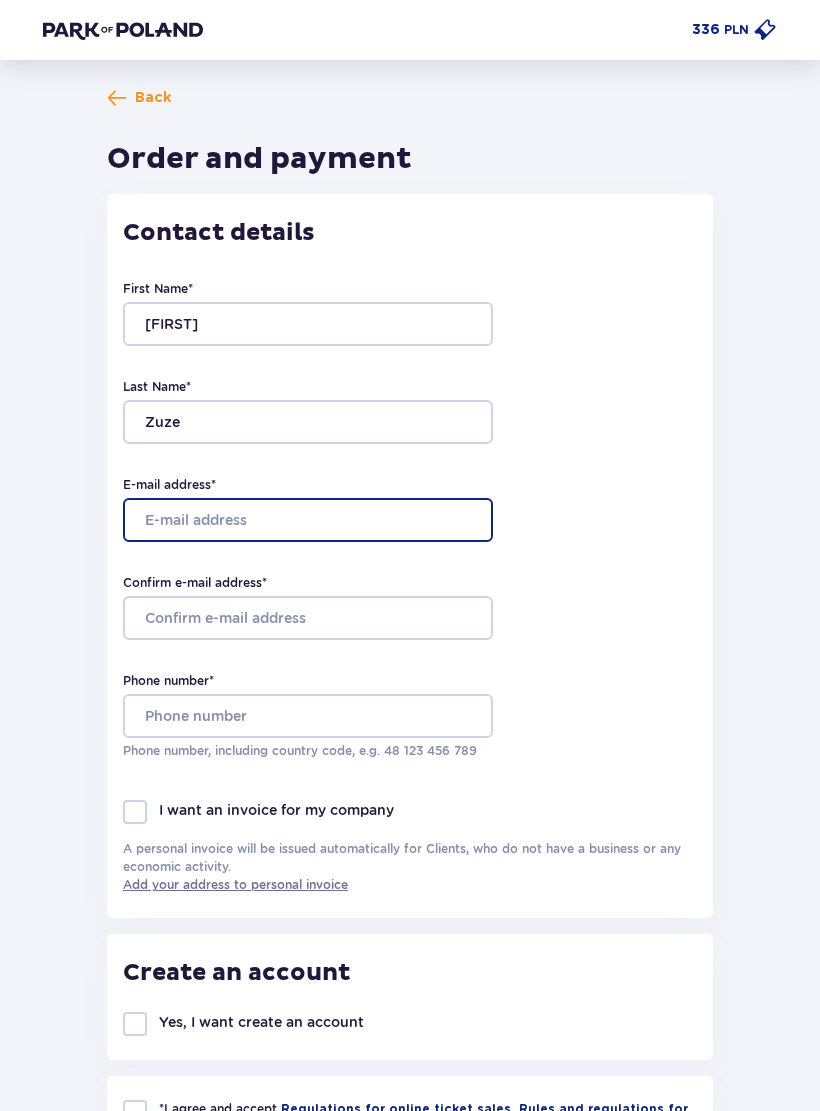 click on "E-mail address *" at bounding box center (308, 520) 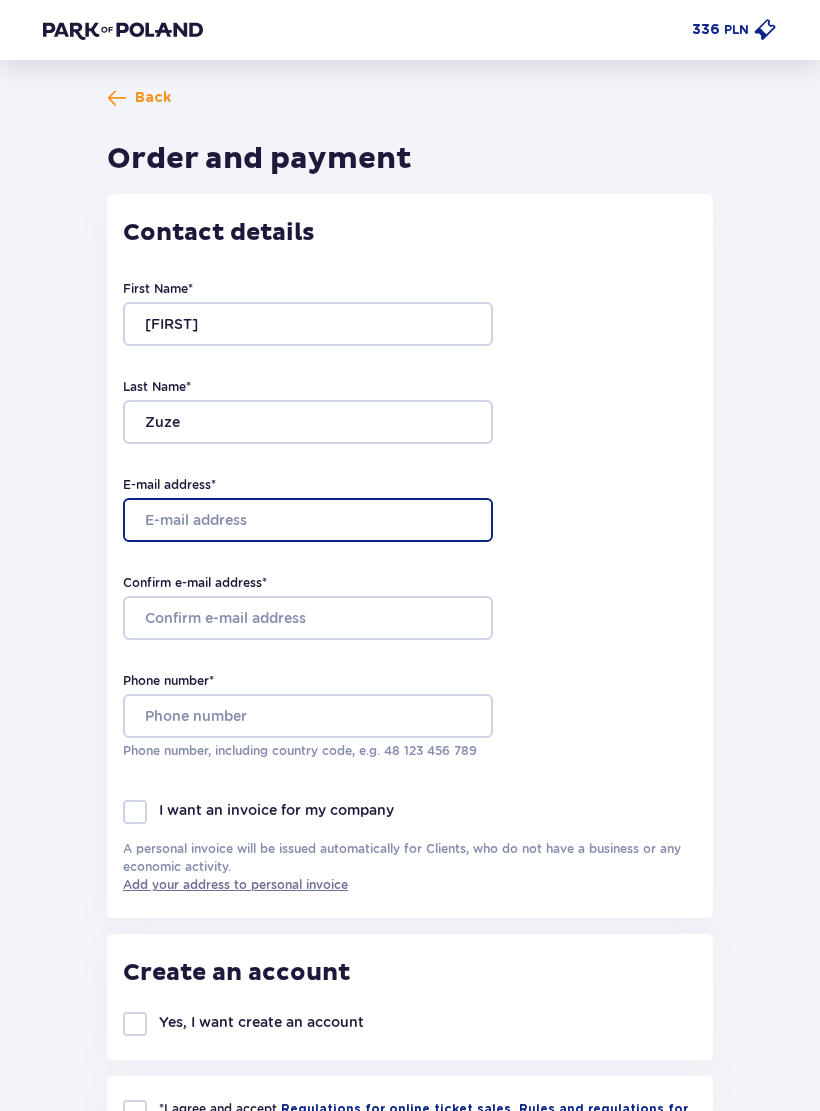 type on "[EMAIL]" 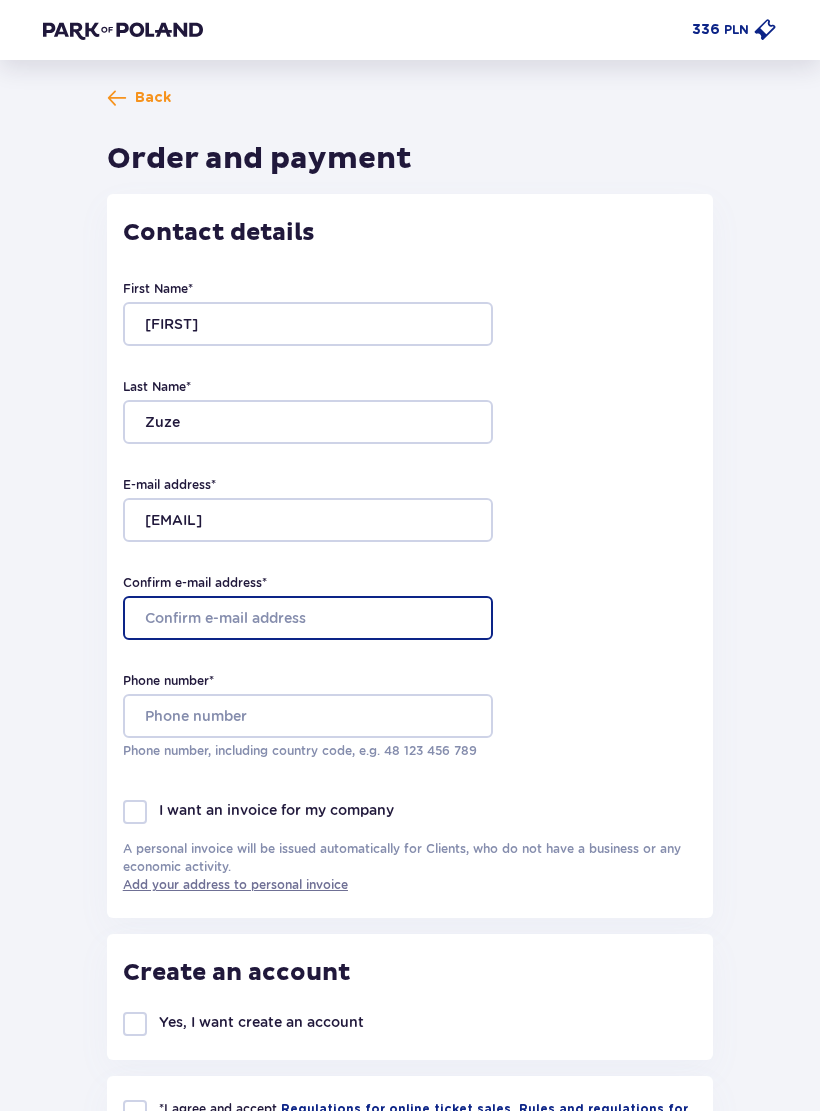 type on "[EMAIL]" 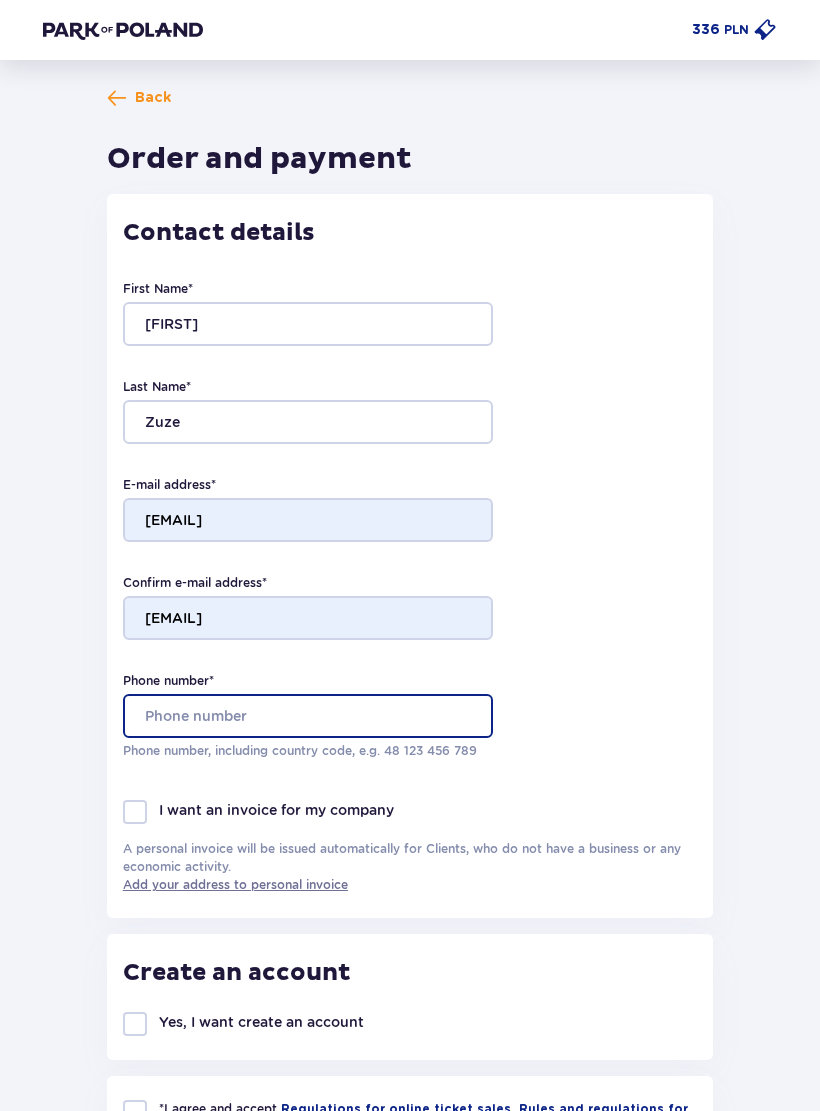 type on "516062749" 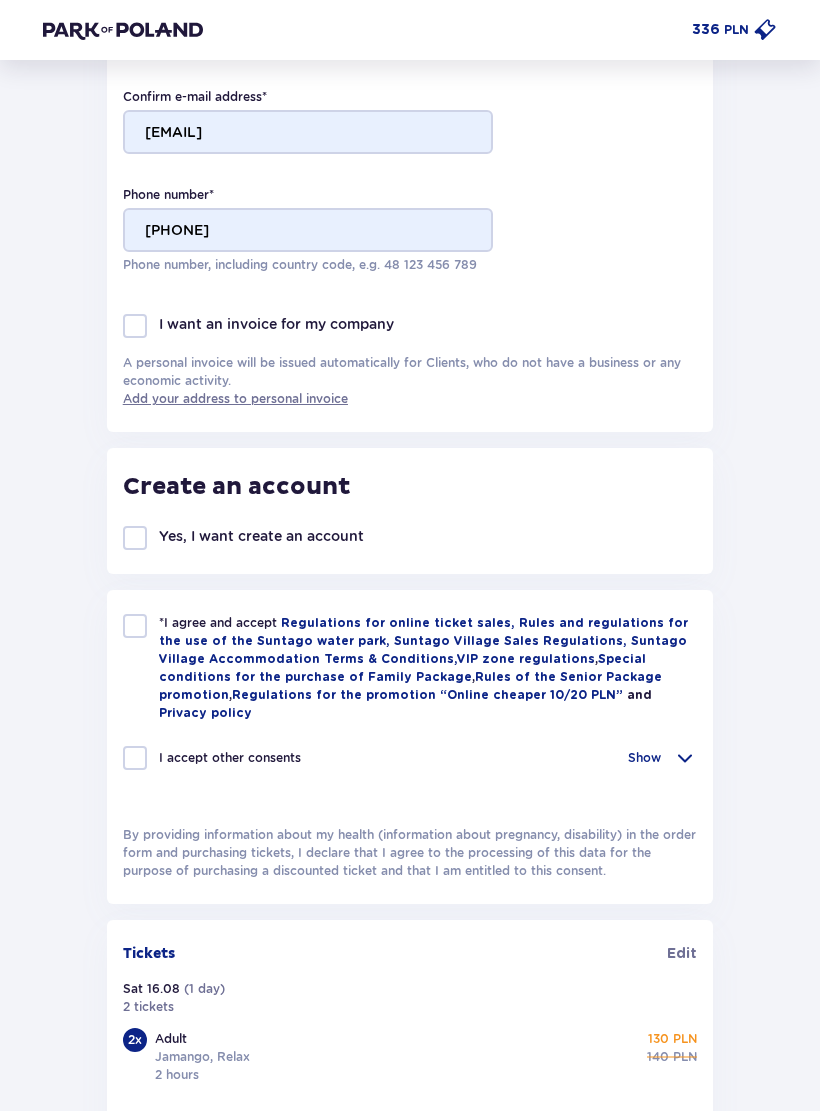 scroll, scrollTop: 490, scrollLeft: 0, axis: vertical 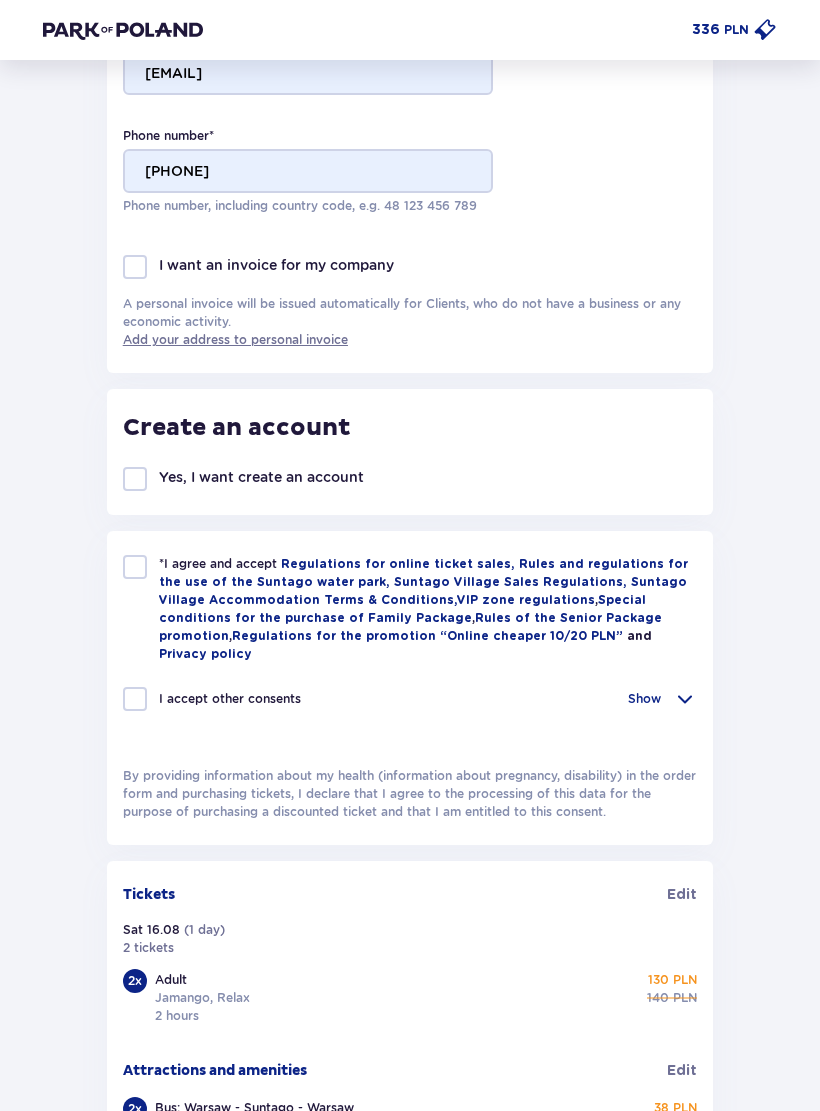click at bounding box center [135, 568] 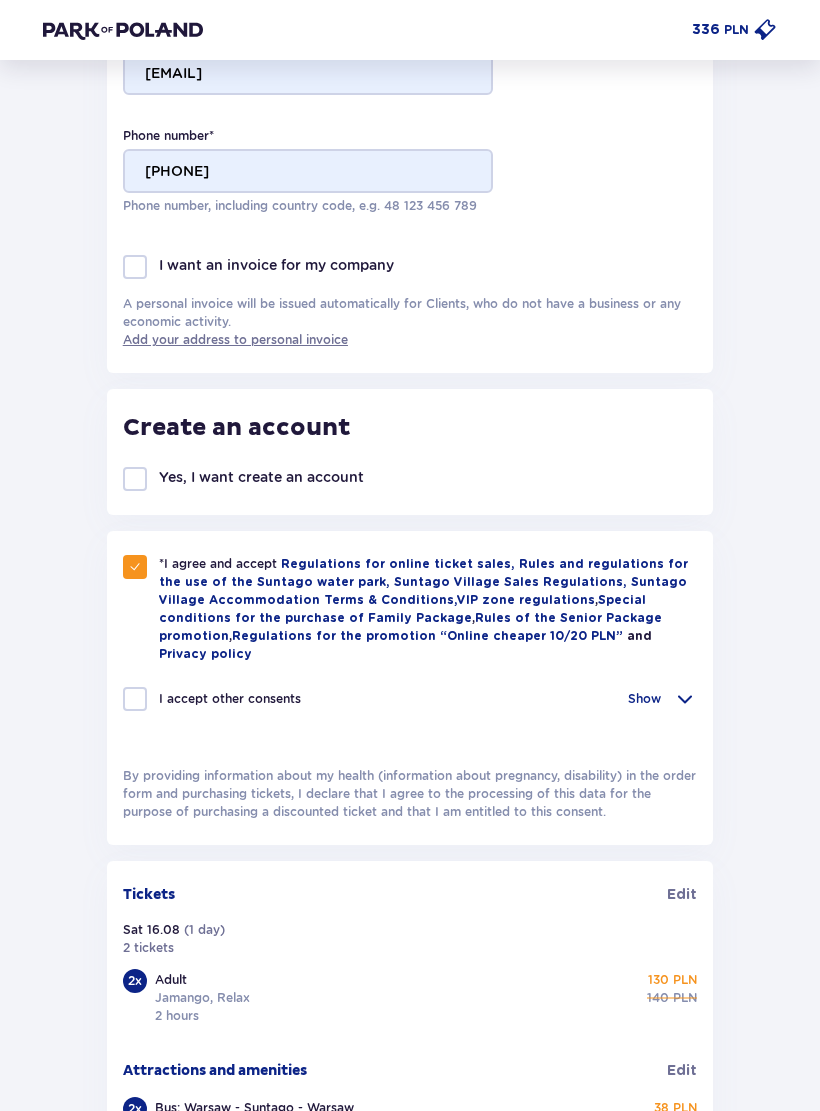 click at bounding box center [135, 699] 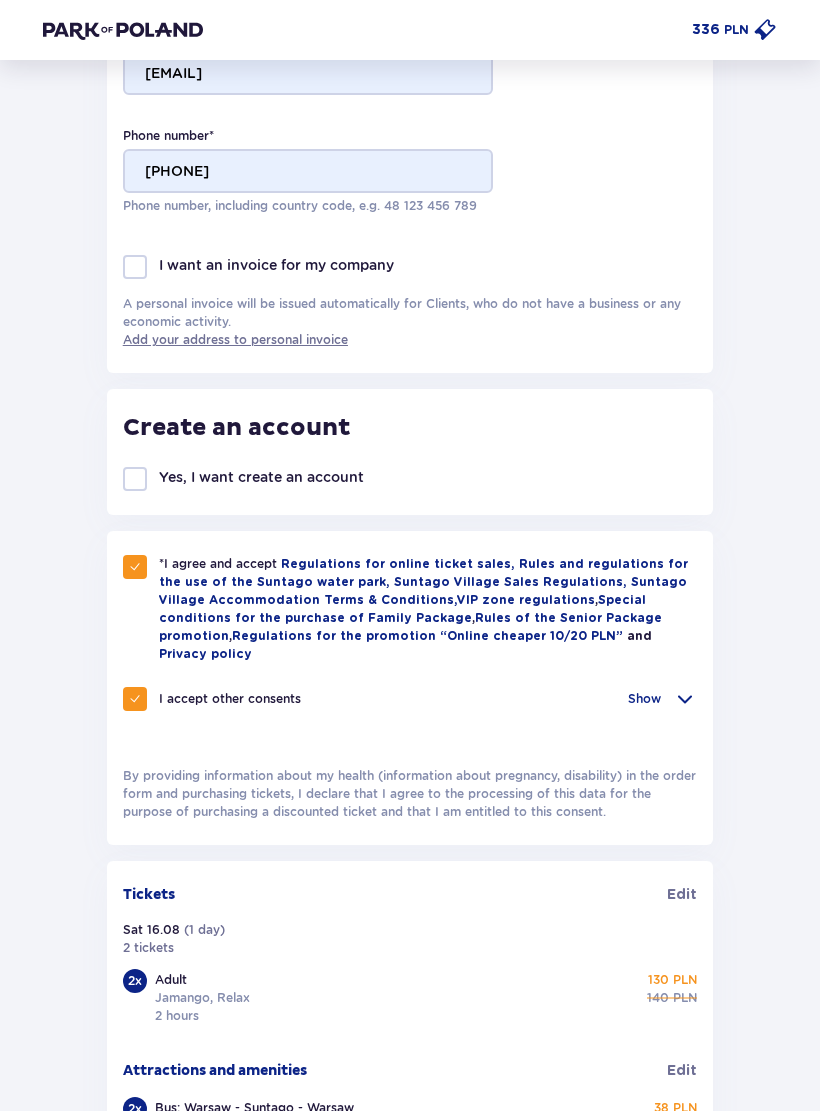checkbox on "true" 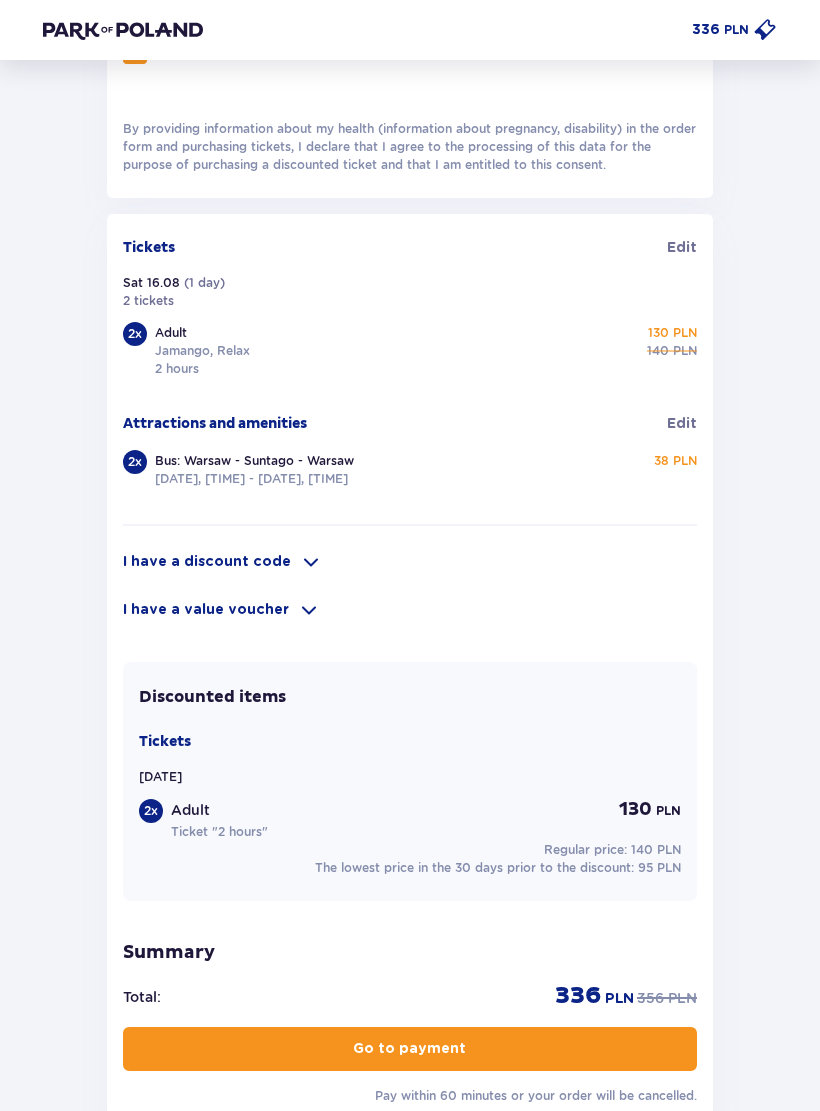 scroll, scrollTop: 1192, scrollLeft: 0, axis: vertical 